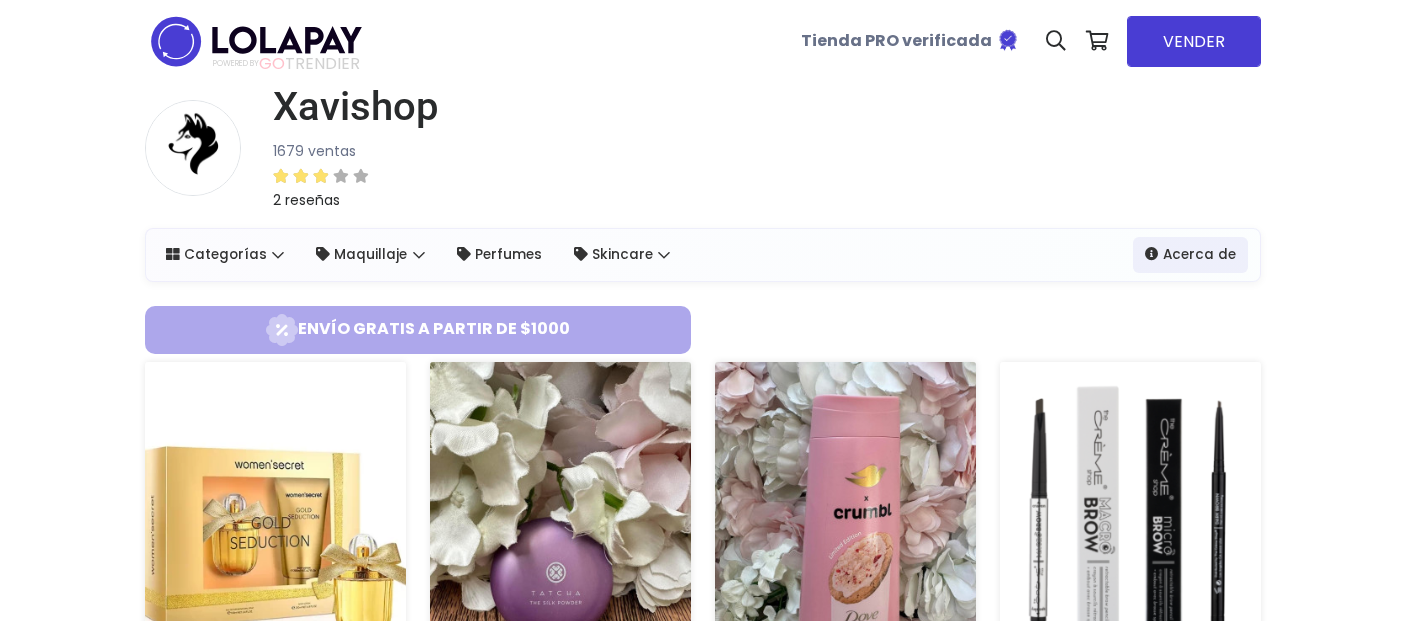 scroll, scrollTop: 0, scrollLeft: 0, axis: both 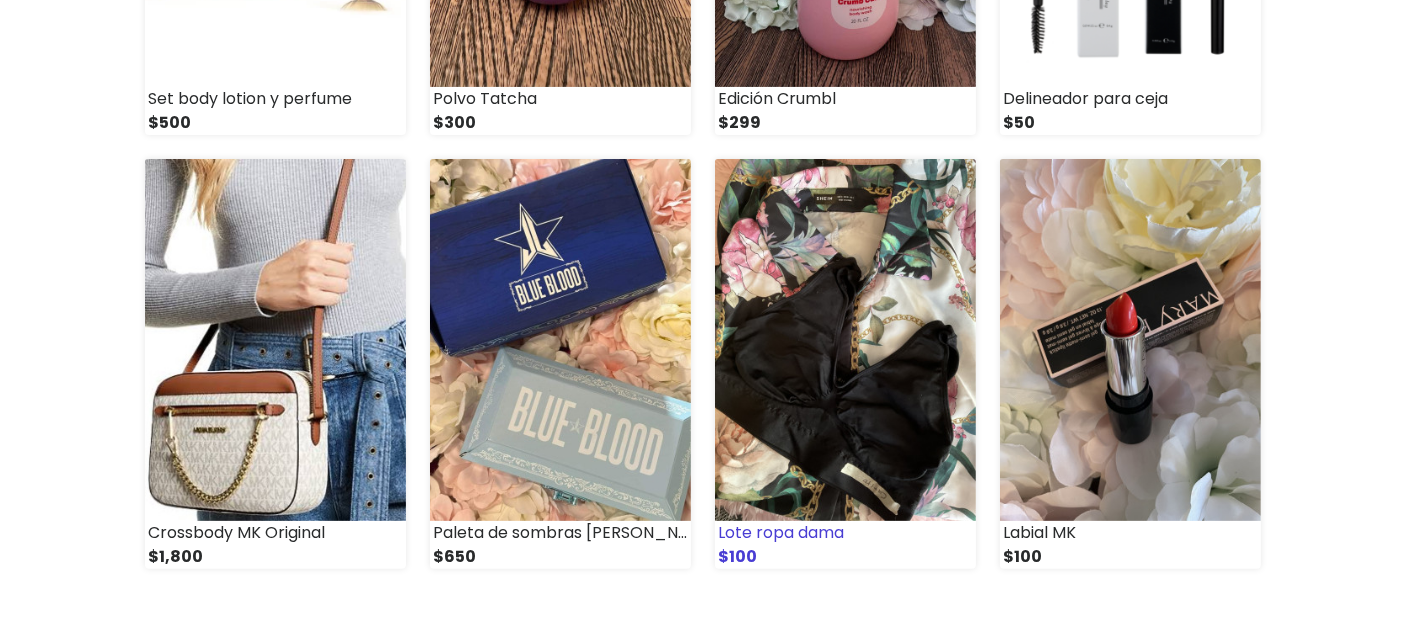 click at bounding box center [845, 340] 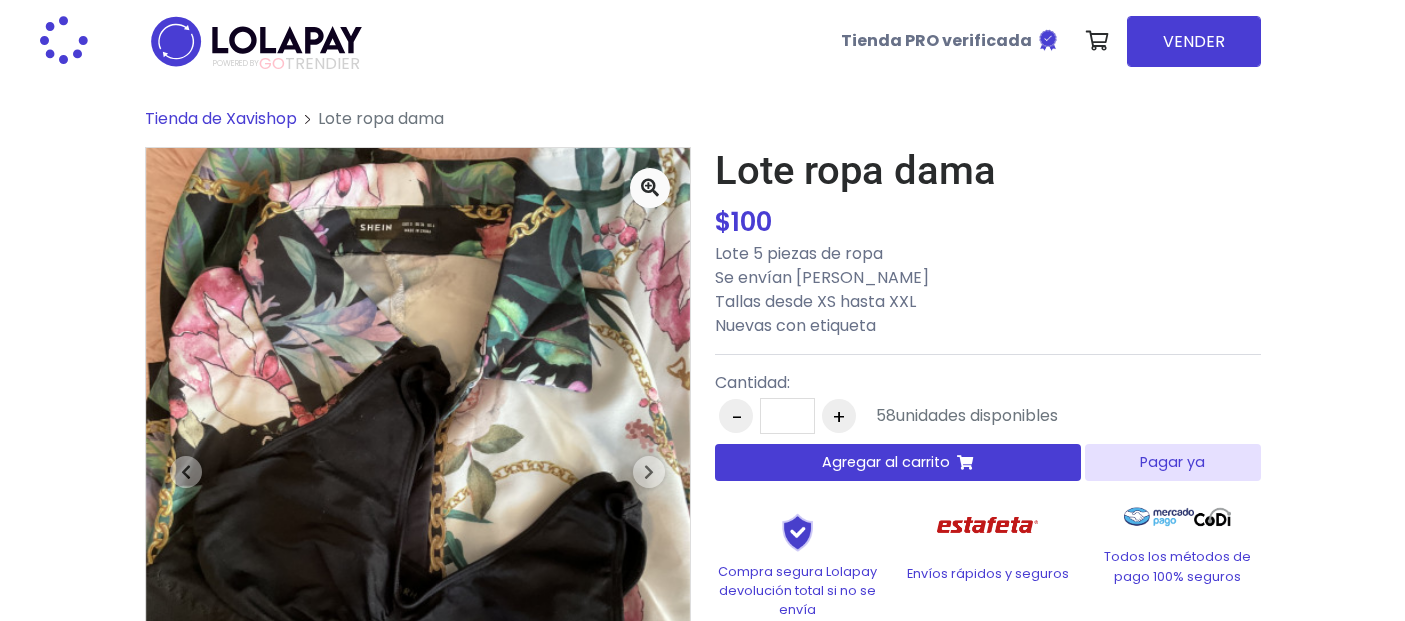 scroll, scrollTop: 0, scrollLeft: 0, axis: both 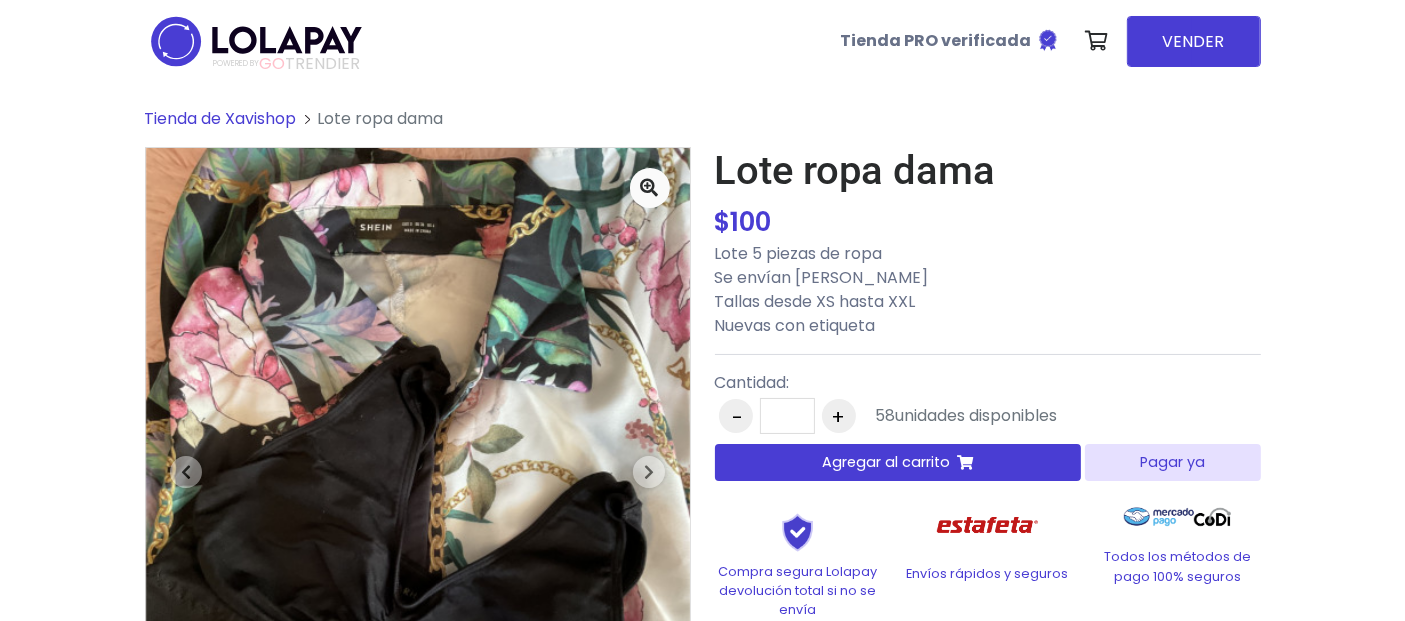 type 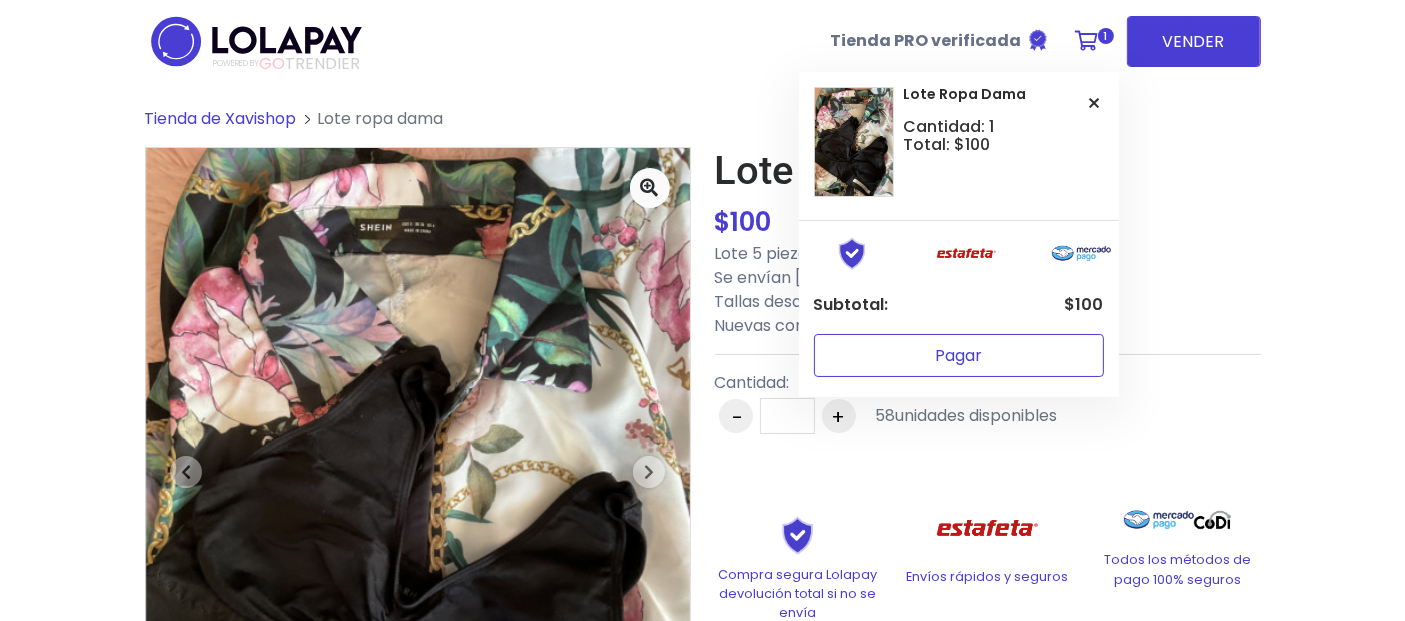 type 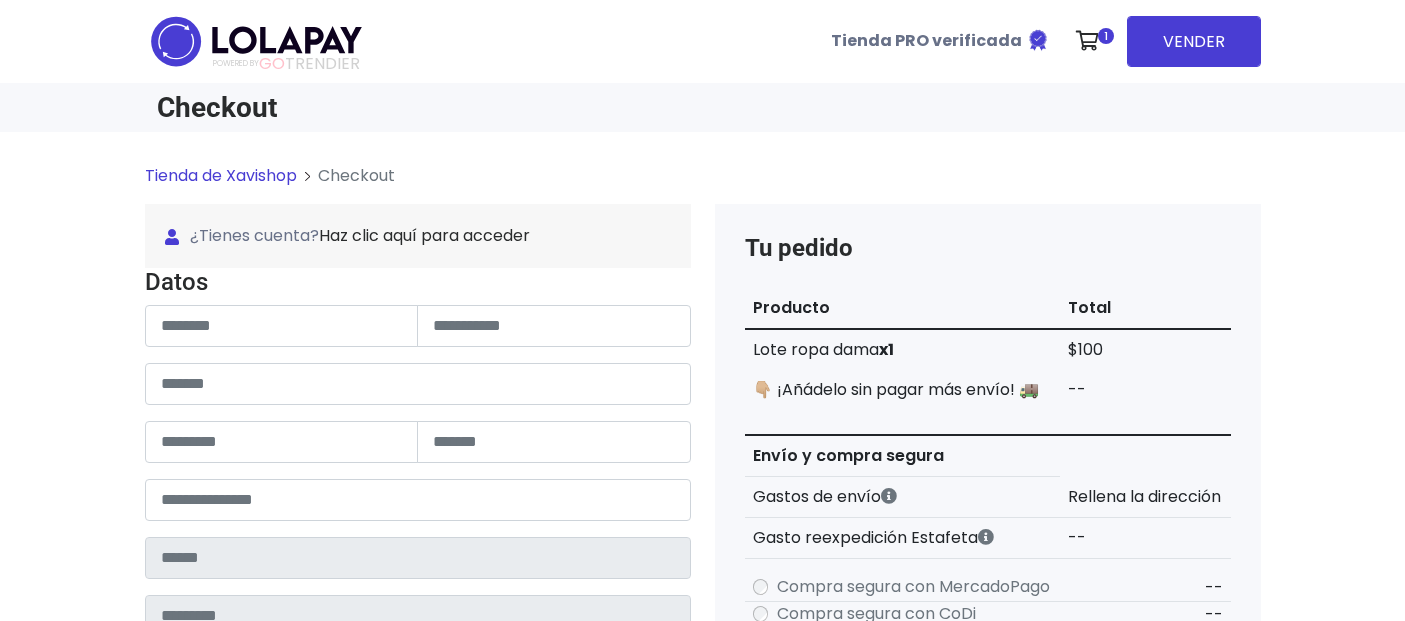 scroll, scrollTop: 0, scrollLeft: 0, axis: both 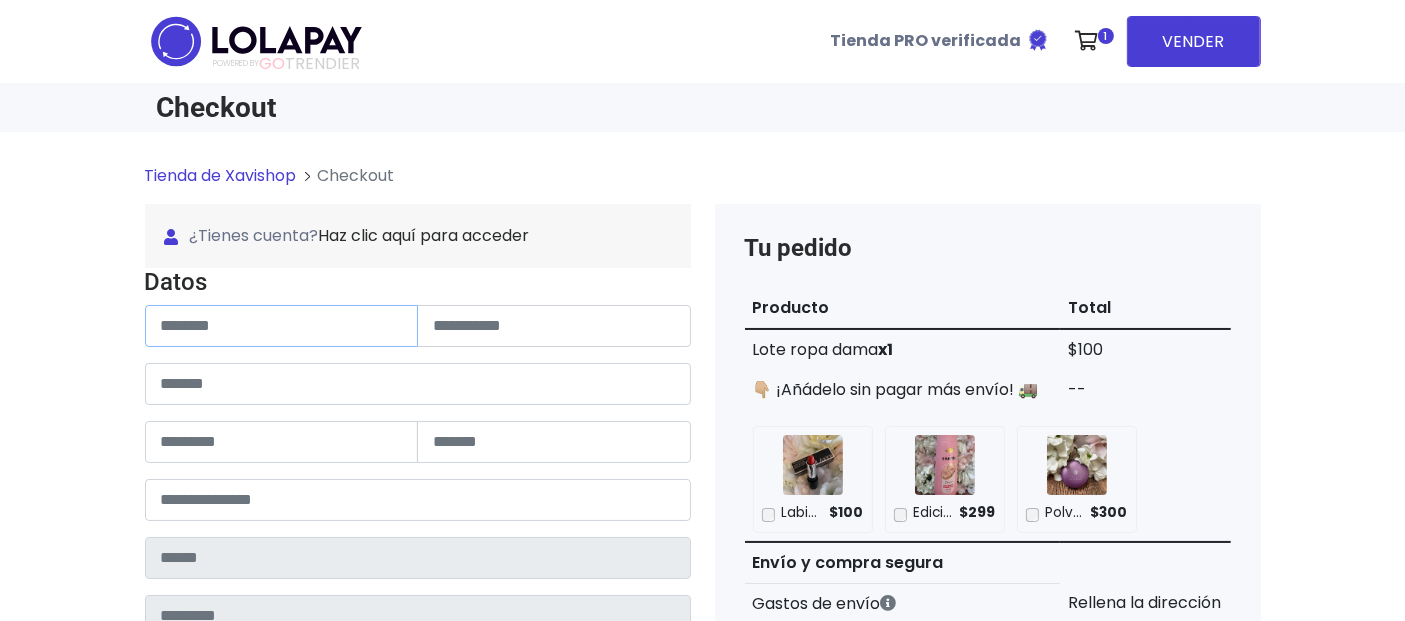 click at bounding box center (282, 326) 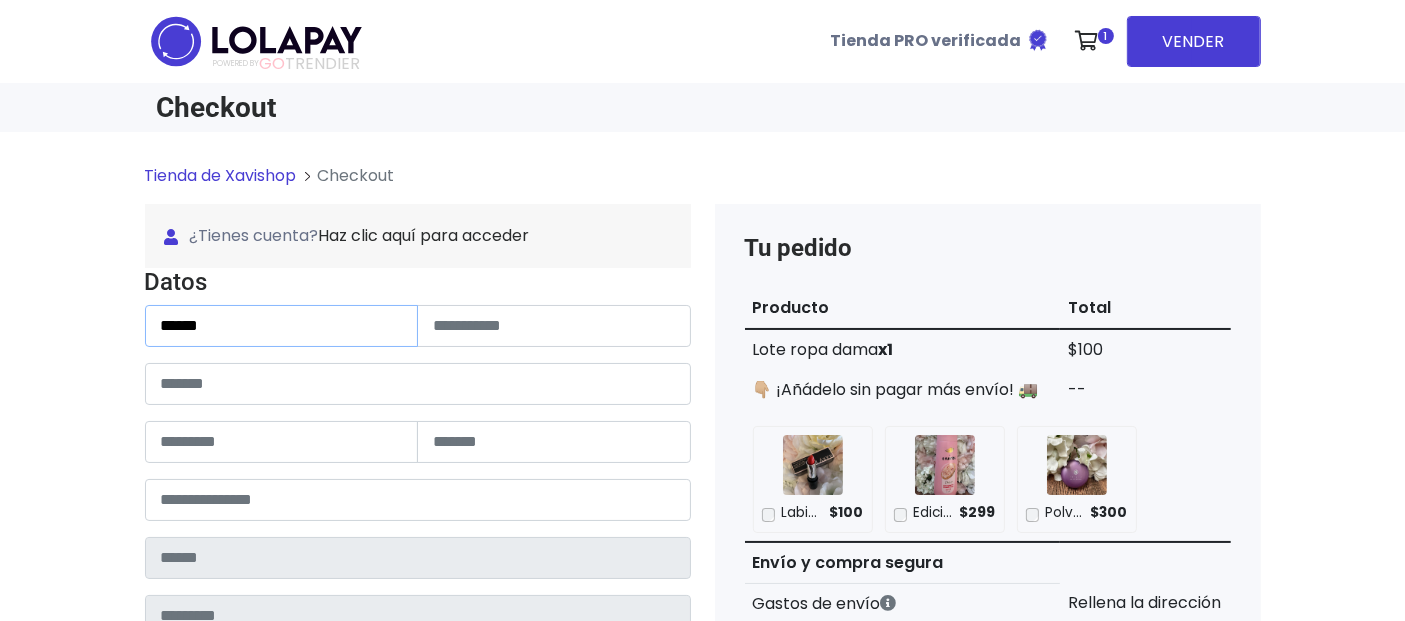 type on "*****" 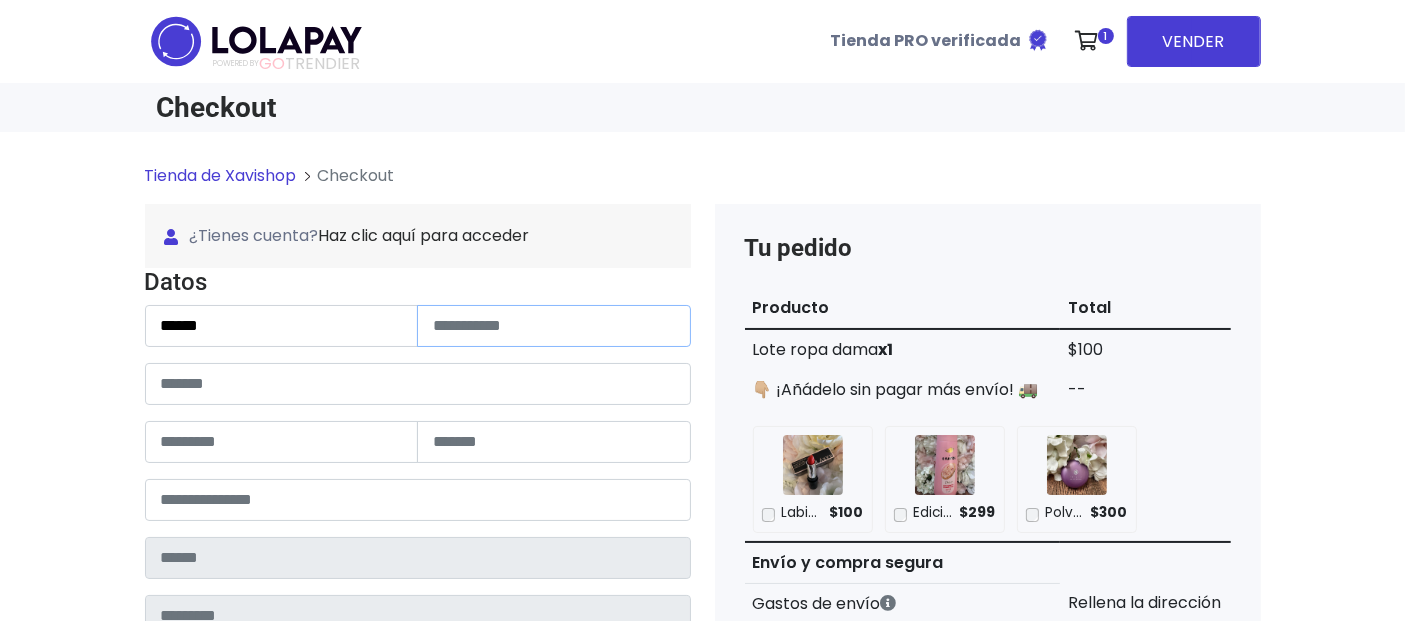 paste on "**********" 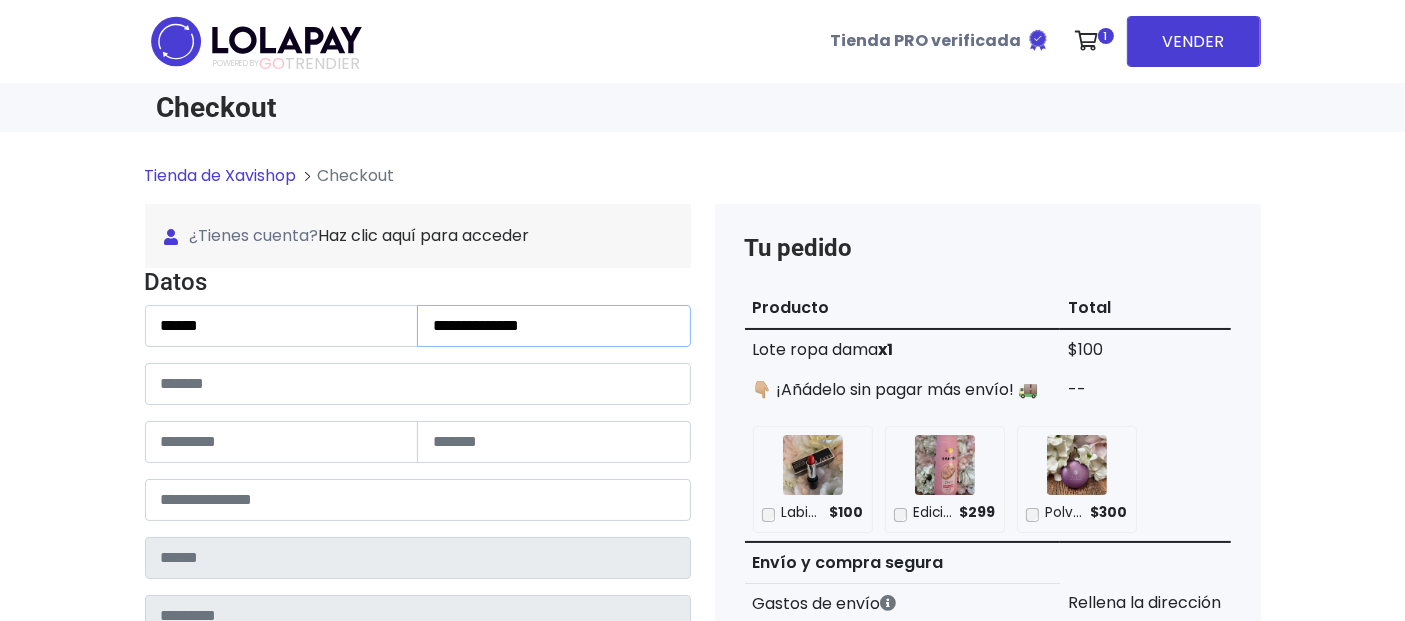 type on "**********" 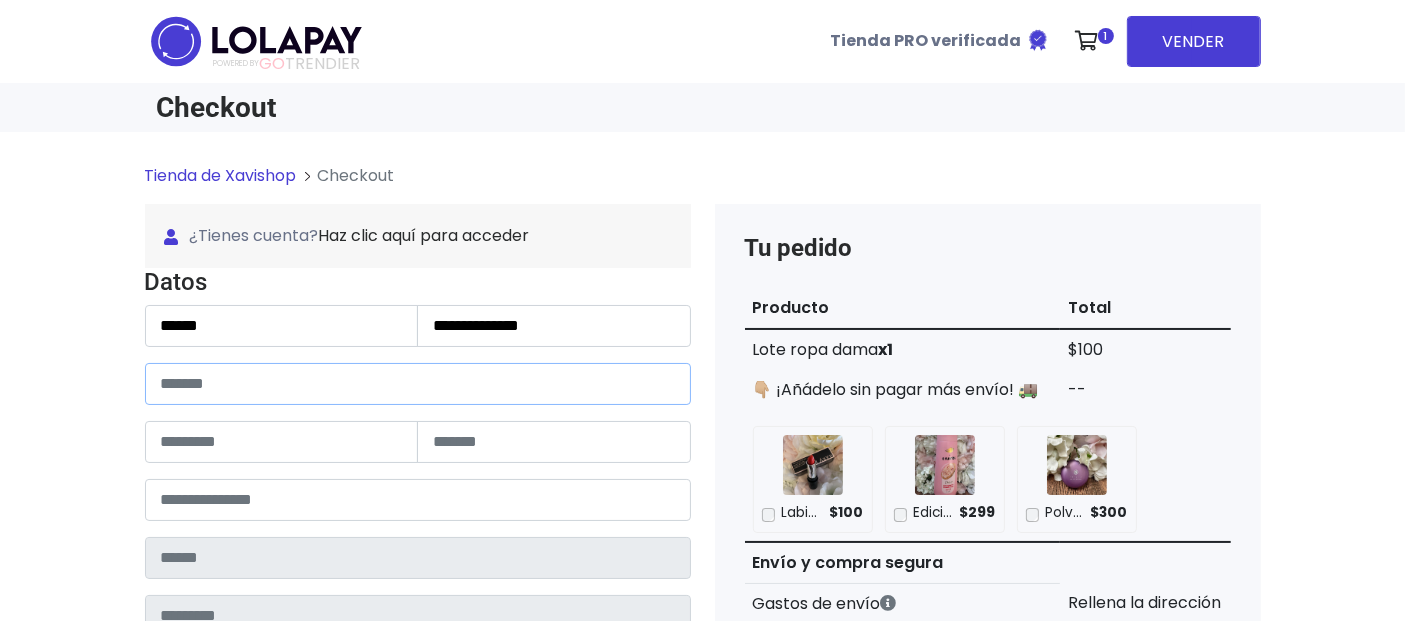 type on "*" 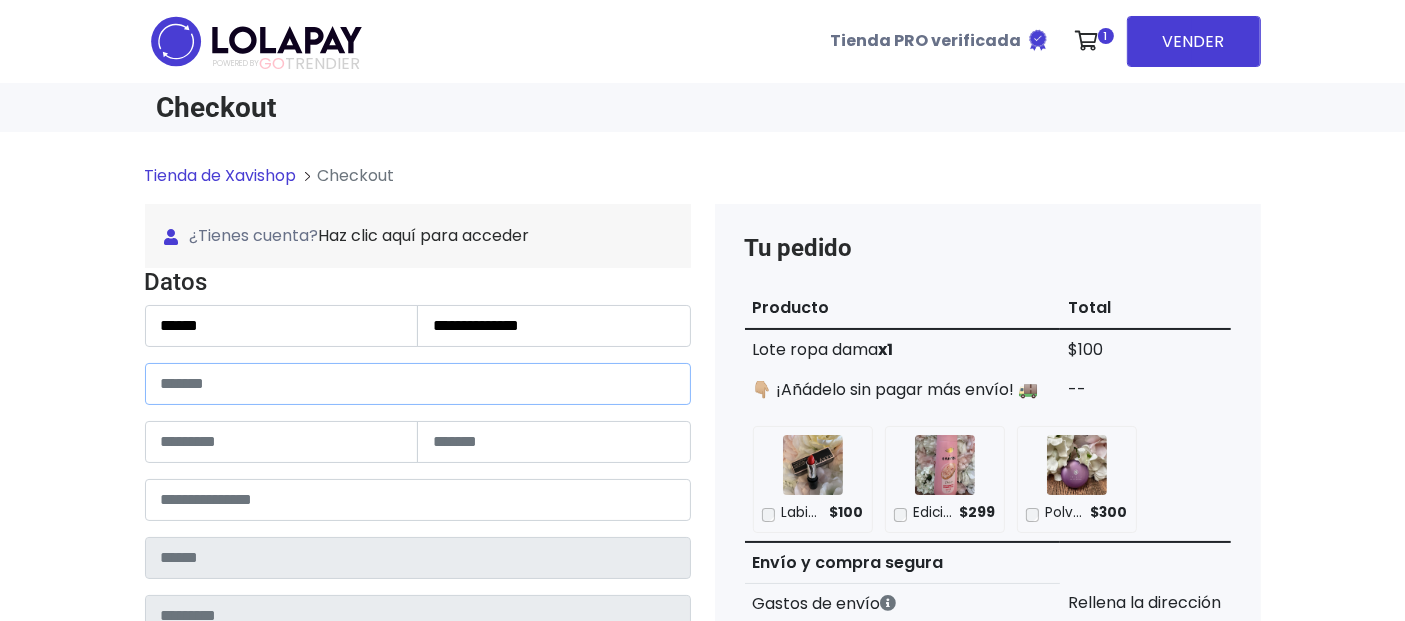 paste on "**********" 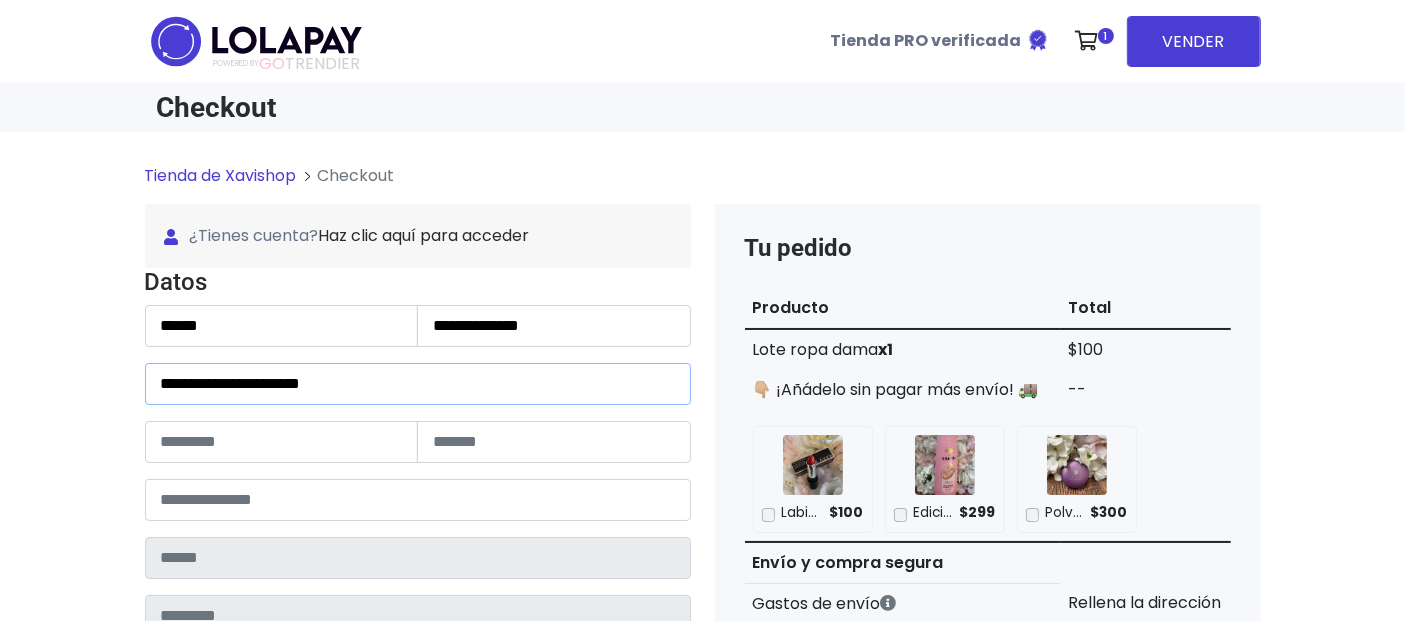 type on "**********" 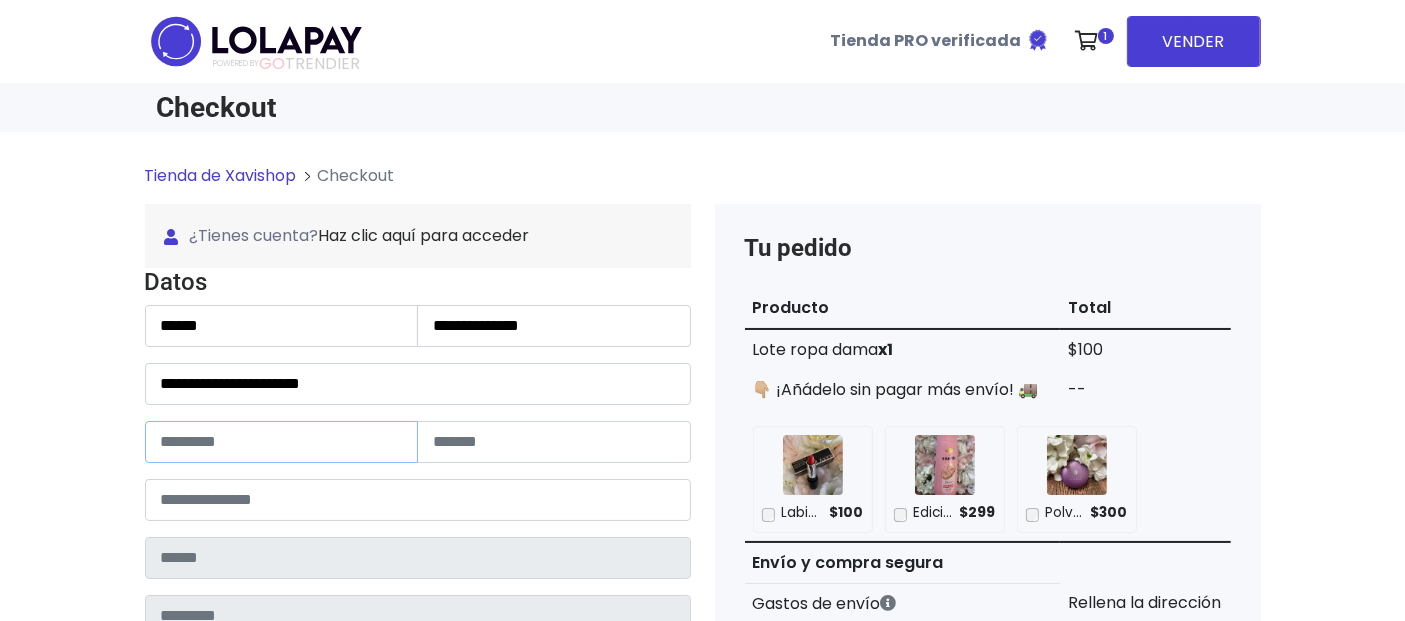 click at bounding box center [282, 442] 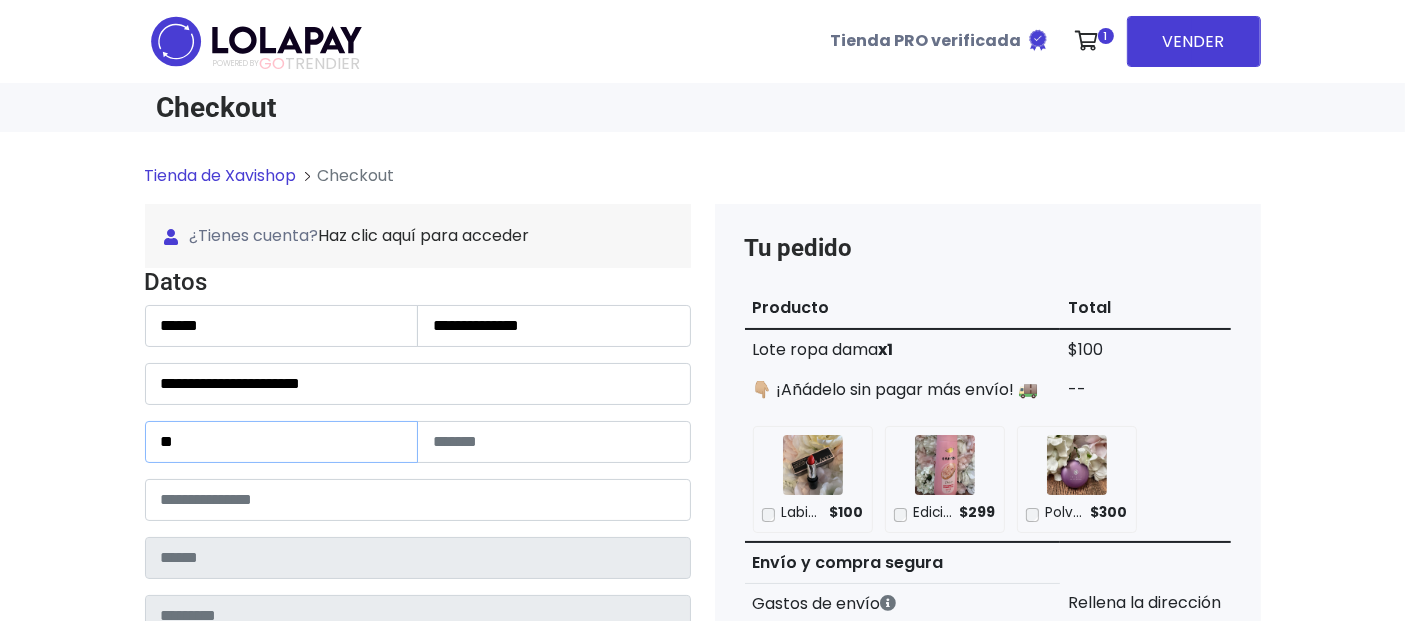 type on "***" 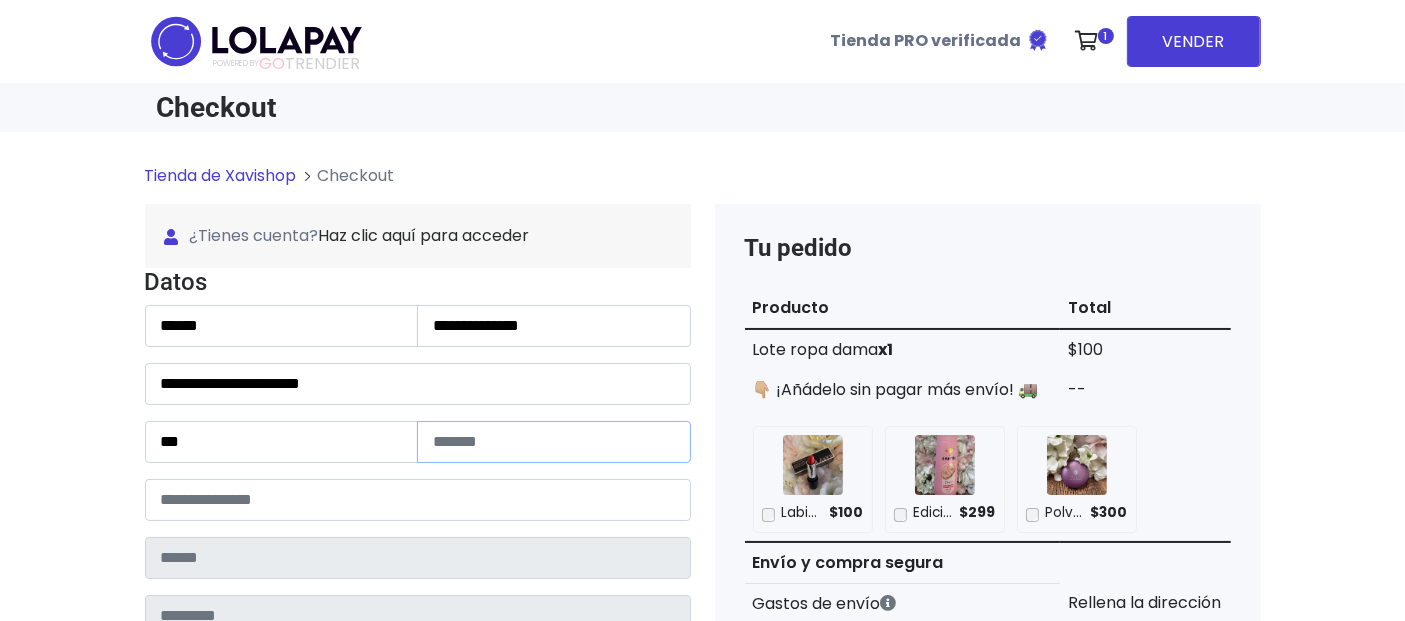 click at bounding box center (554, 442) 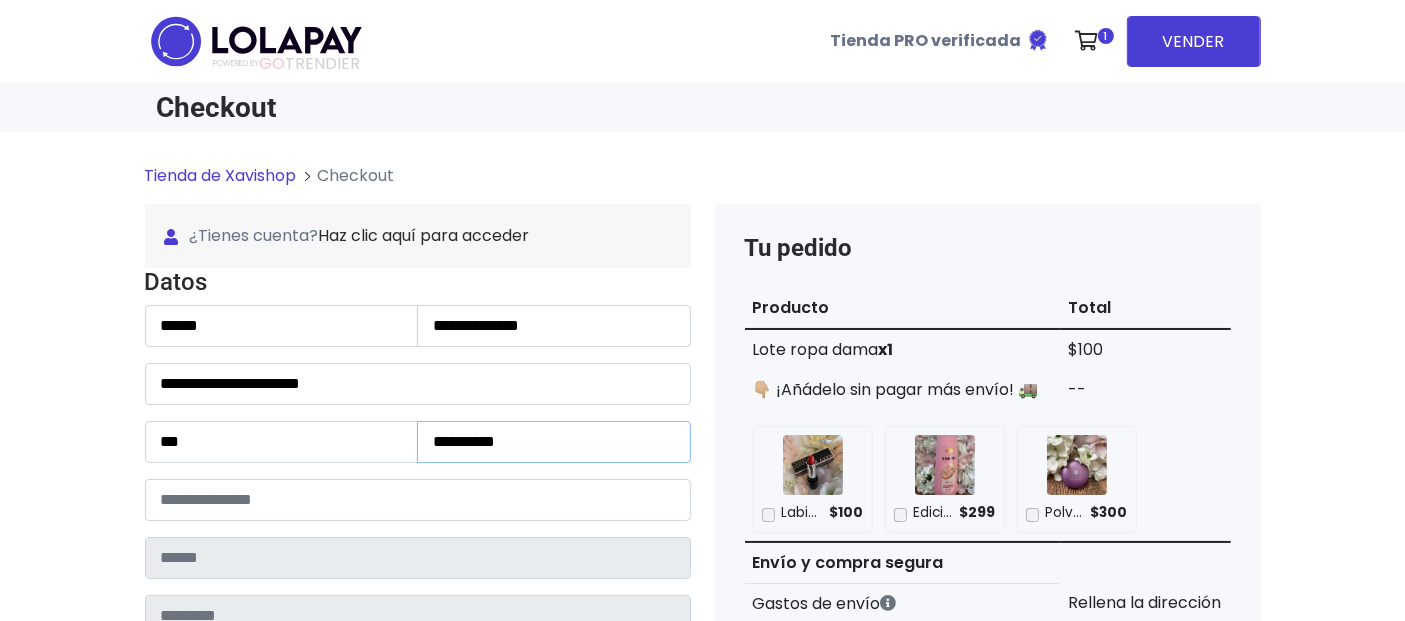 type on "**********" 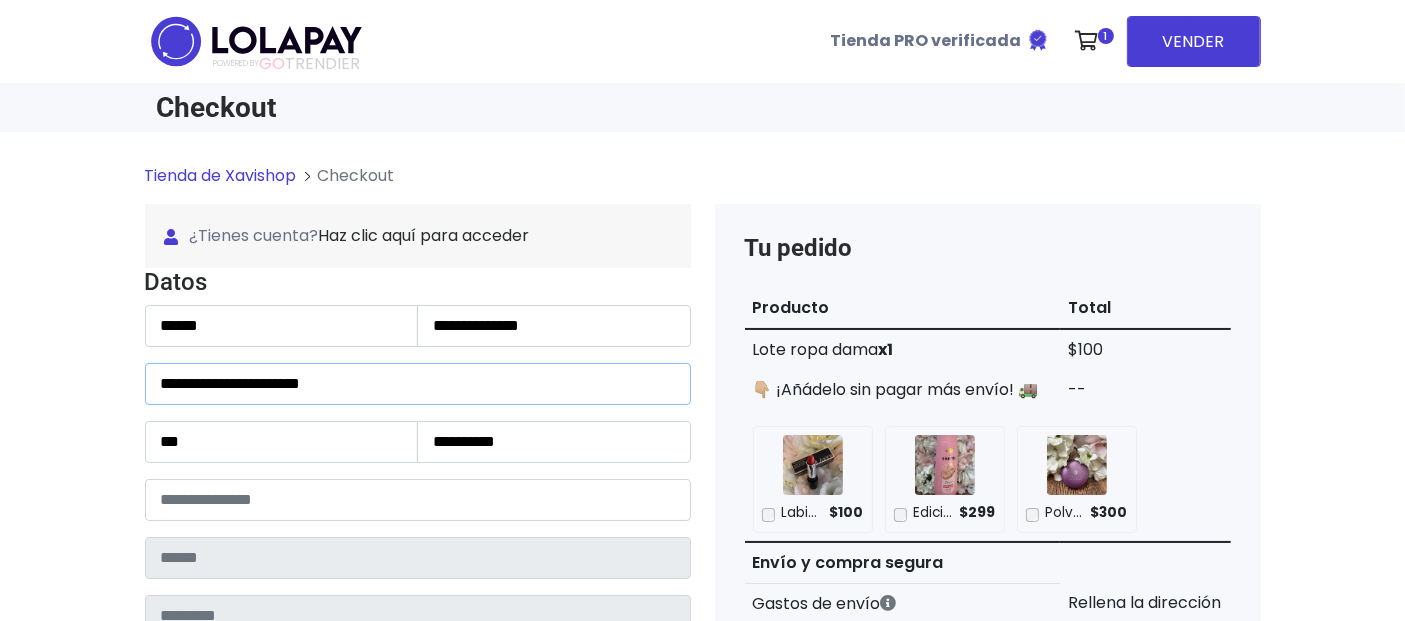 click on "**********" at bounding box center (418, 384) 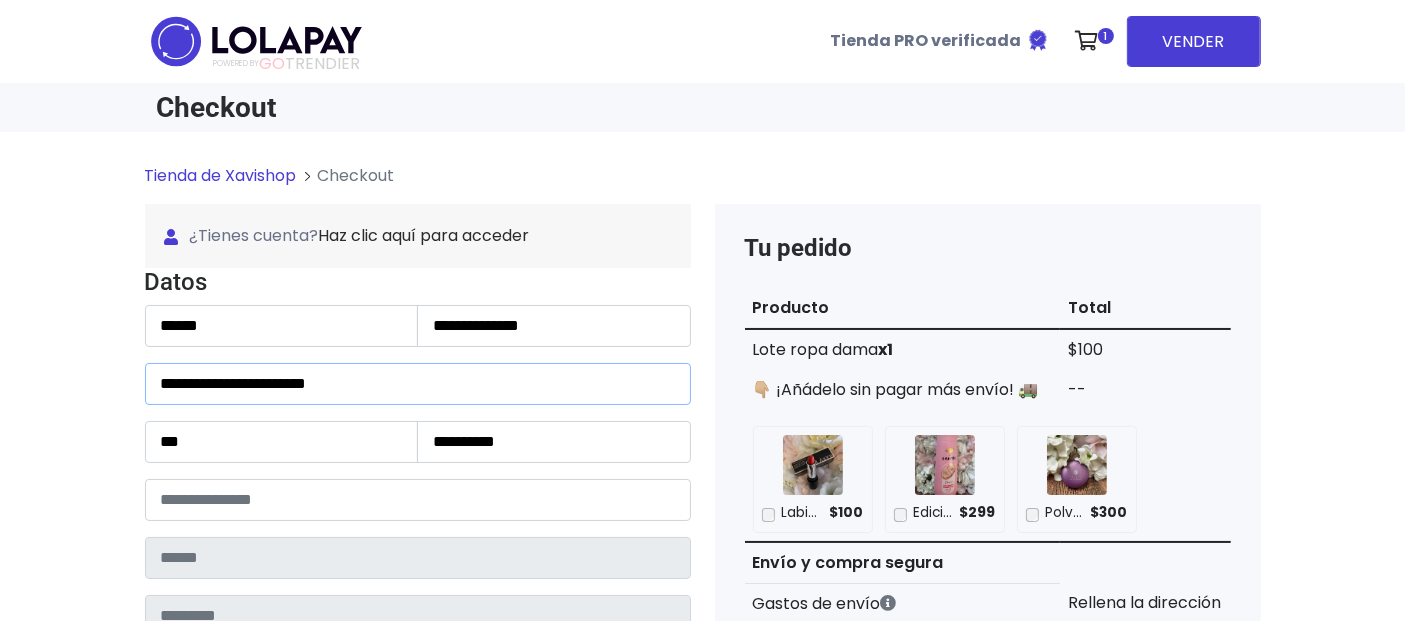 paste on "**********" 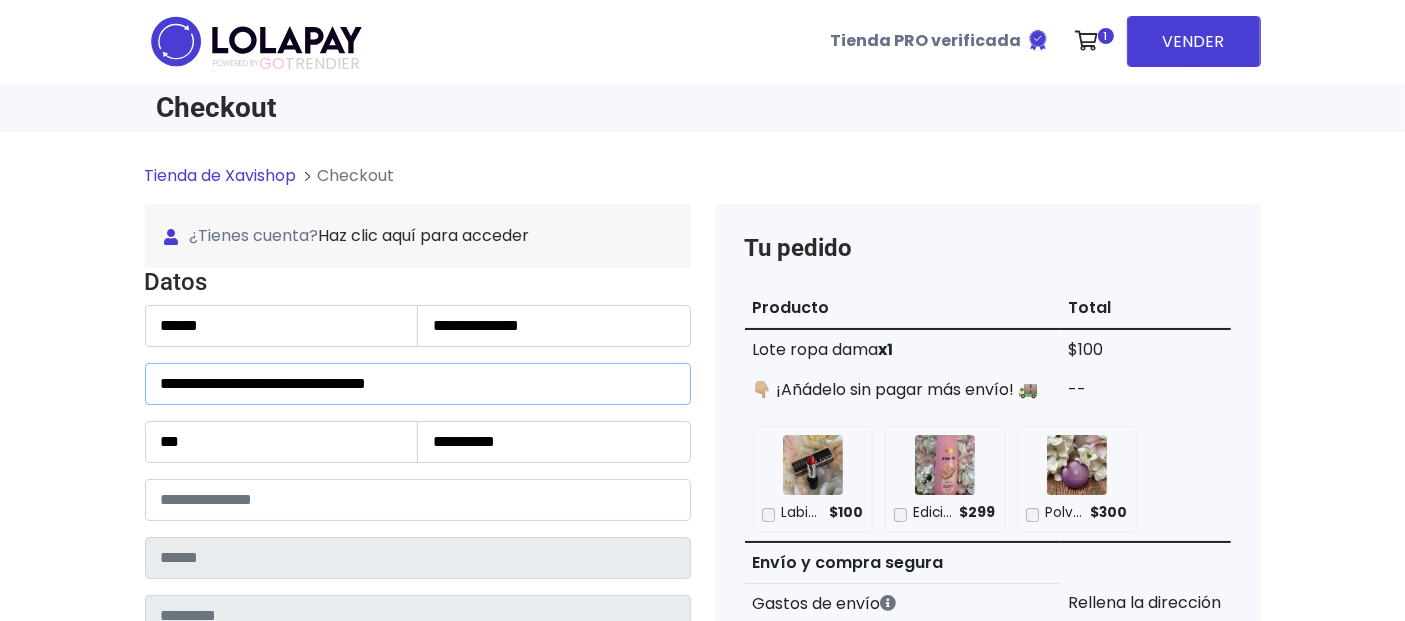type on "**********" 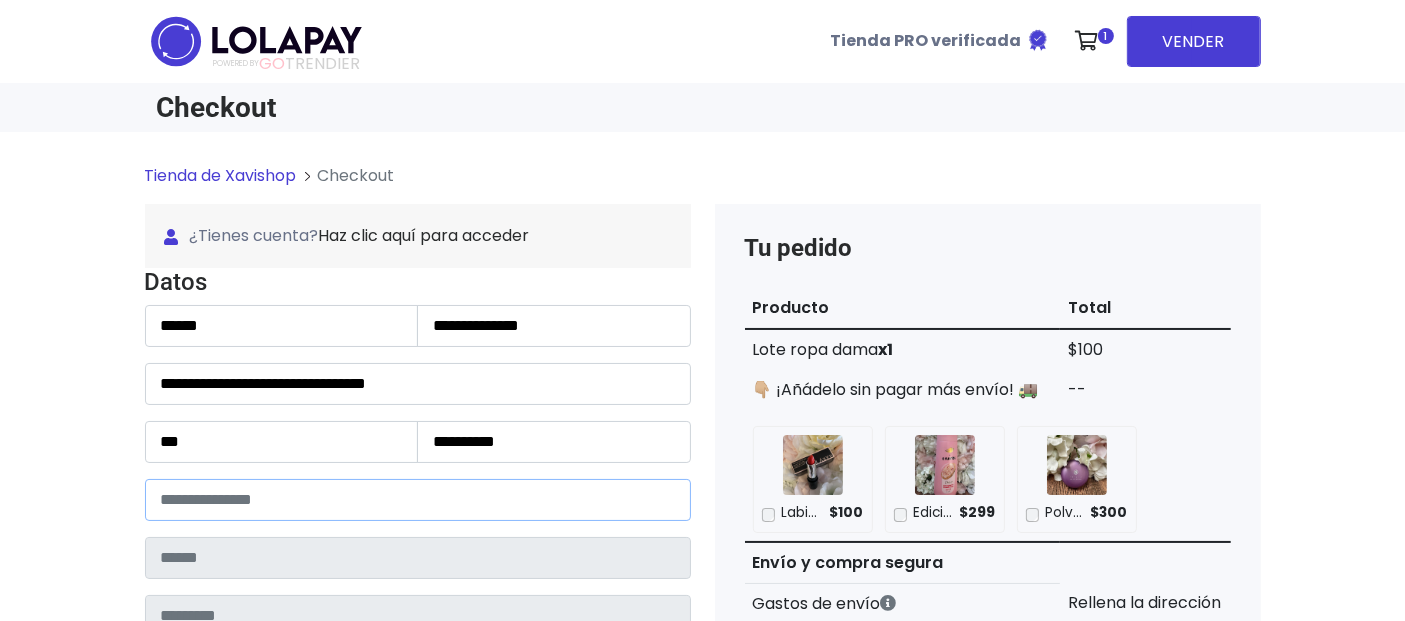 click at bounding box center (418, 500) 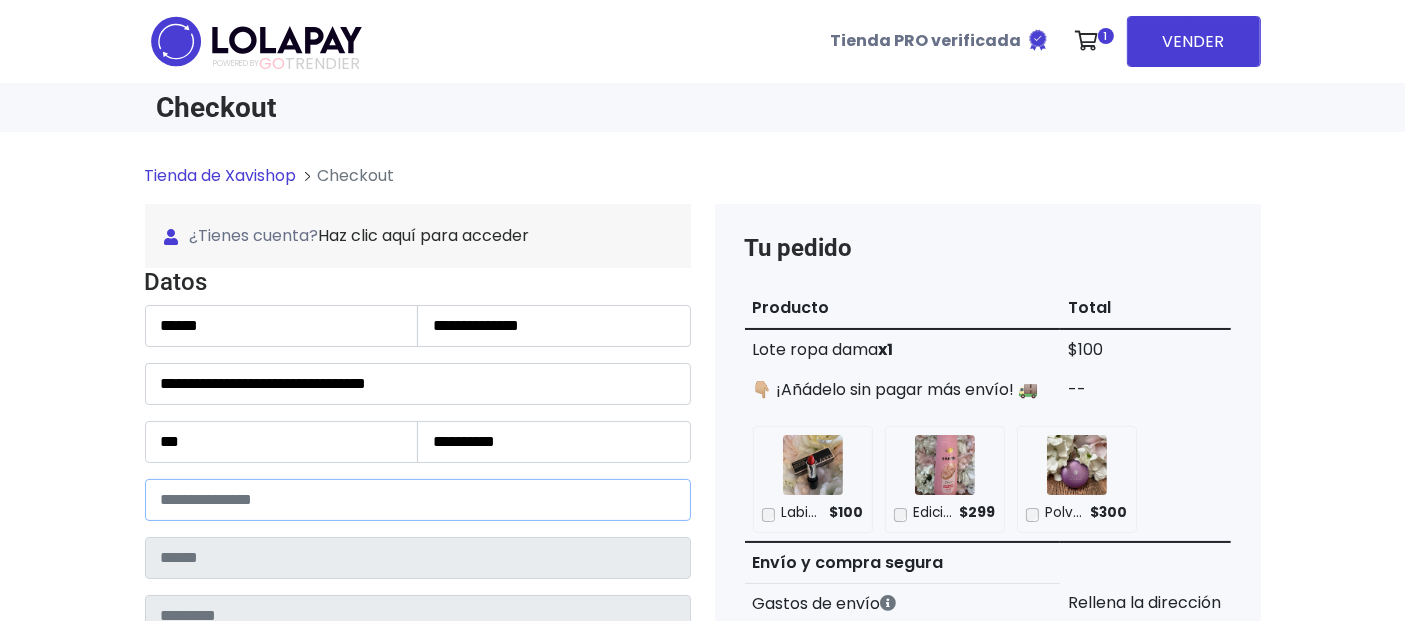 paste on "*****" 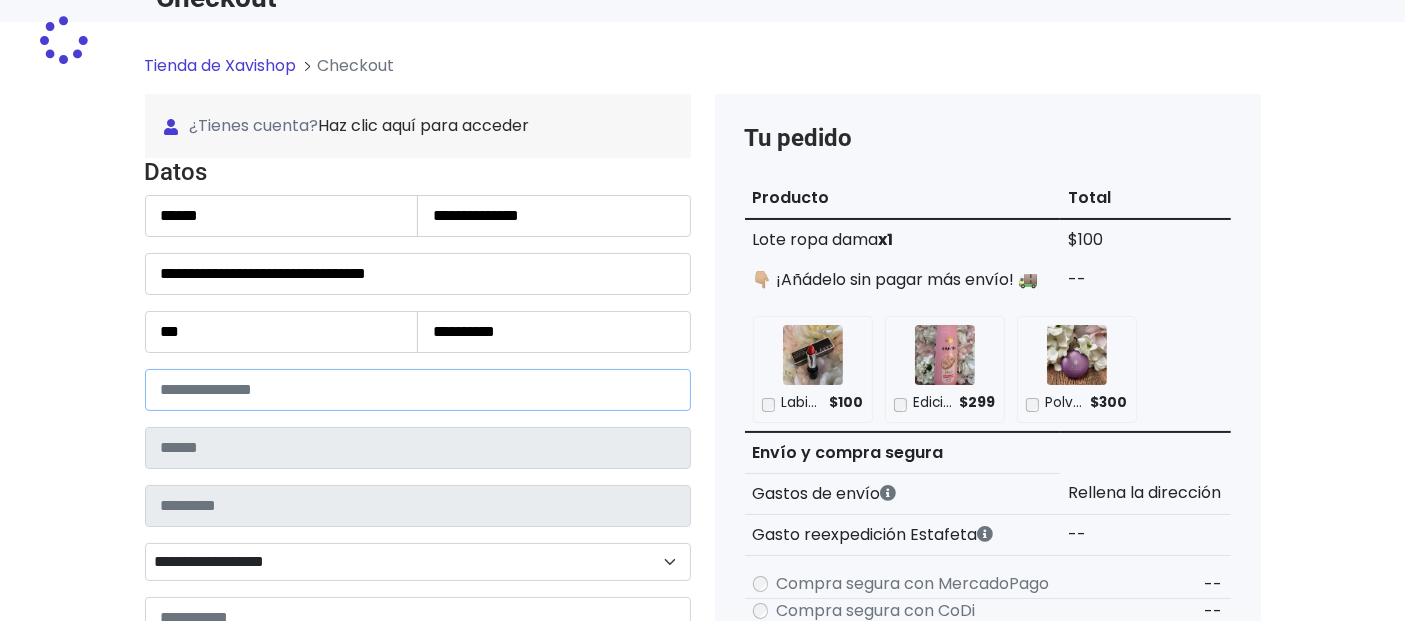 type on "*******" 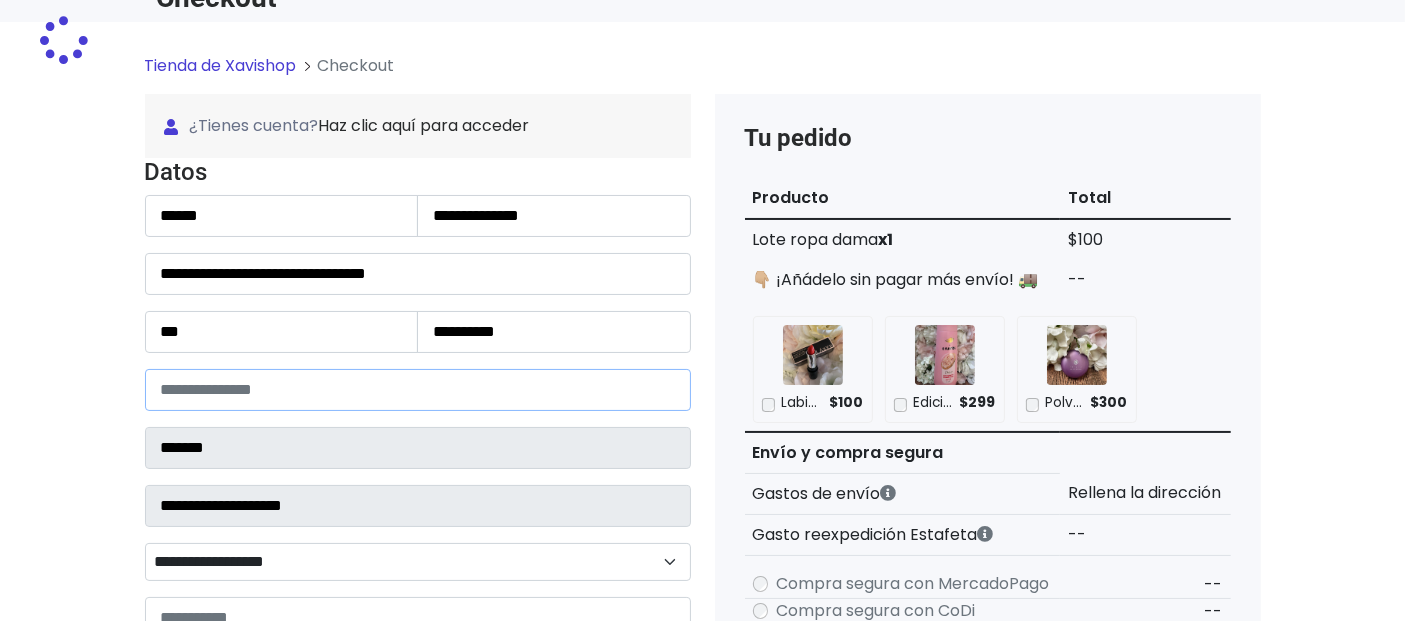 select 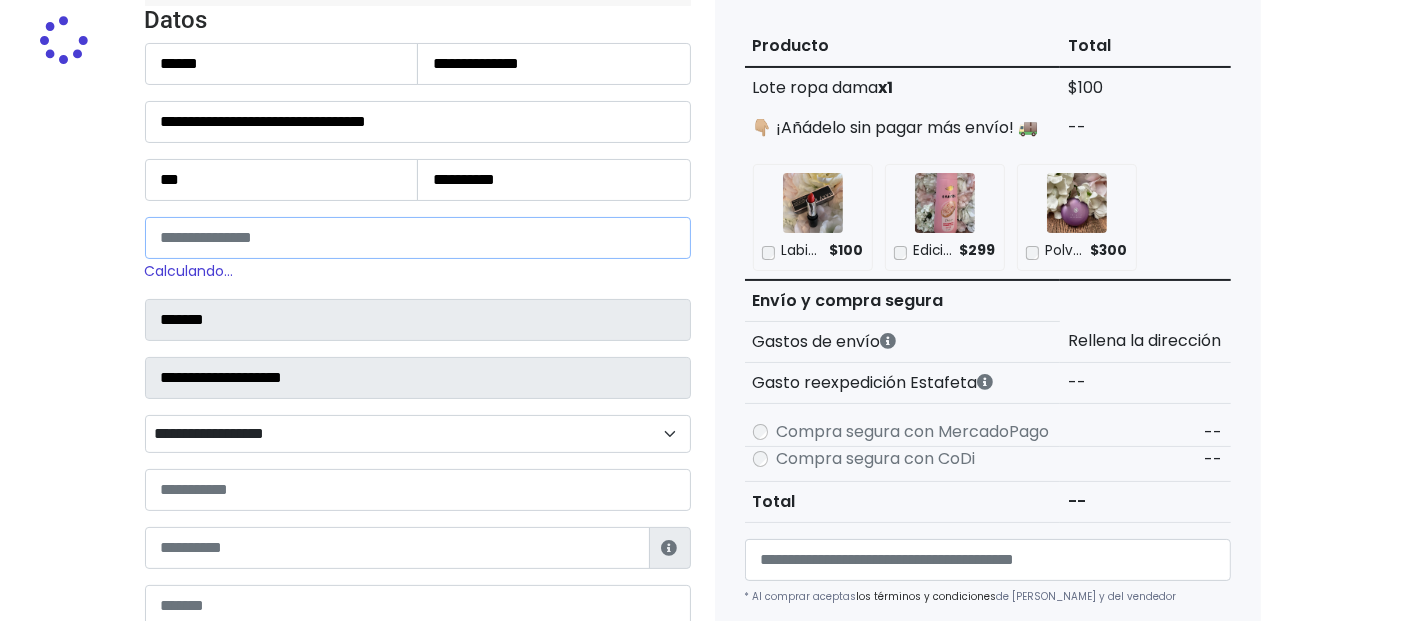 scroll, scrollTop: 269, scrollLeft: 0, axis: vertical 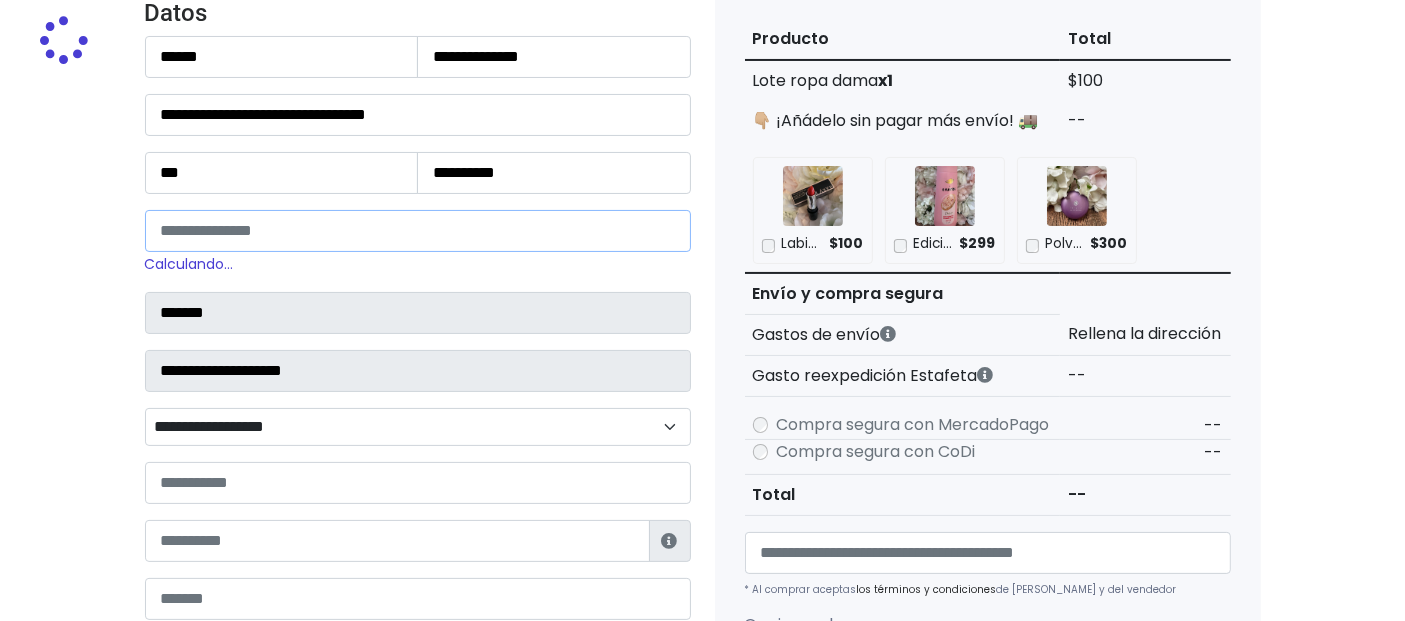 type on "*****" 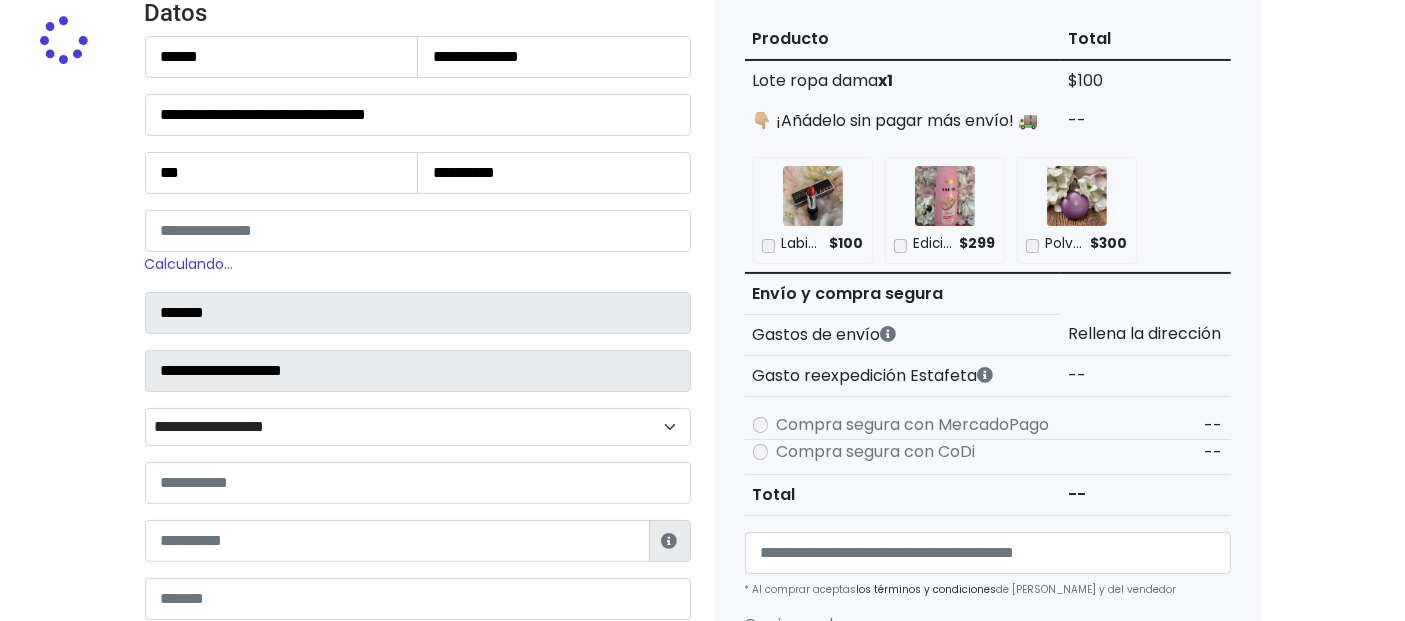 click on "**********" at bounding box center [418, 426] 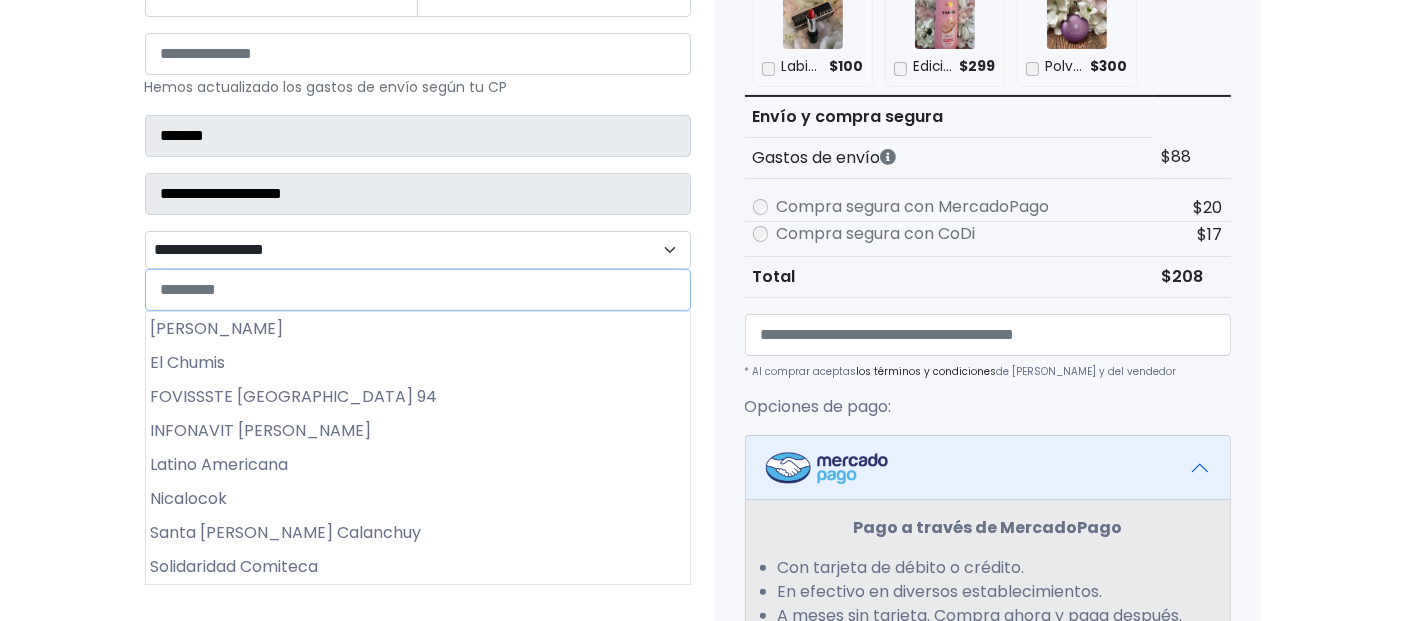 scroll, scrollTop: 472, scrollLeft: 0, axis: vertical 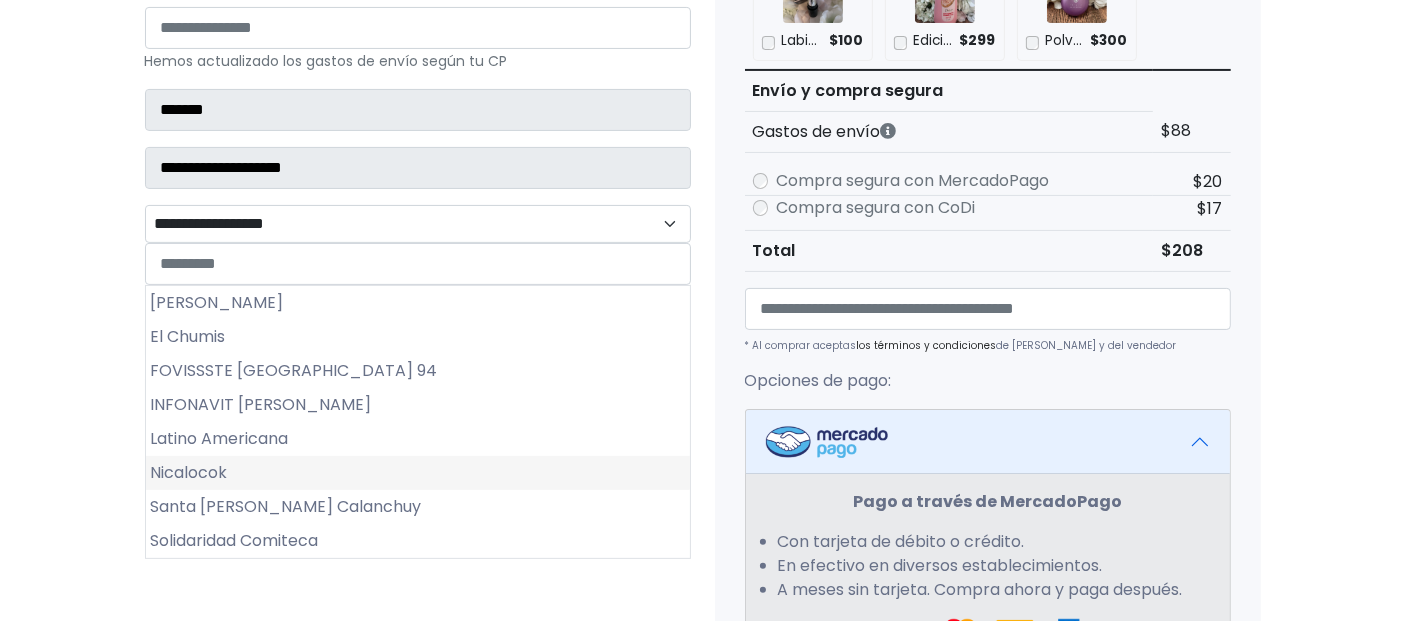 click on "Nicalocok" at bounding box center (418, 473) 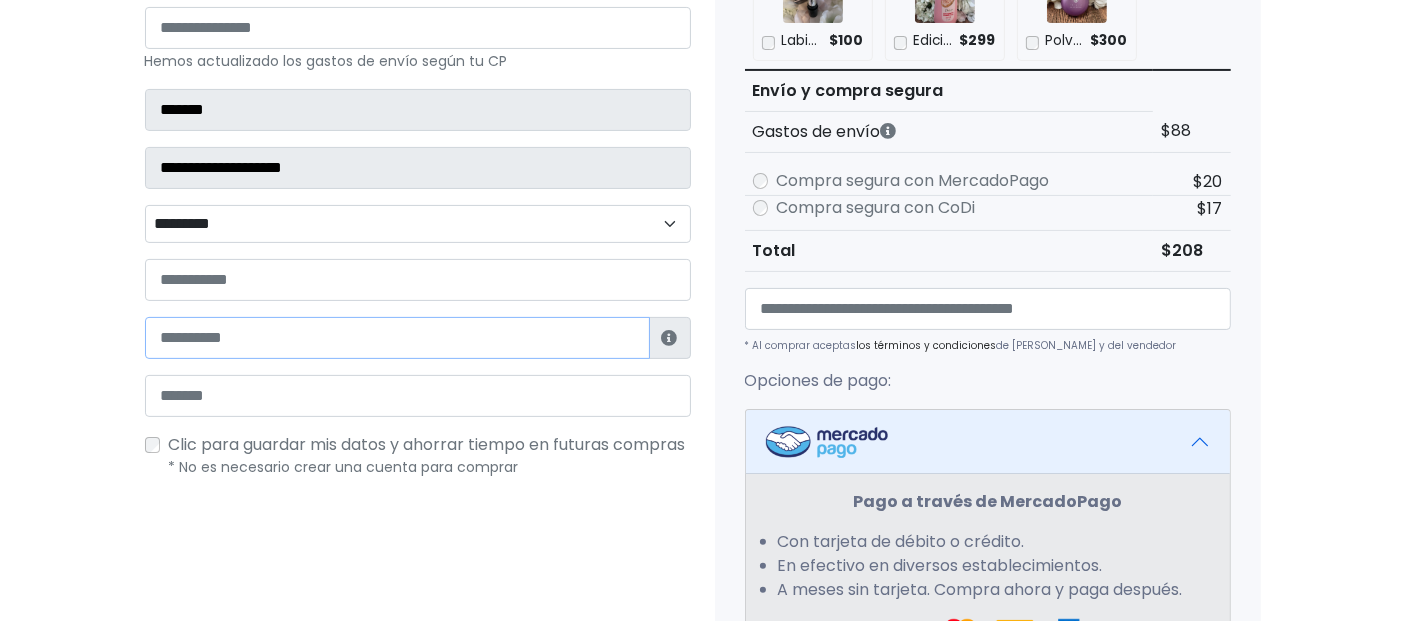 click at bounding box center [397, 338] 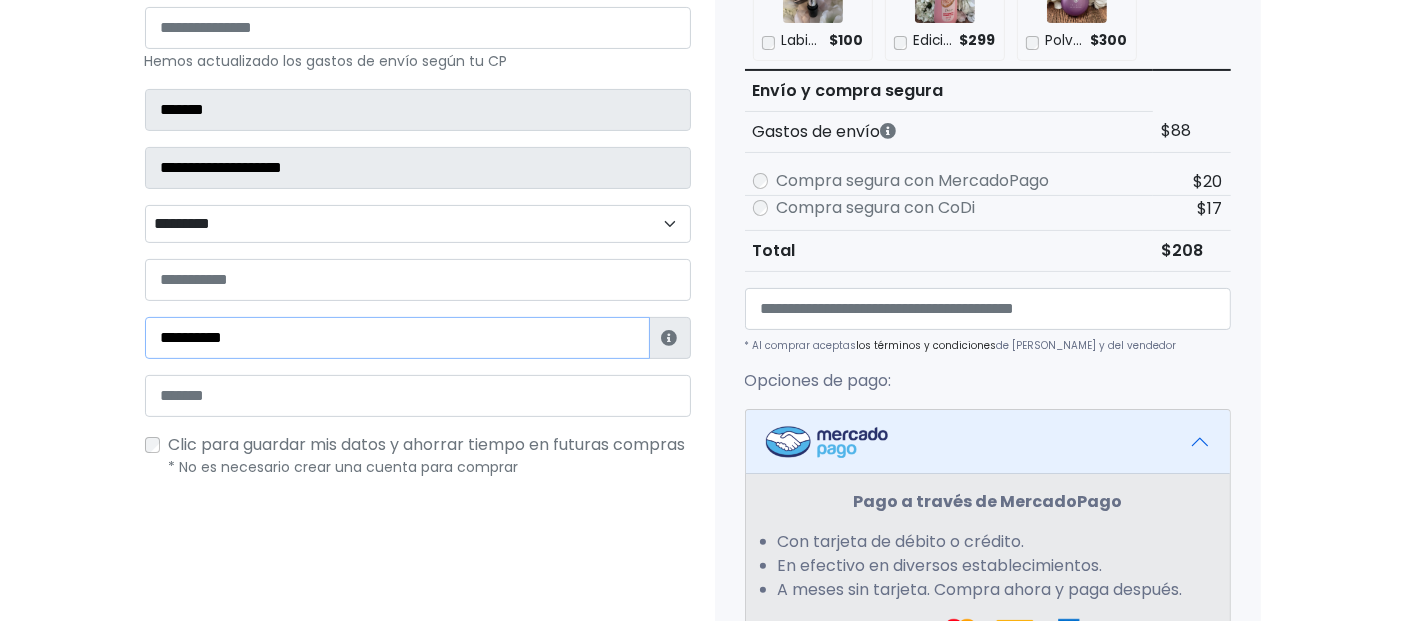 type on "**********" 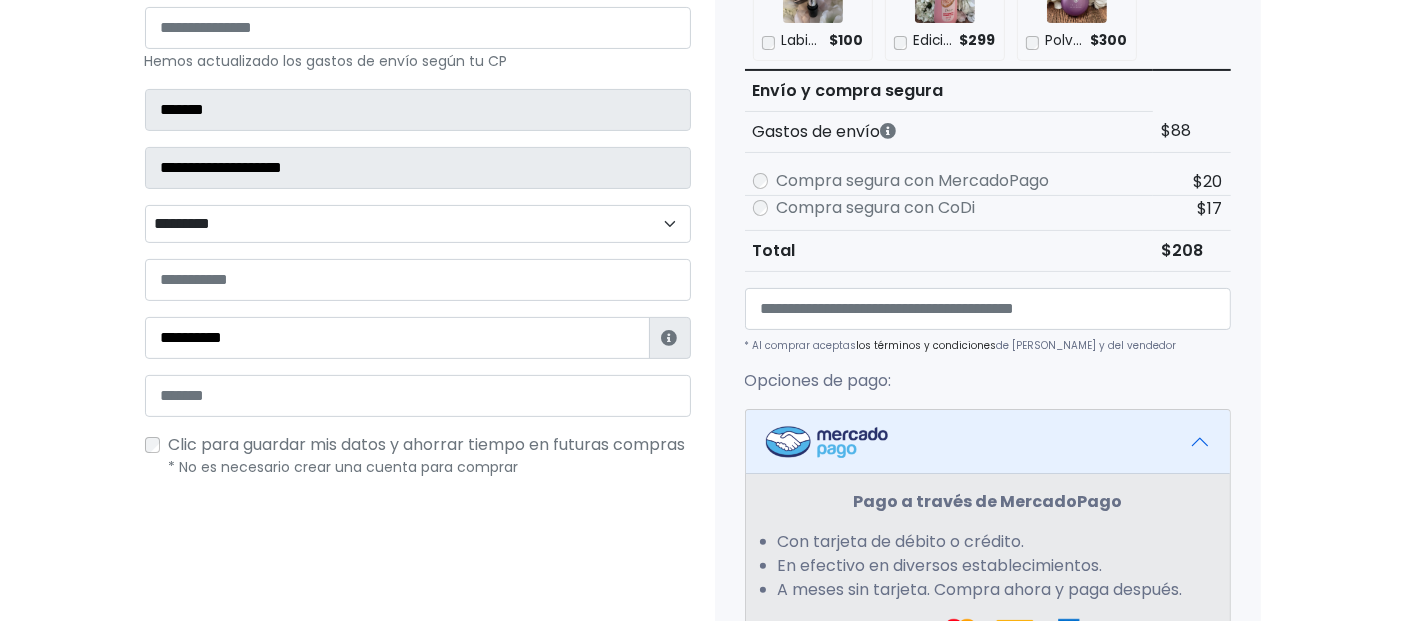 click on "**********" at bounding box center [418, 155] 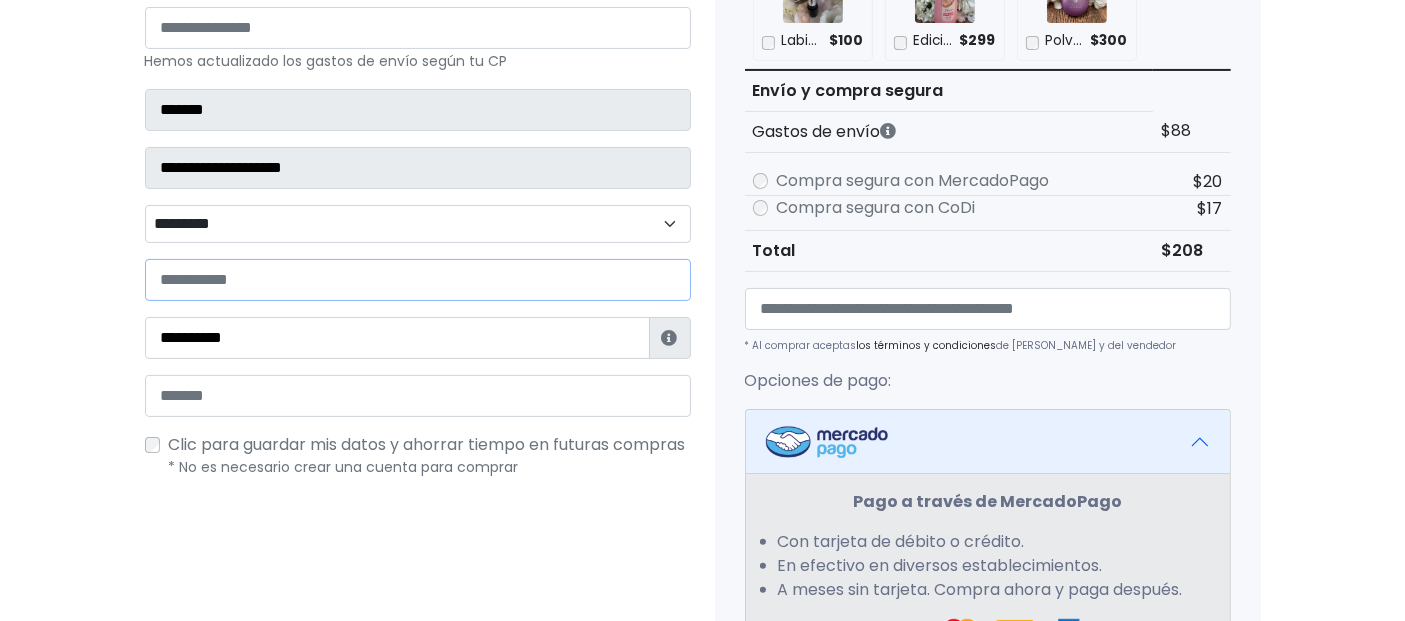 click at bounding box center [418, 280] 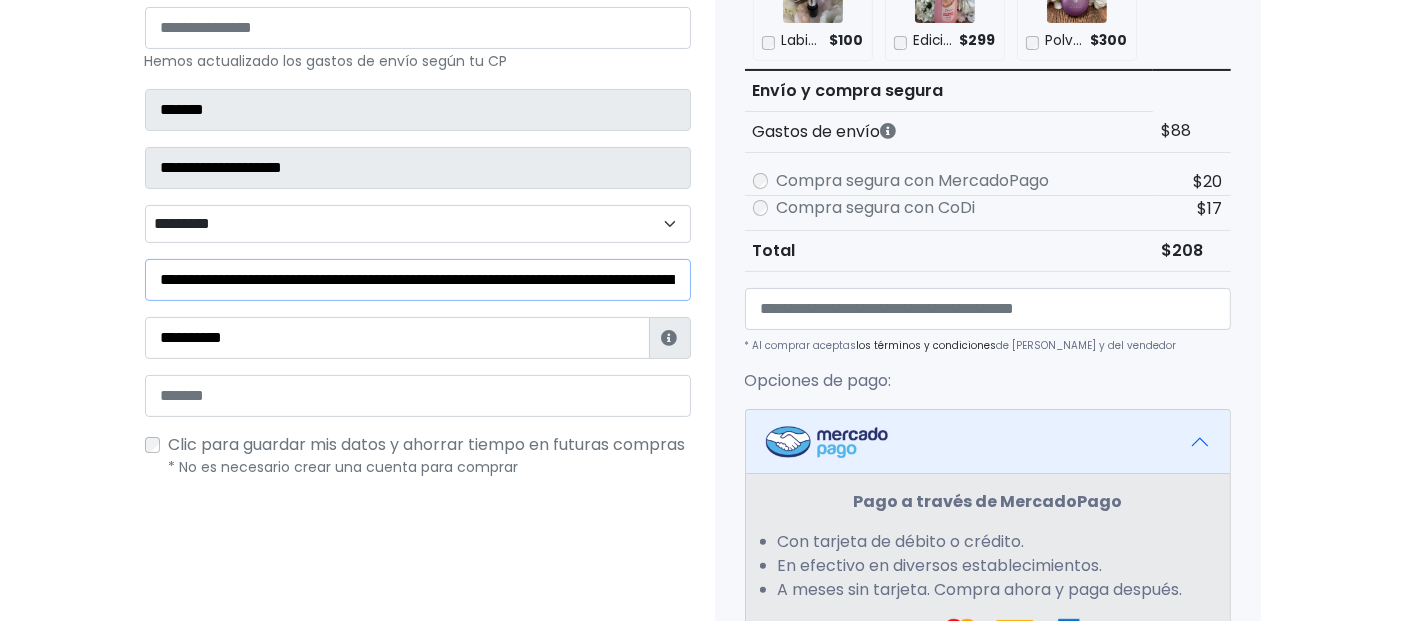scroll, scrollTop: 0, scrollLeft: 260, axis: horizontal 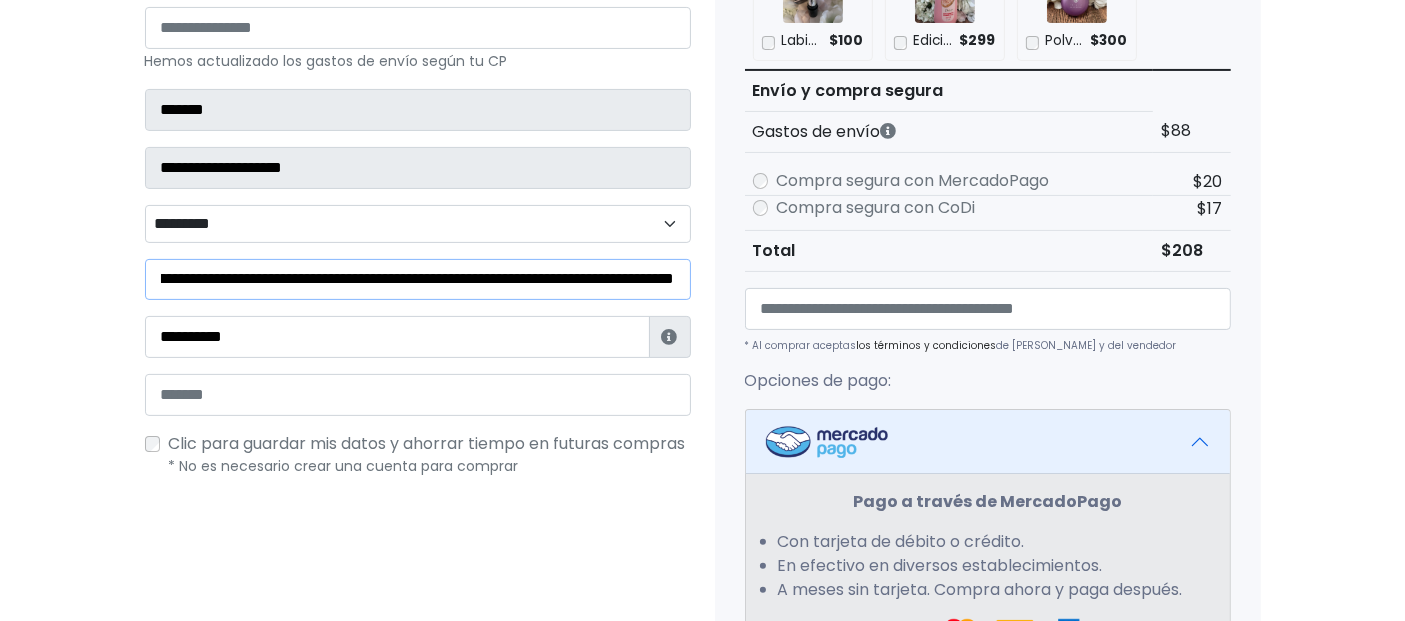 click on "**********" at bounding box center (418, 279) 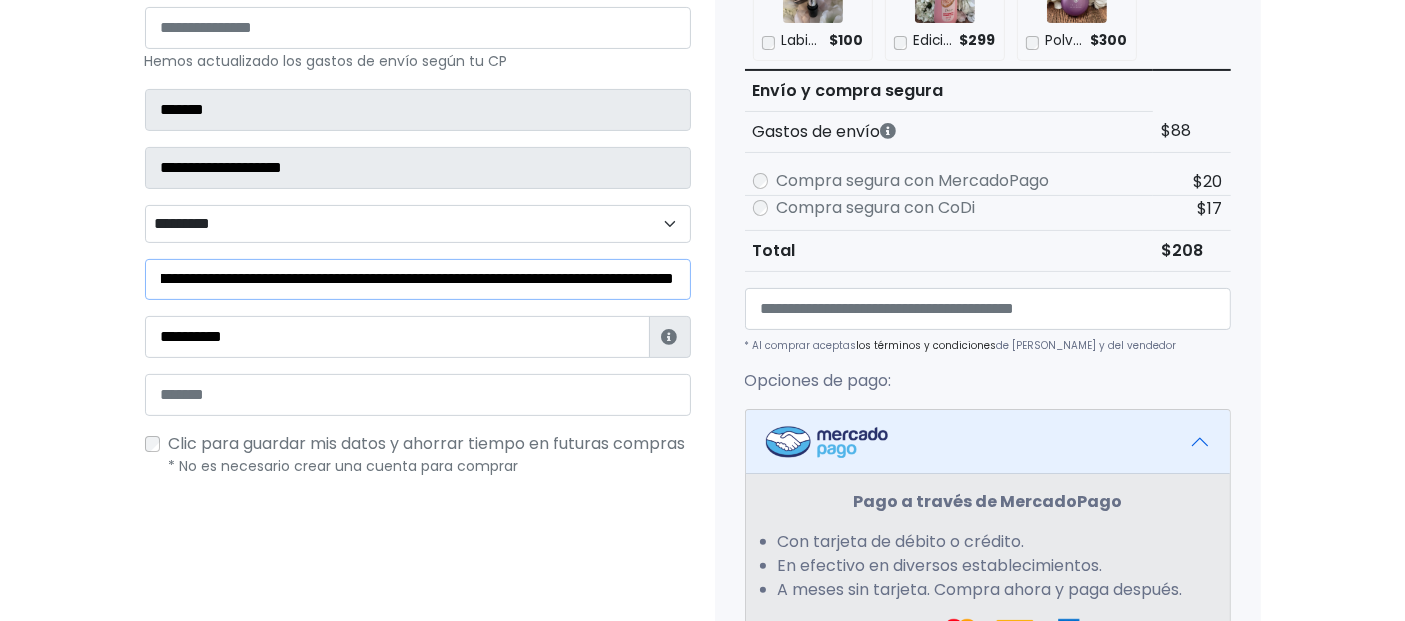 scroll, scrollTop: 0, scrollLeft: 203, axis: horizontal 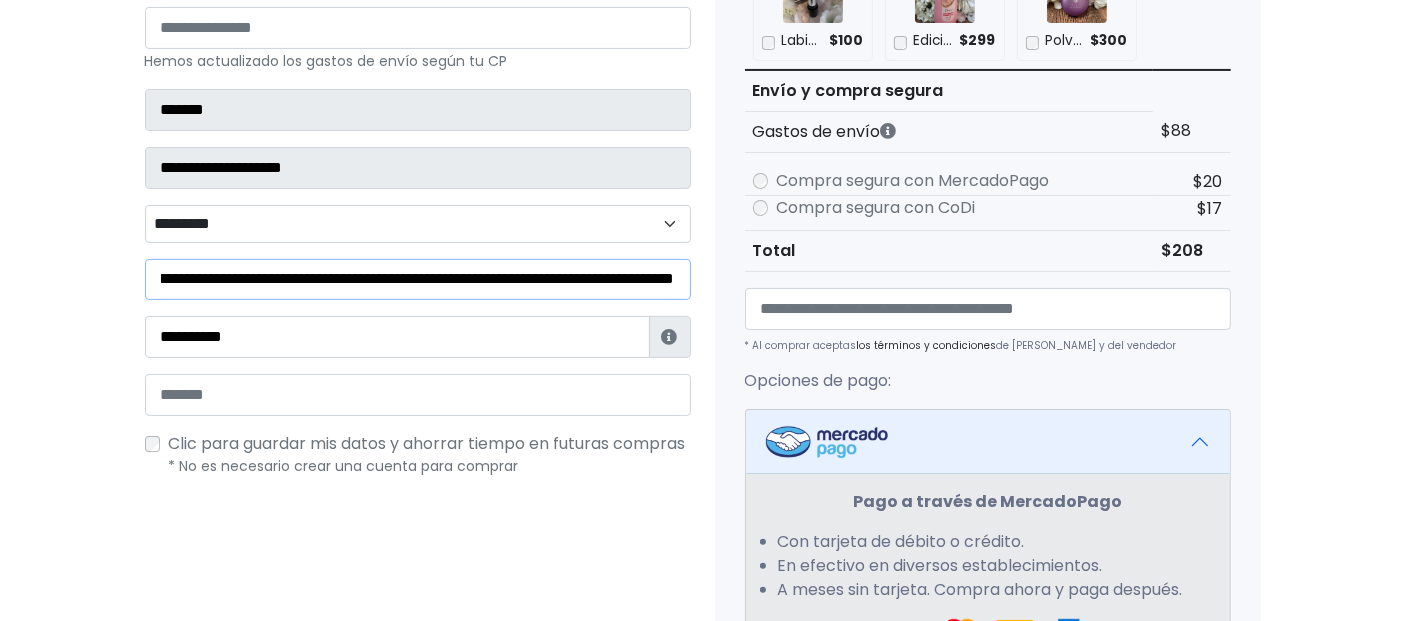 click on "**********" at bounding box center [418, 279] 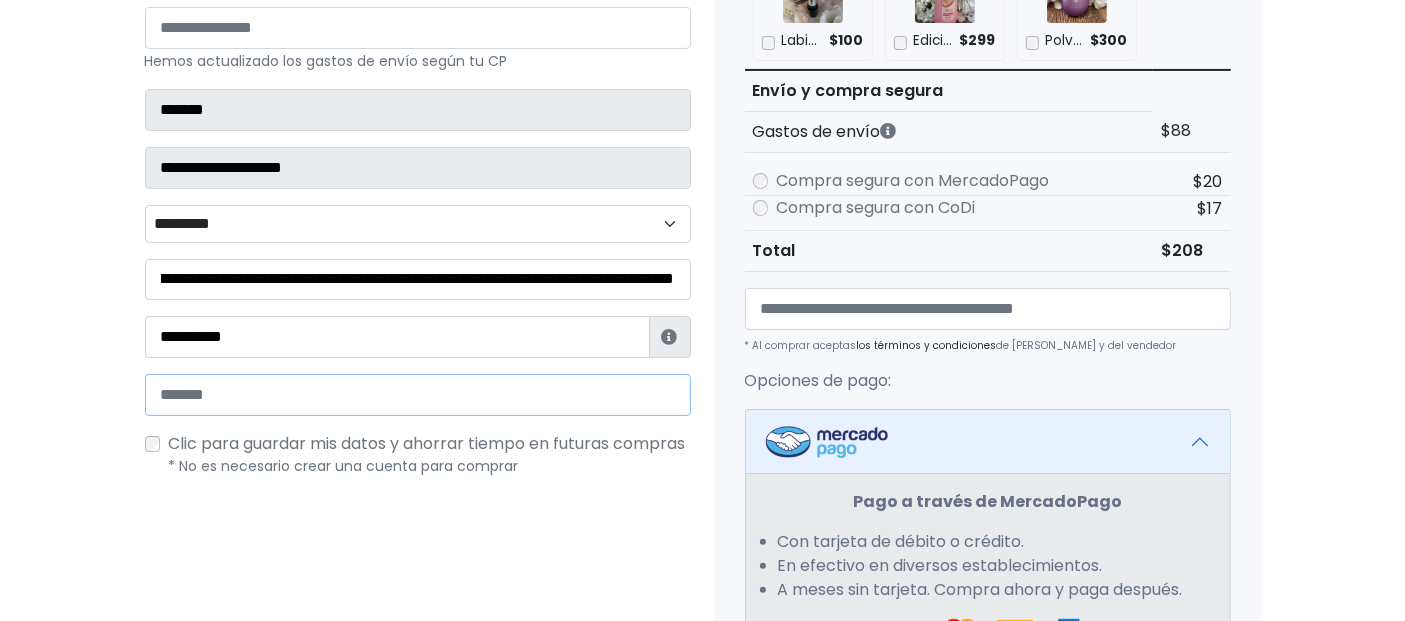click at bounding box center (418, 395) 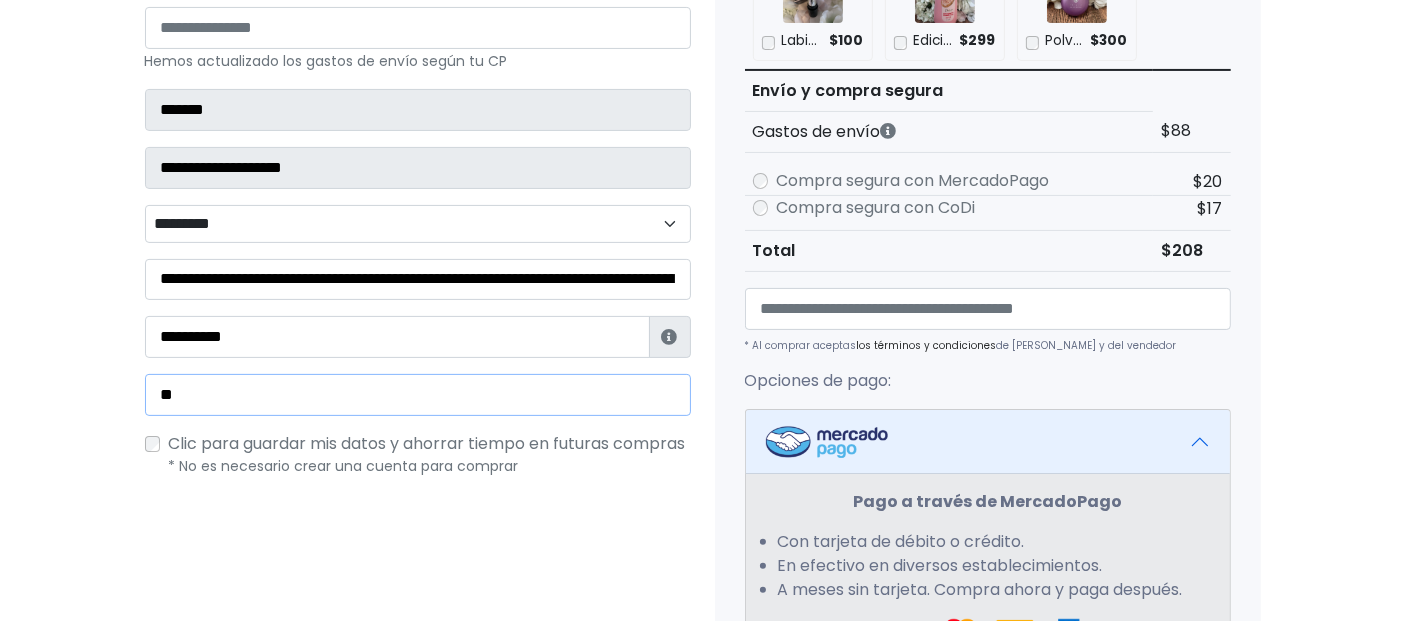 type on "*" 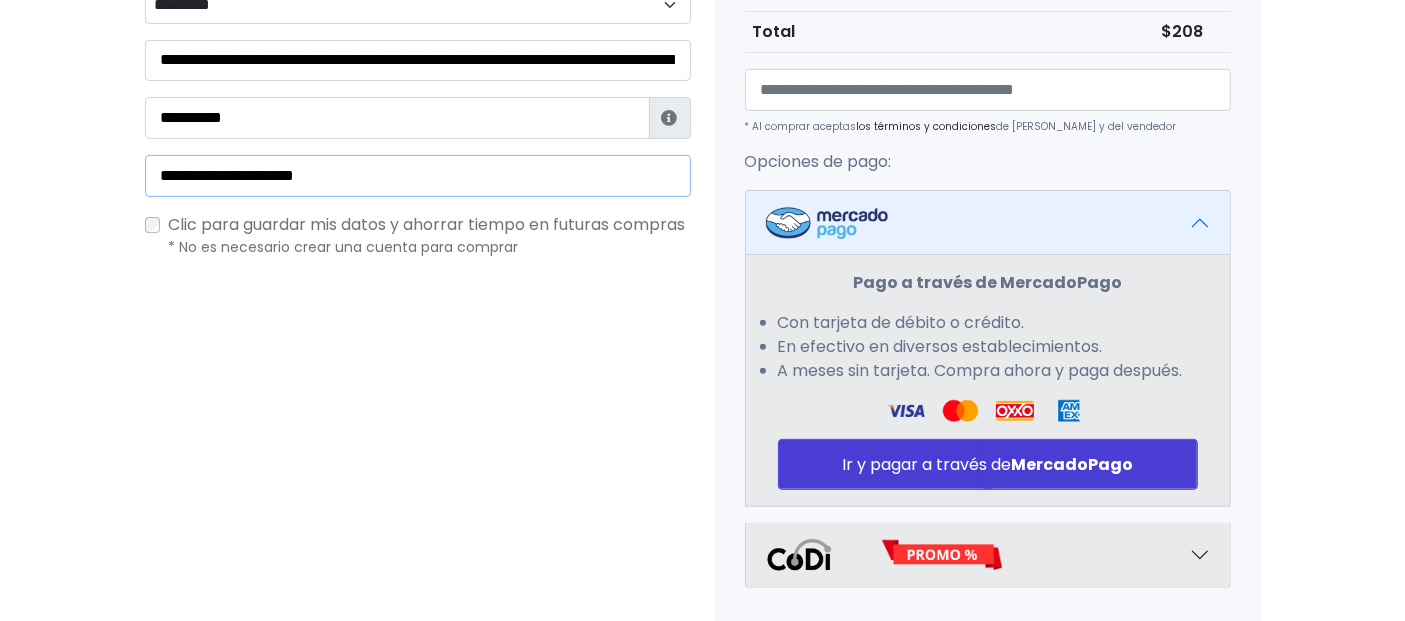 scroll, scrollTop: 731, scrollLeft: 0, axis: vertical 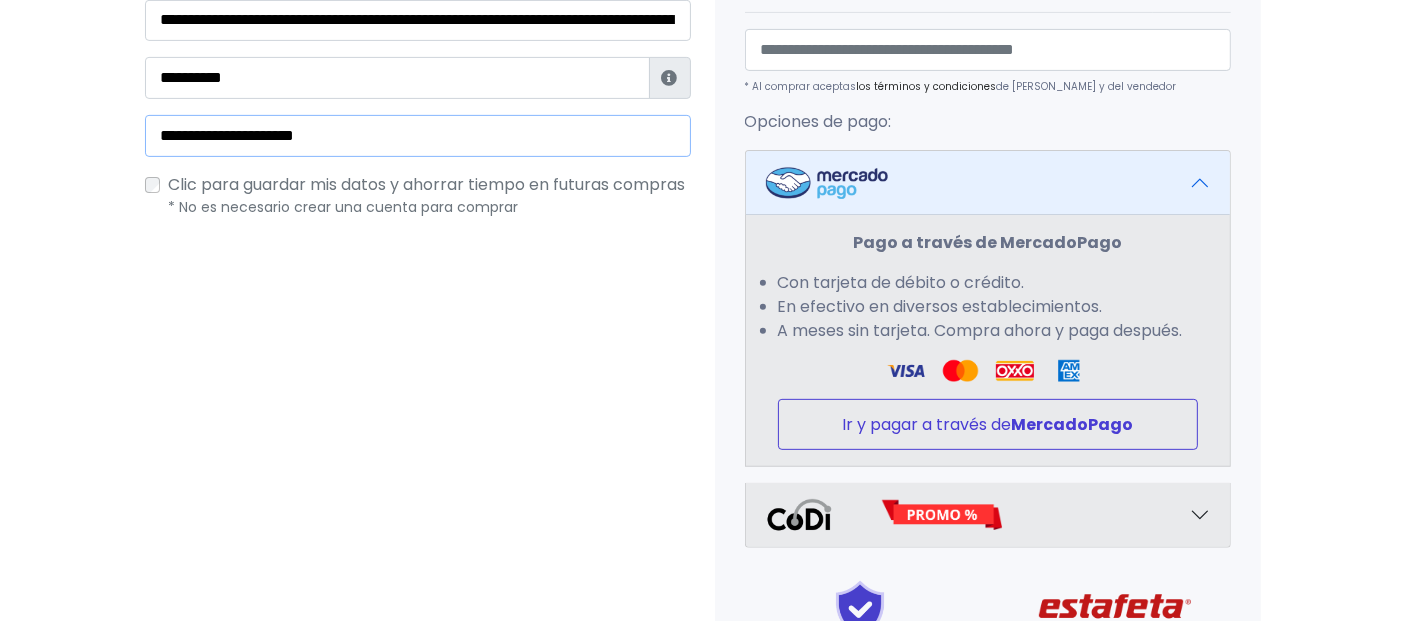 type on "**********" 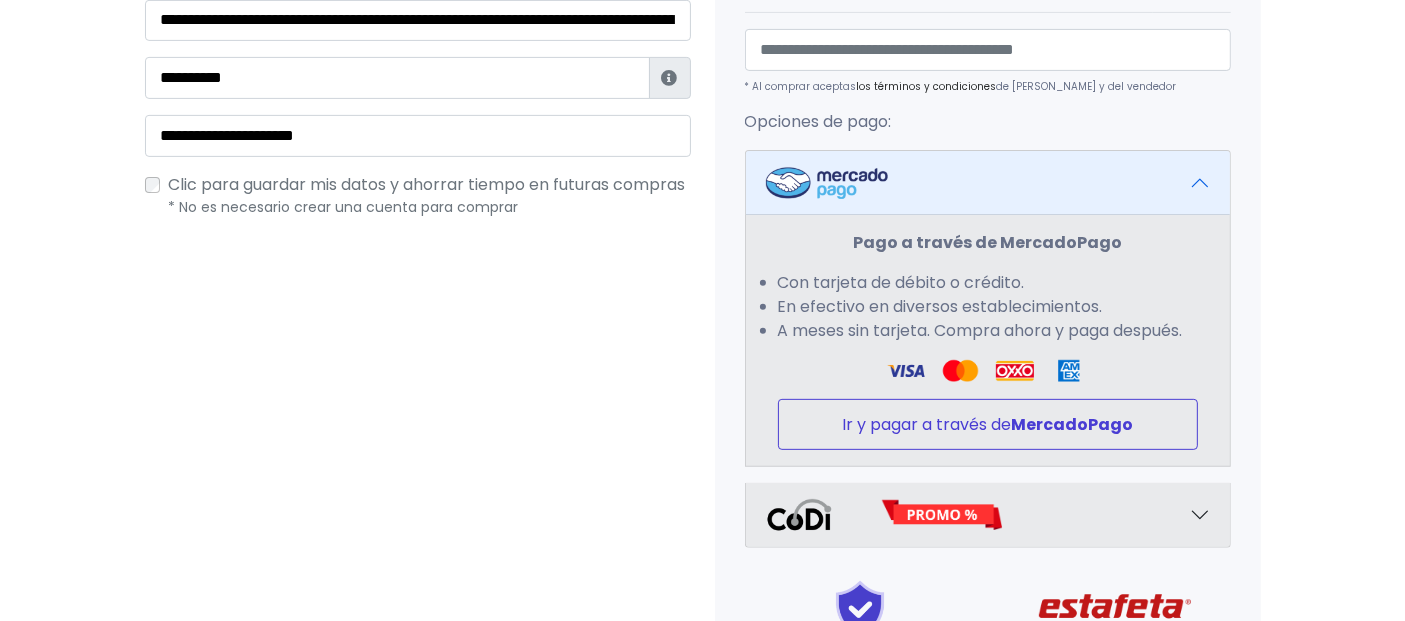 type 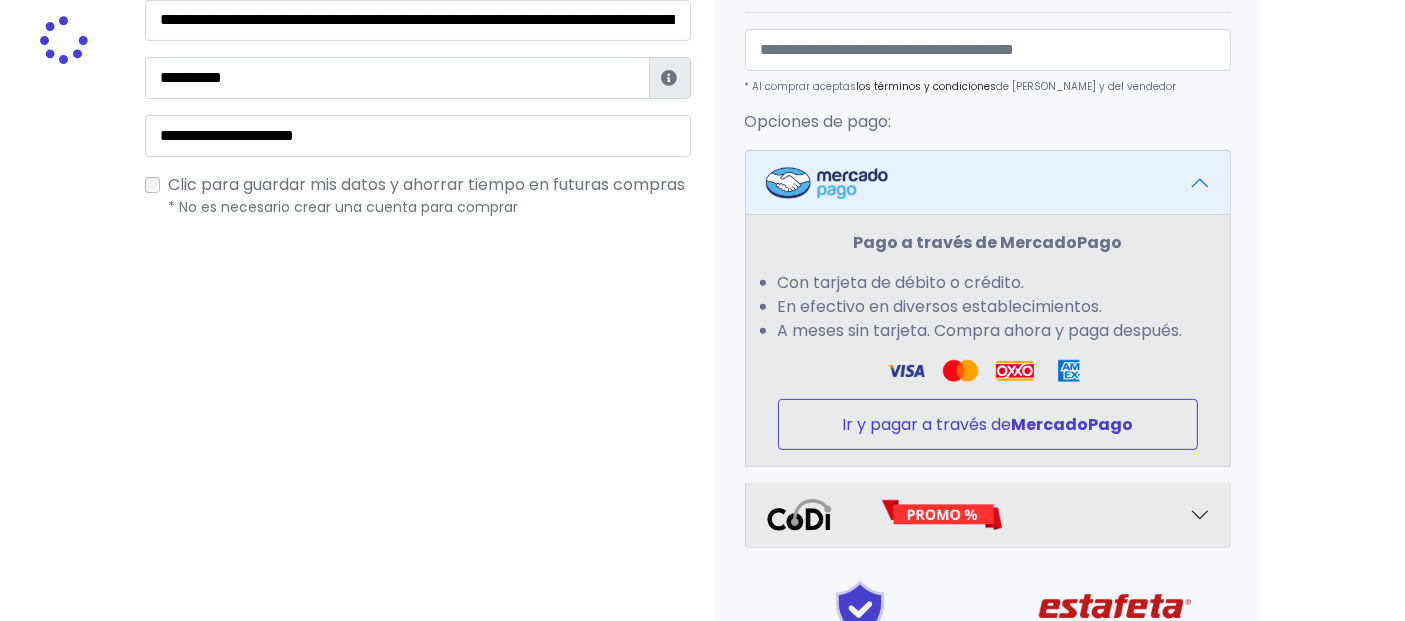 click on "Ir y pagar a través de  MercadoPago" at bounding box center [988, 424] 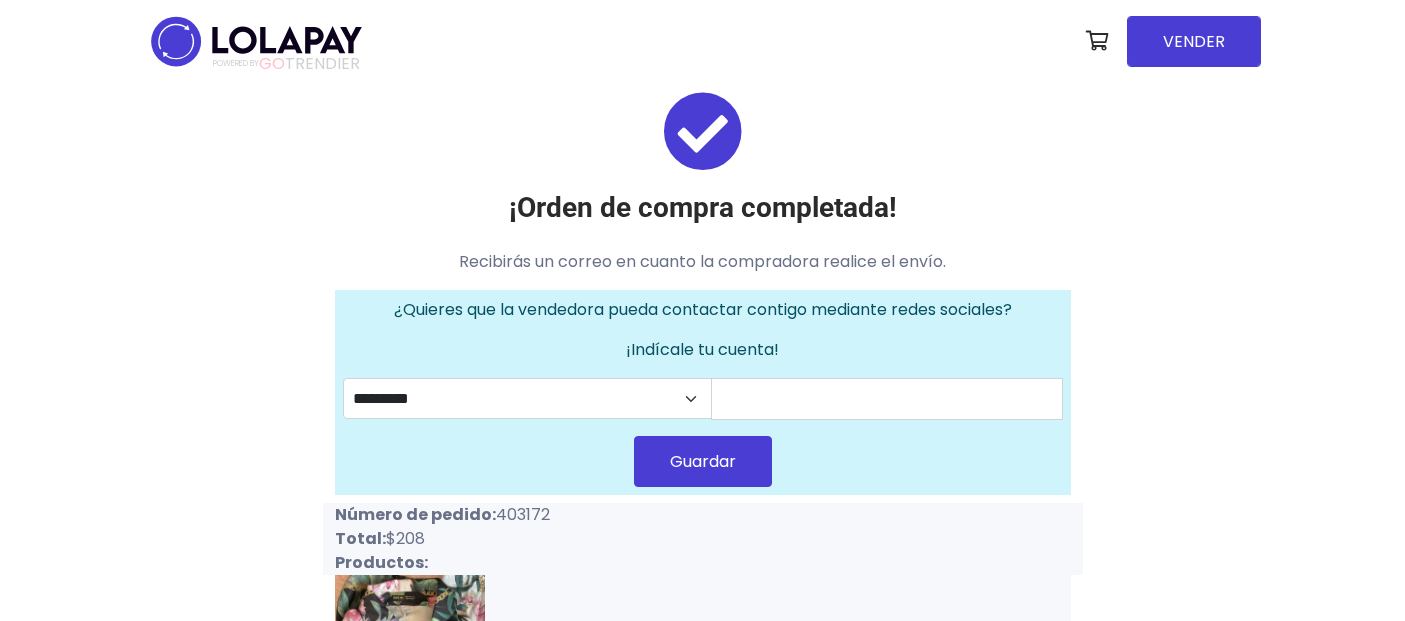 scroll, scrollTop: 0, scrollLeft: 0, axis: both 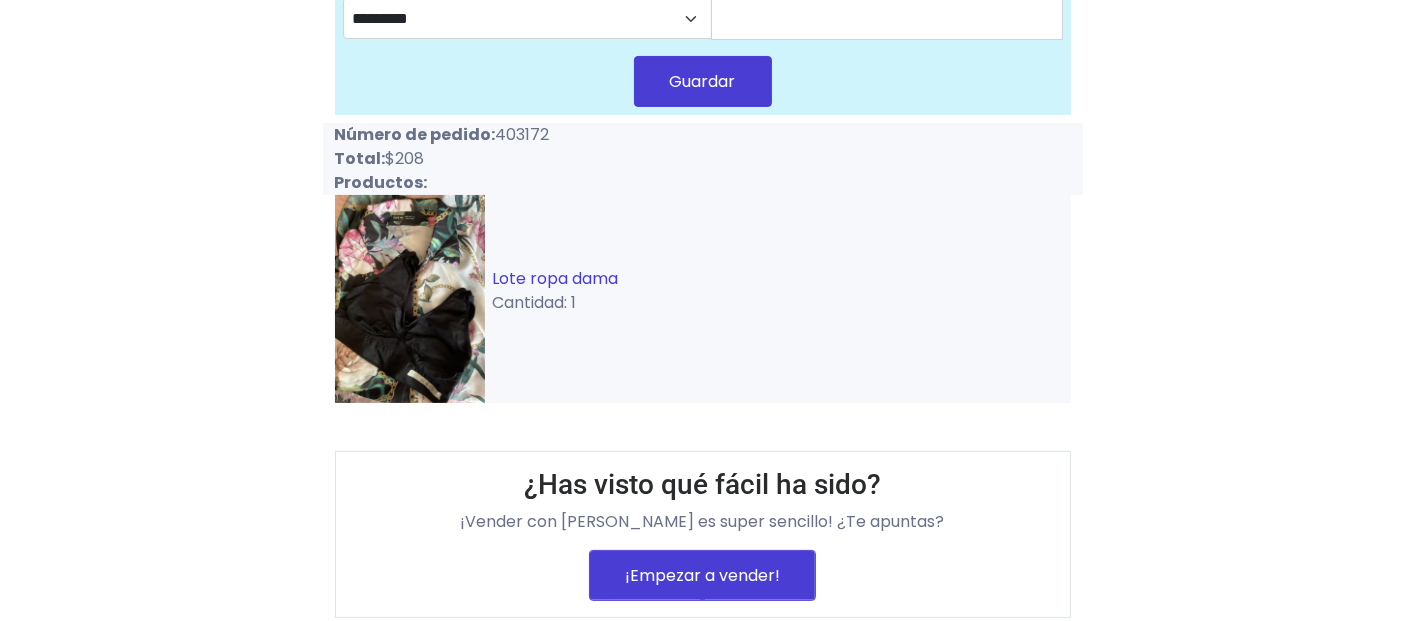 click on "Lote ropa dama" at bounding box center [556, 278] 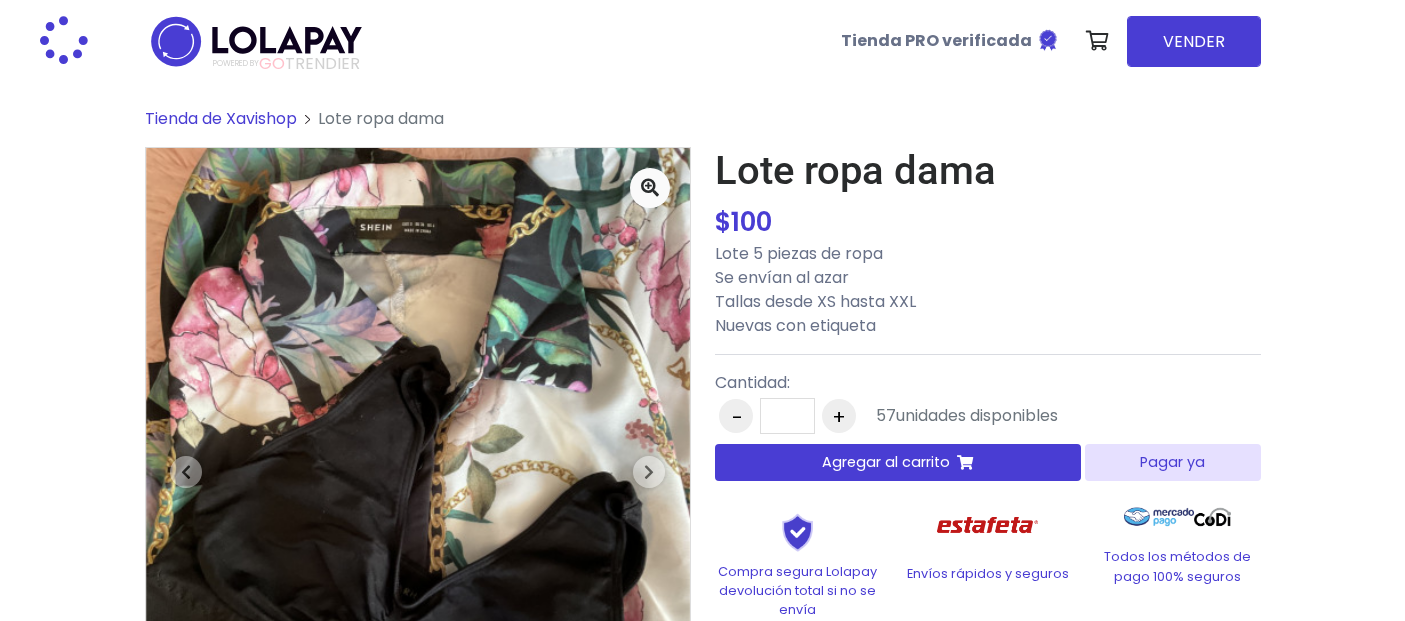 scroll, scrollTop: 0, scrollLeft: 0, axis: both 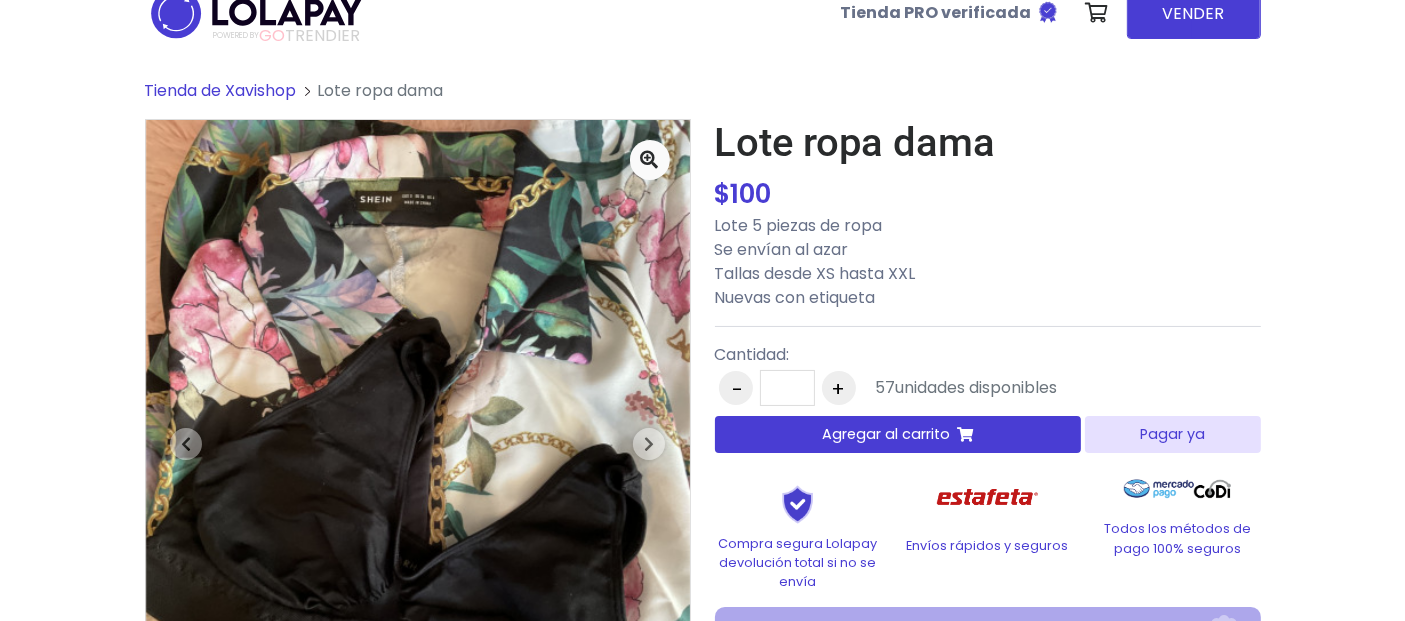 click on "Tienda de Xavishop" at bounding box center [221, 90] 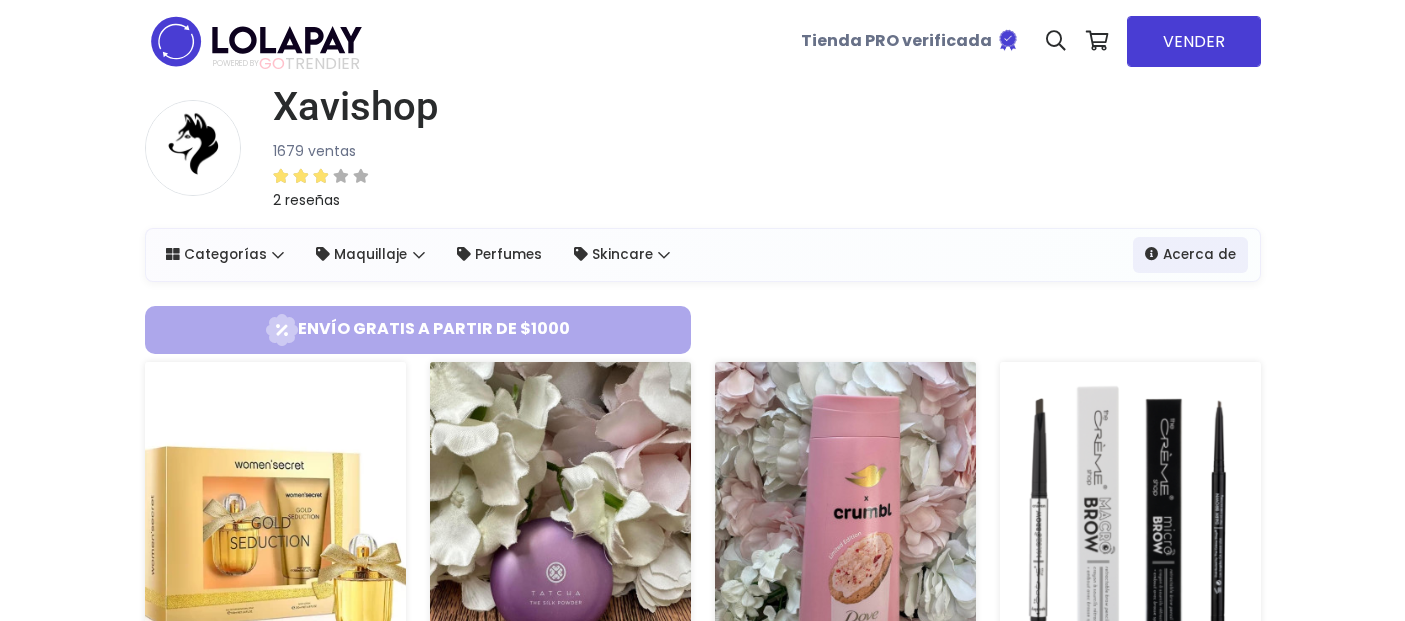 scroll, scrollTop: 0, scrollLeft: 0, axis: both 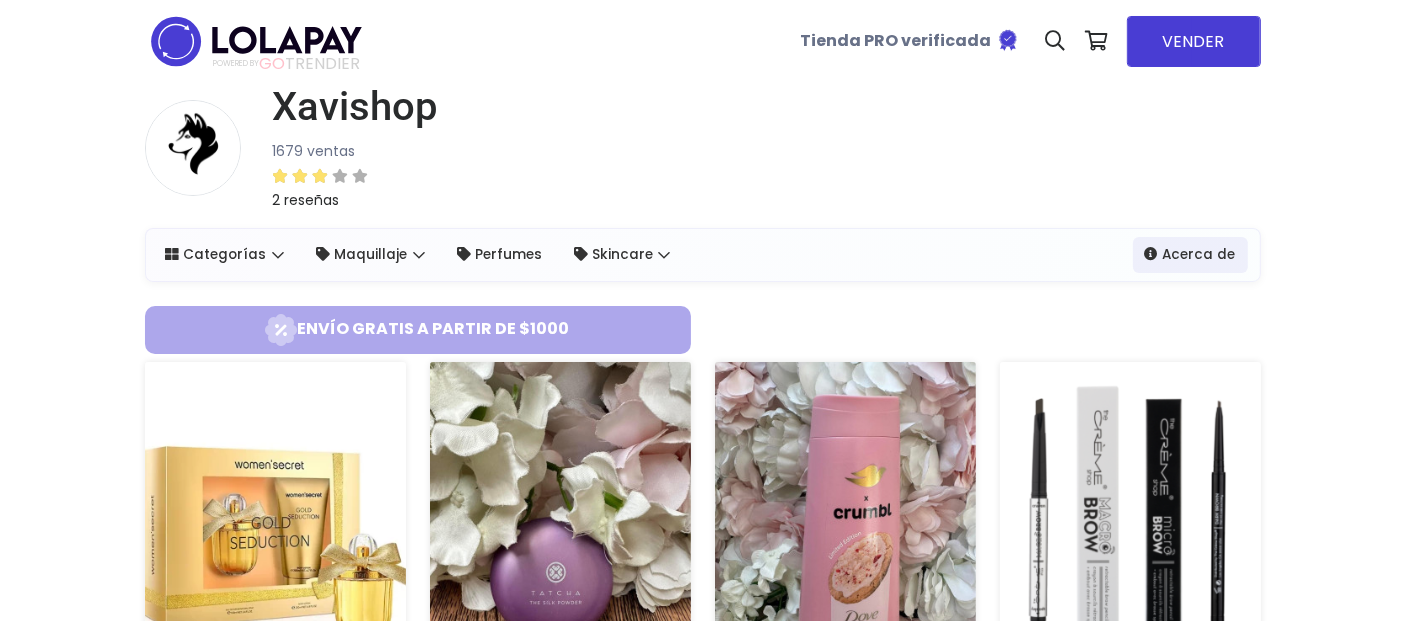 click at bounding box center (1130, 543) 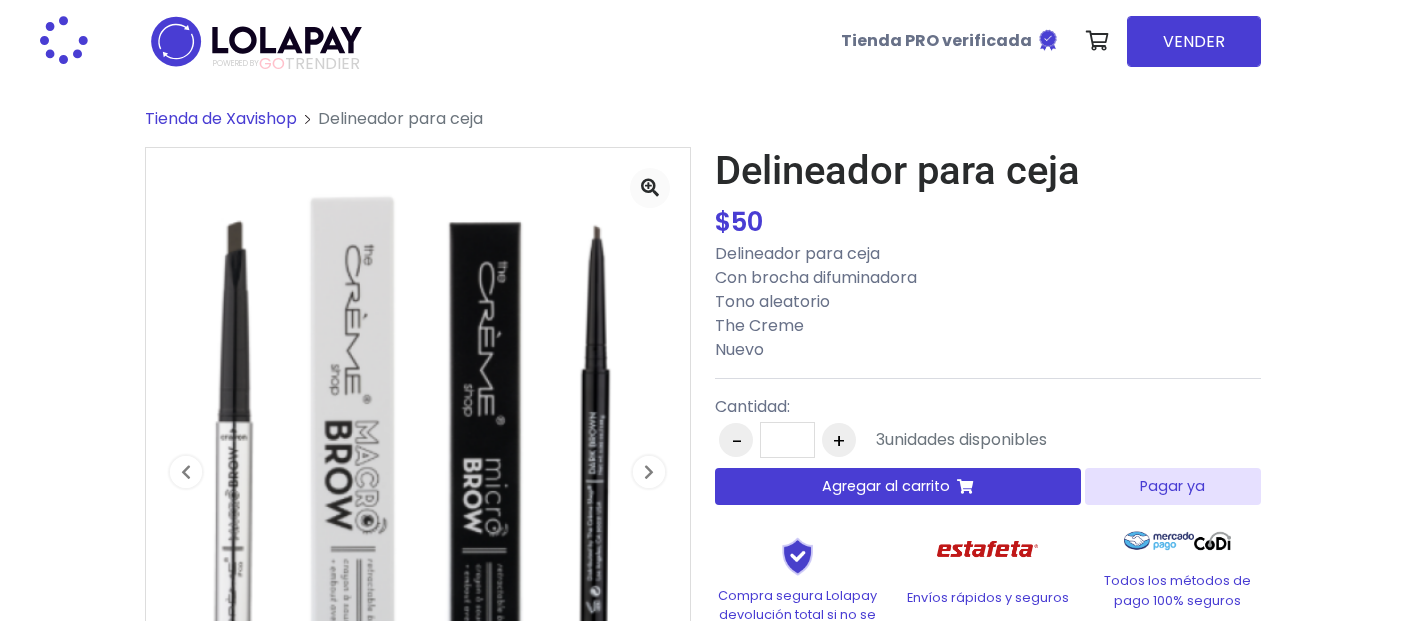 scroll, scrollTop: 0, scrollLeft: 0, axis: both 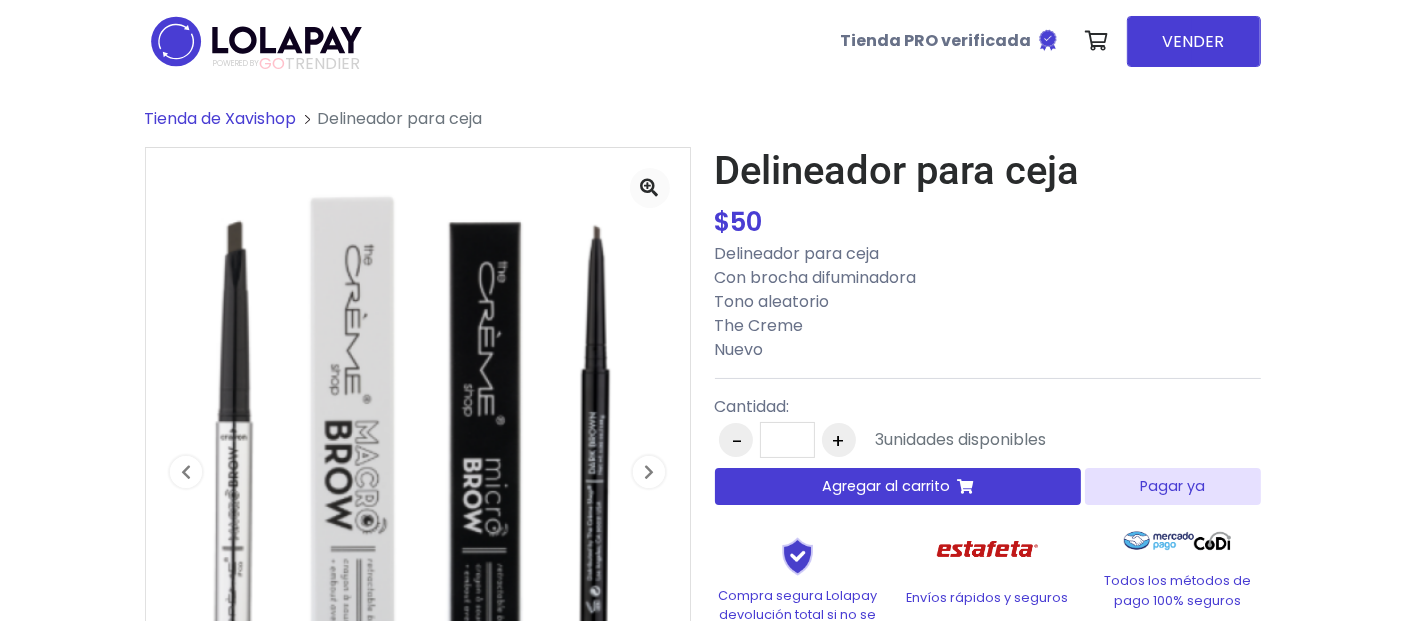 type 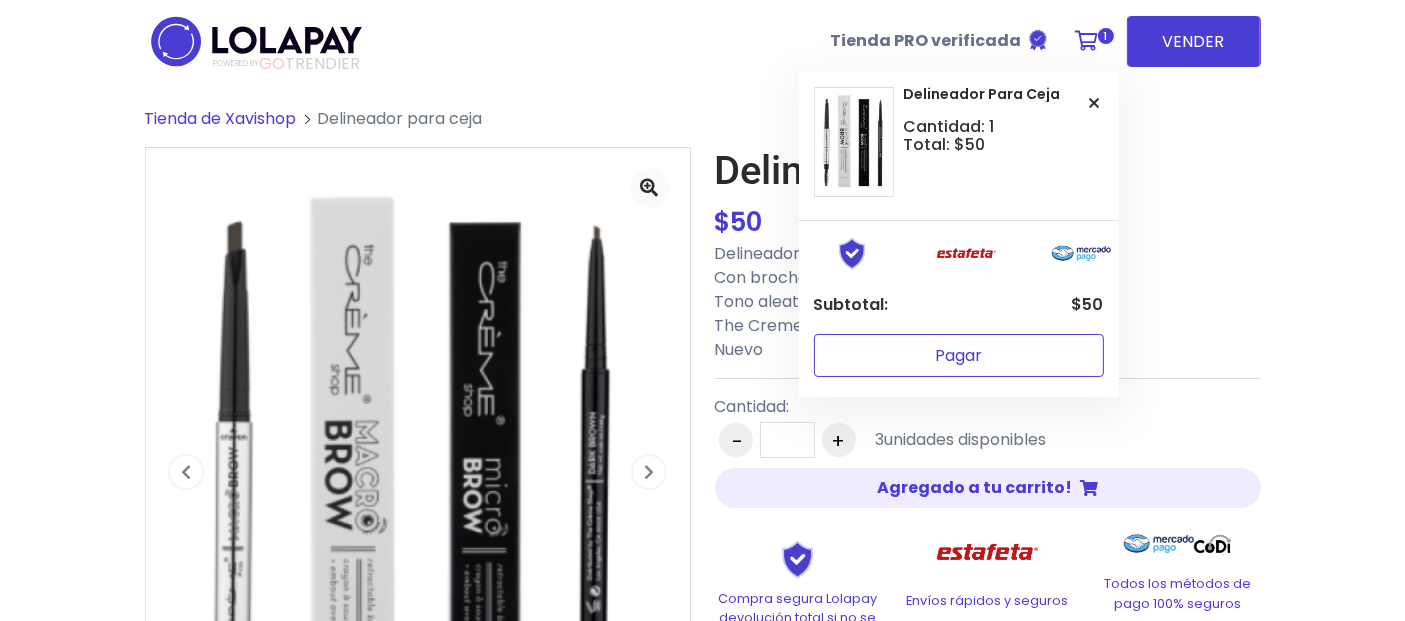 type 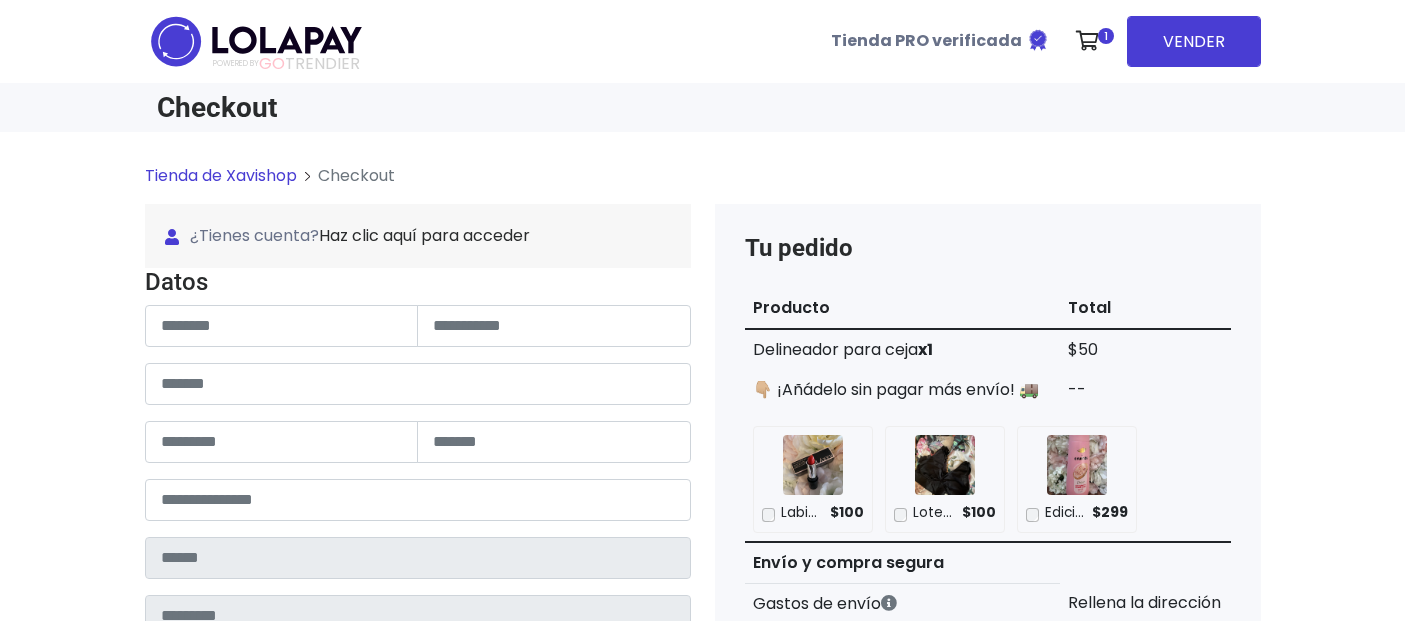 scroll, scrollTop: 0, scrollLeft: 0, axis: both 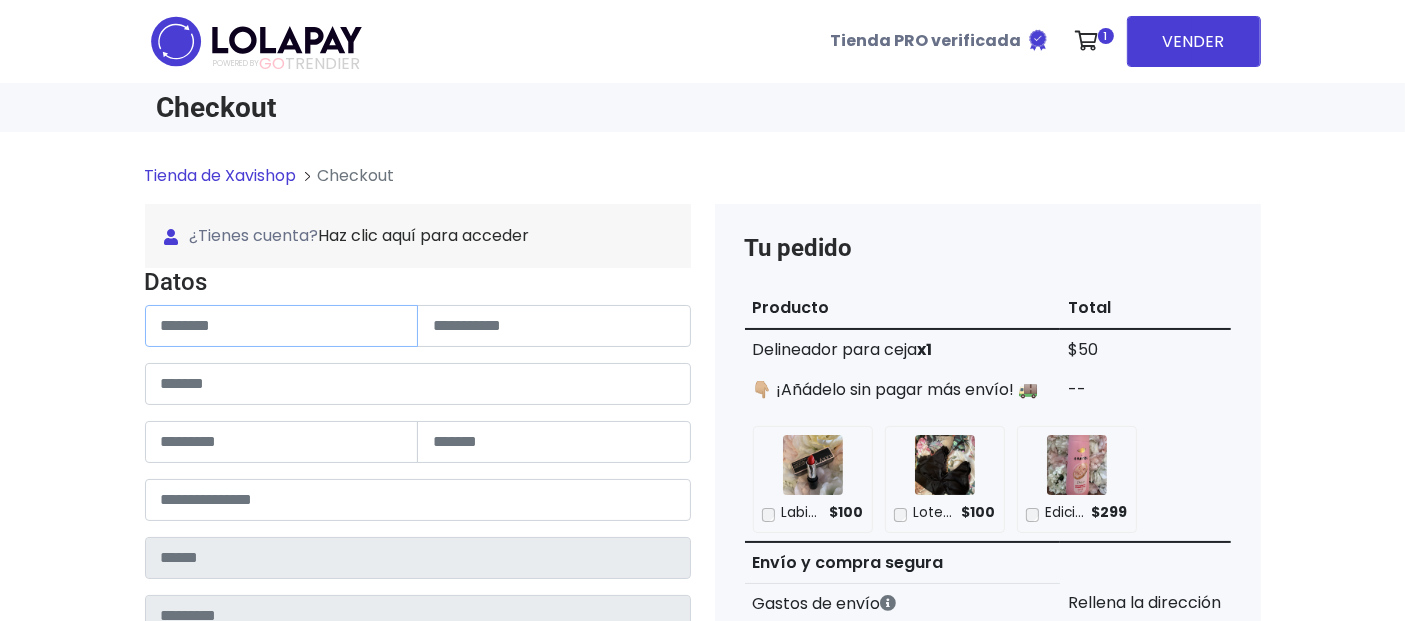click at bounding box center (282, 326) 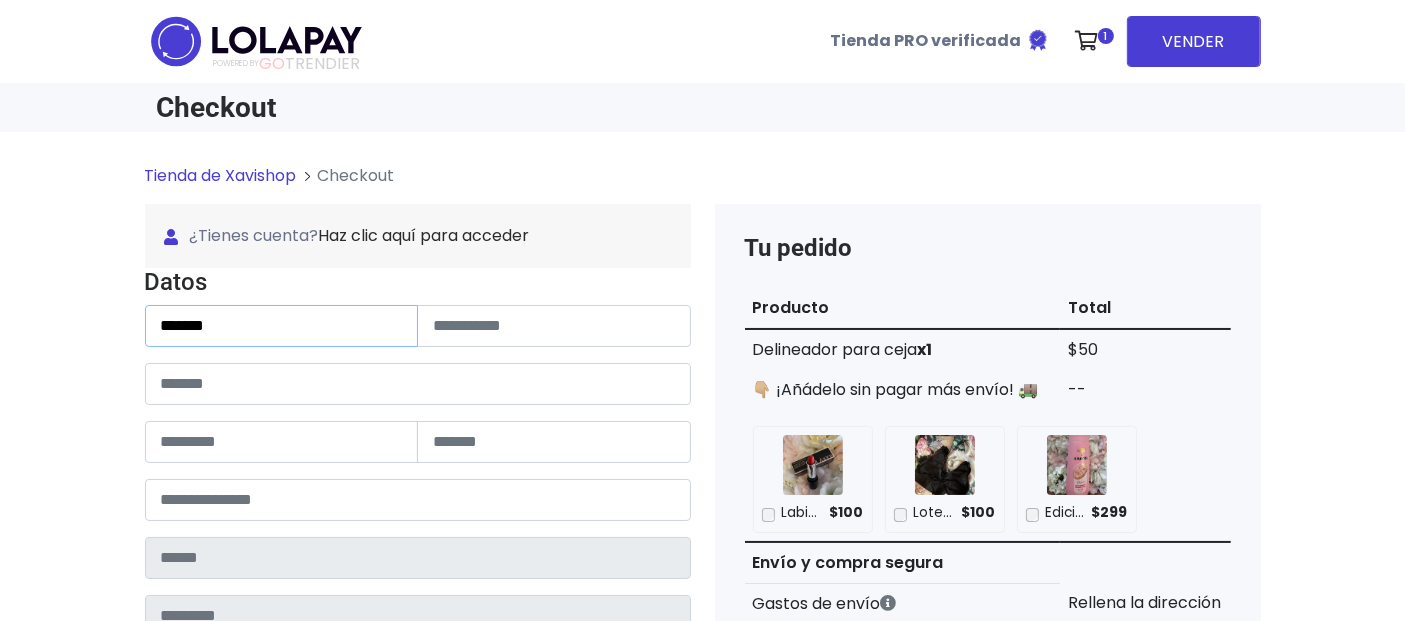 type on "******" 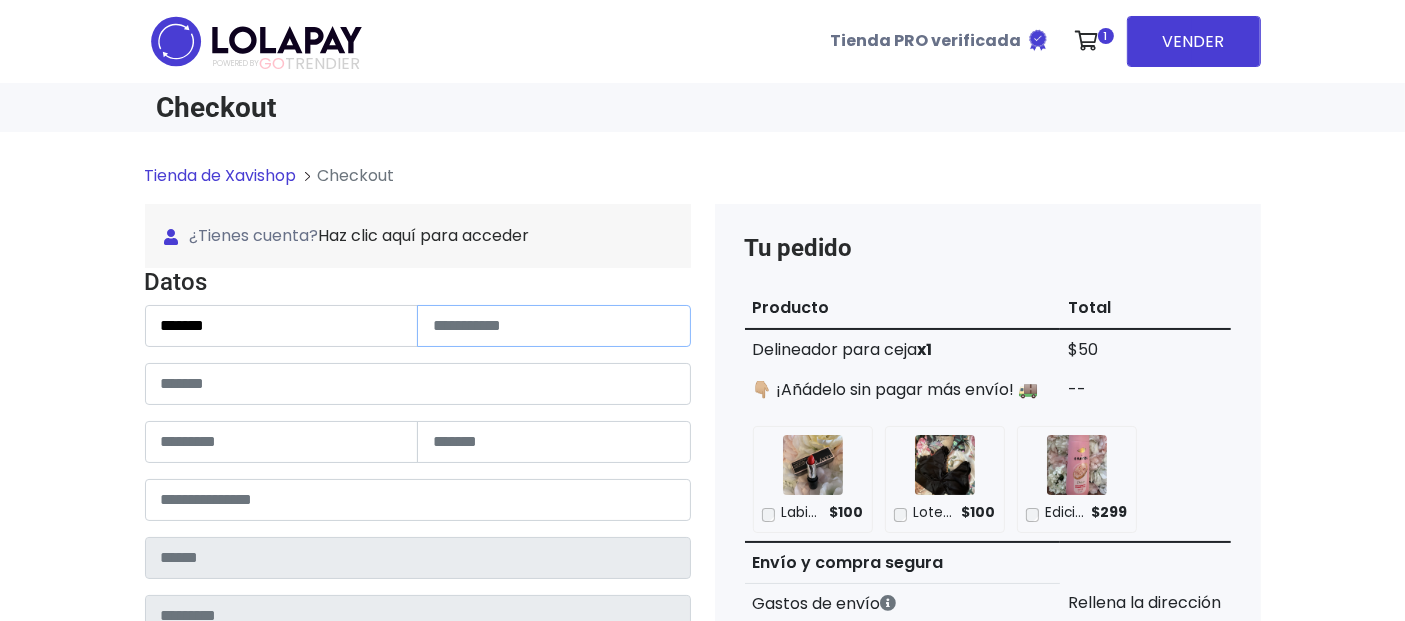 paste on "**********" 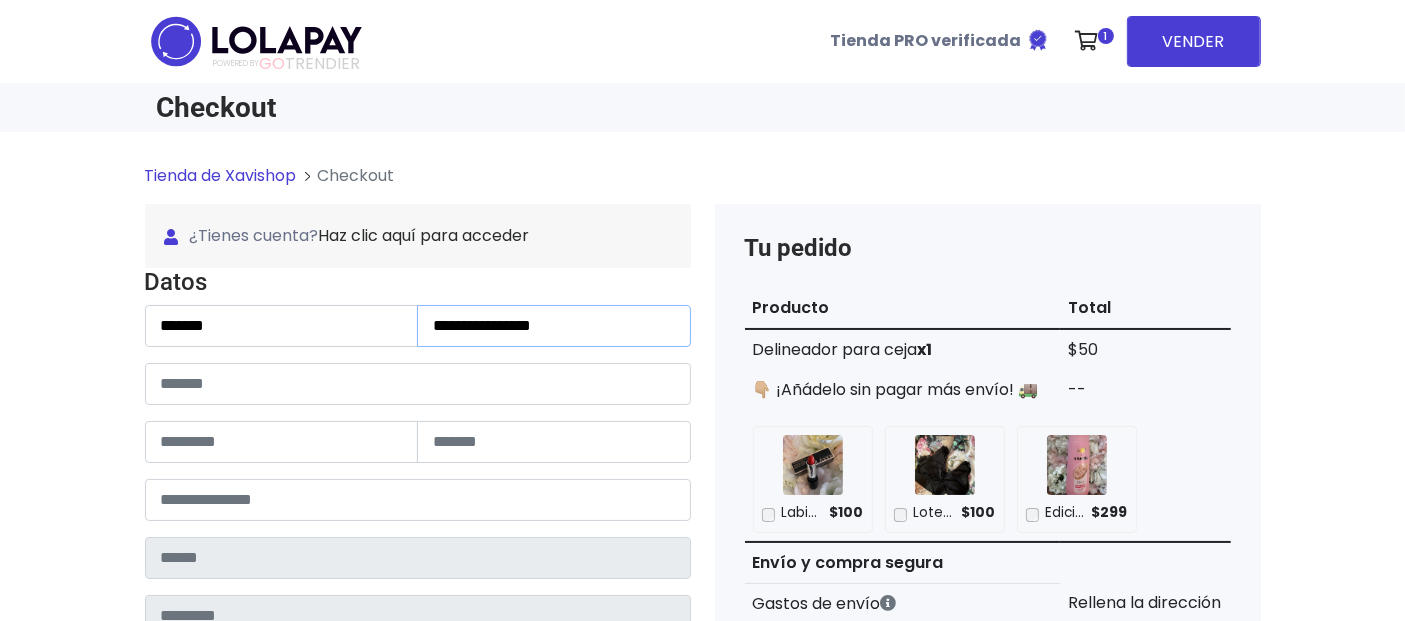 type on "**********" 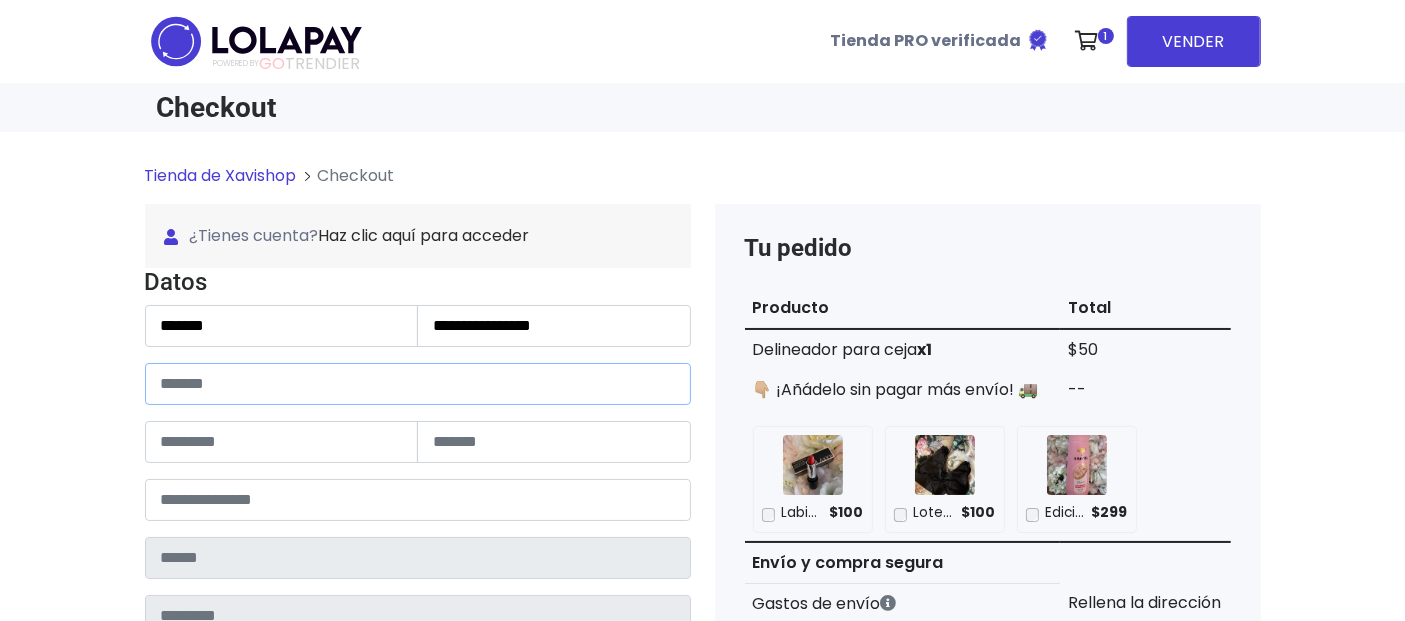 paste on "**********" 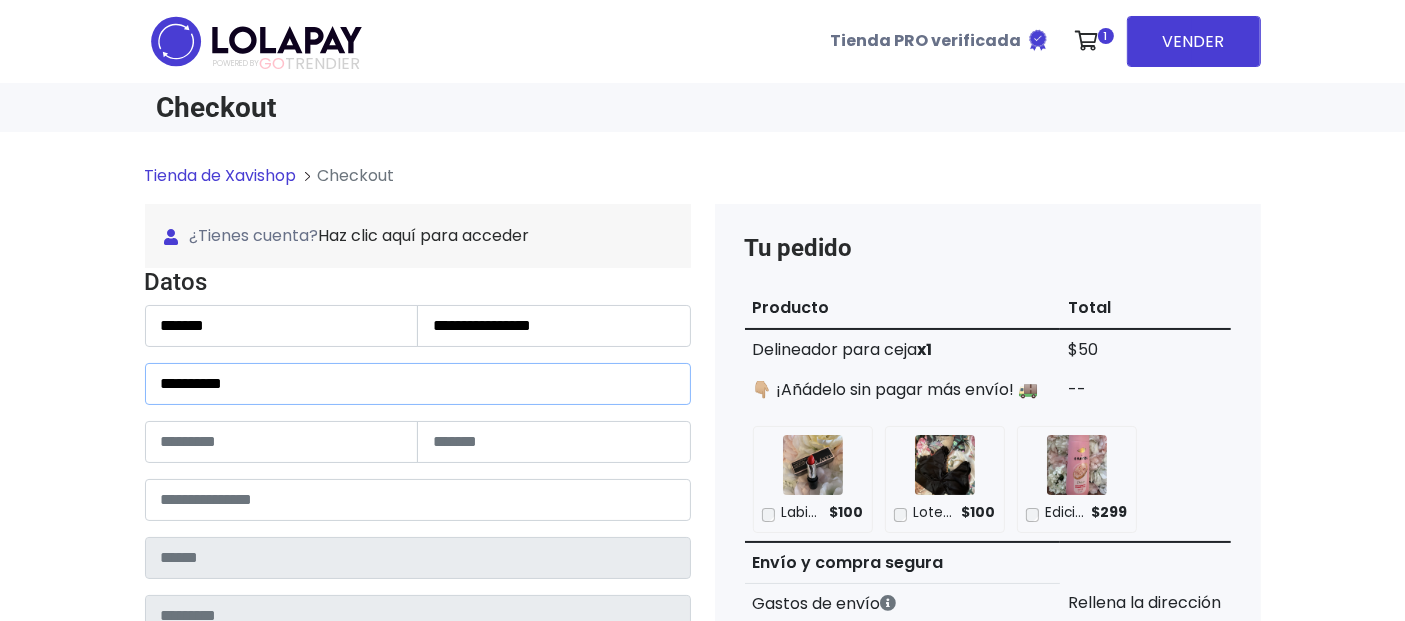 type on "**********" 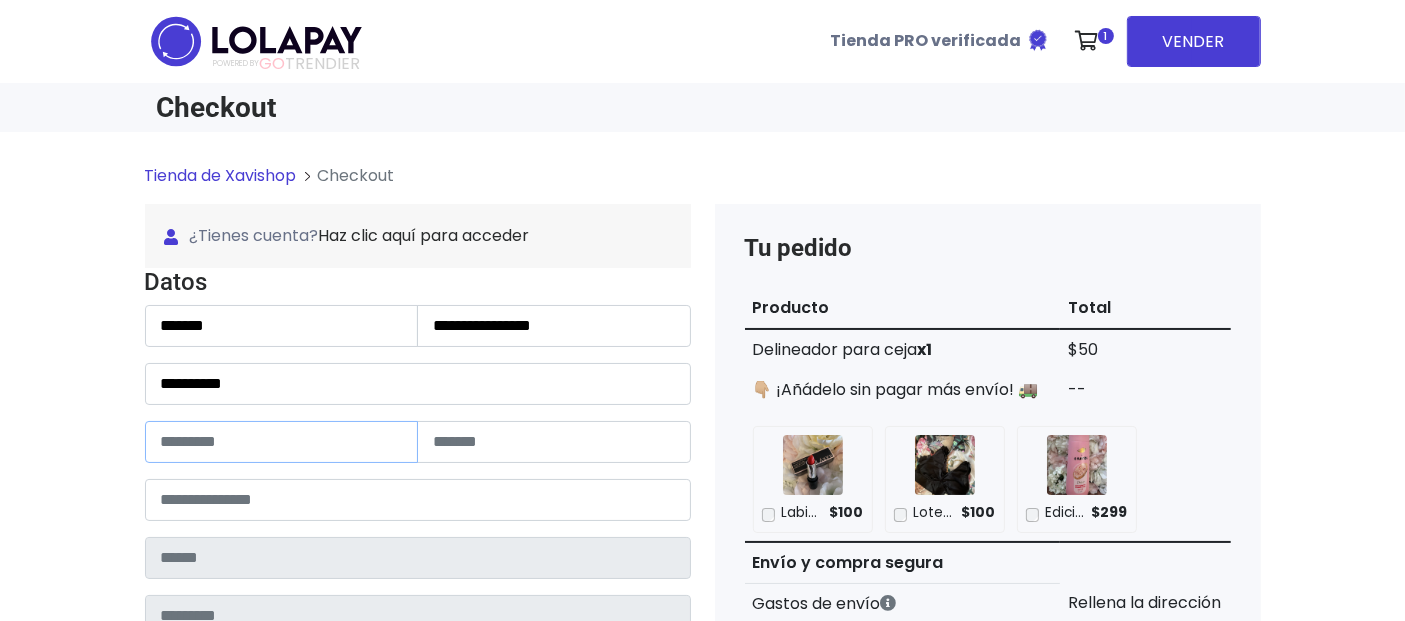 click at bounding box center [282, 442] 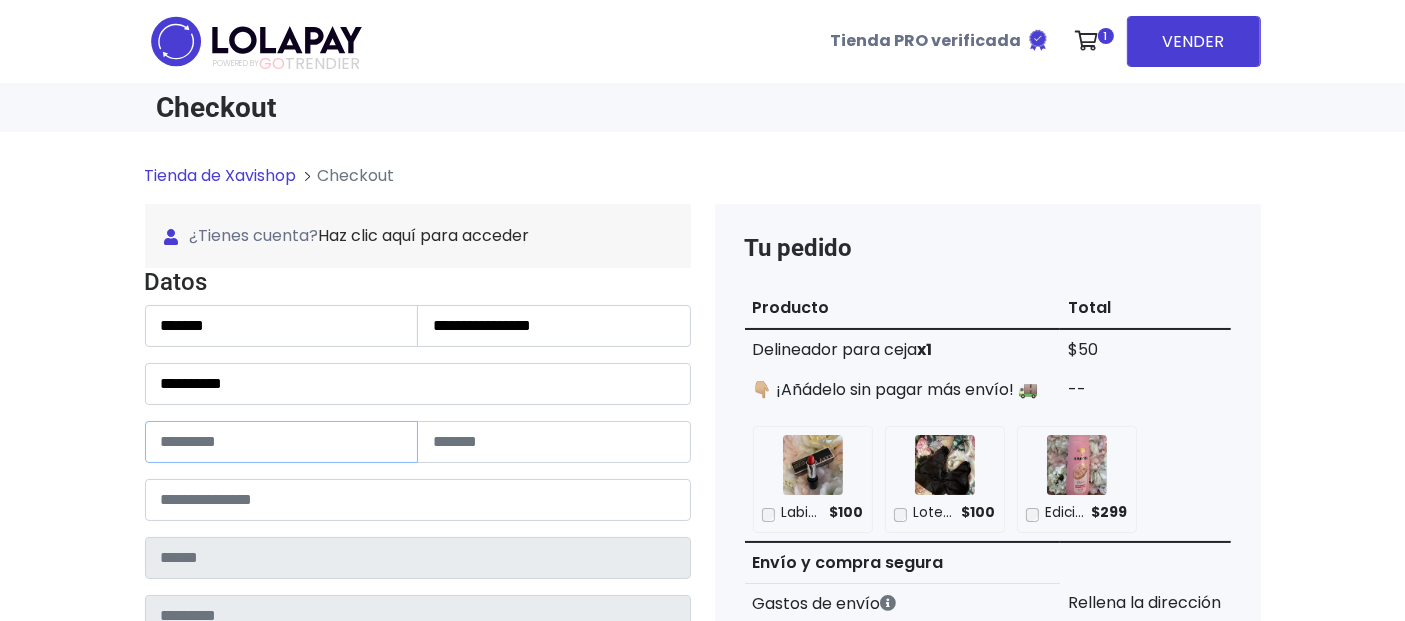 type on "*" 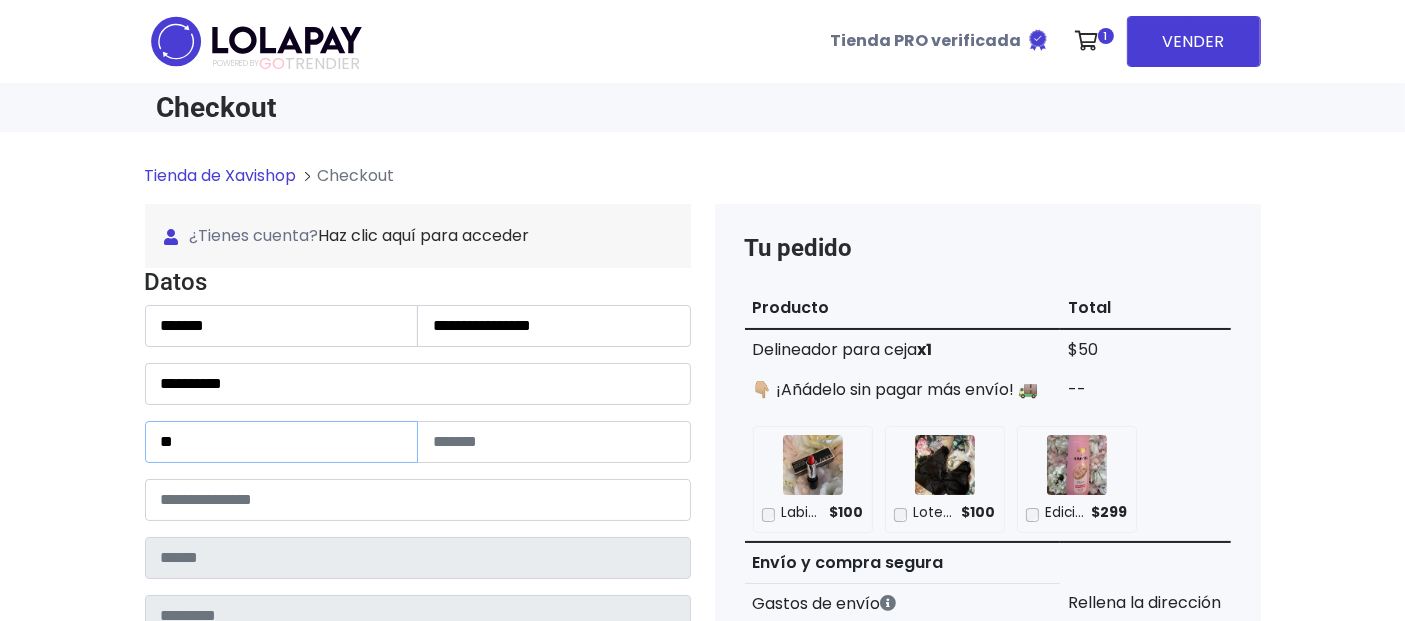 type on "**" 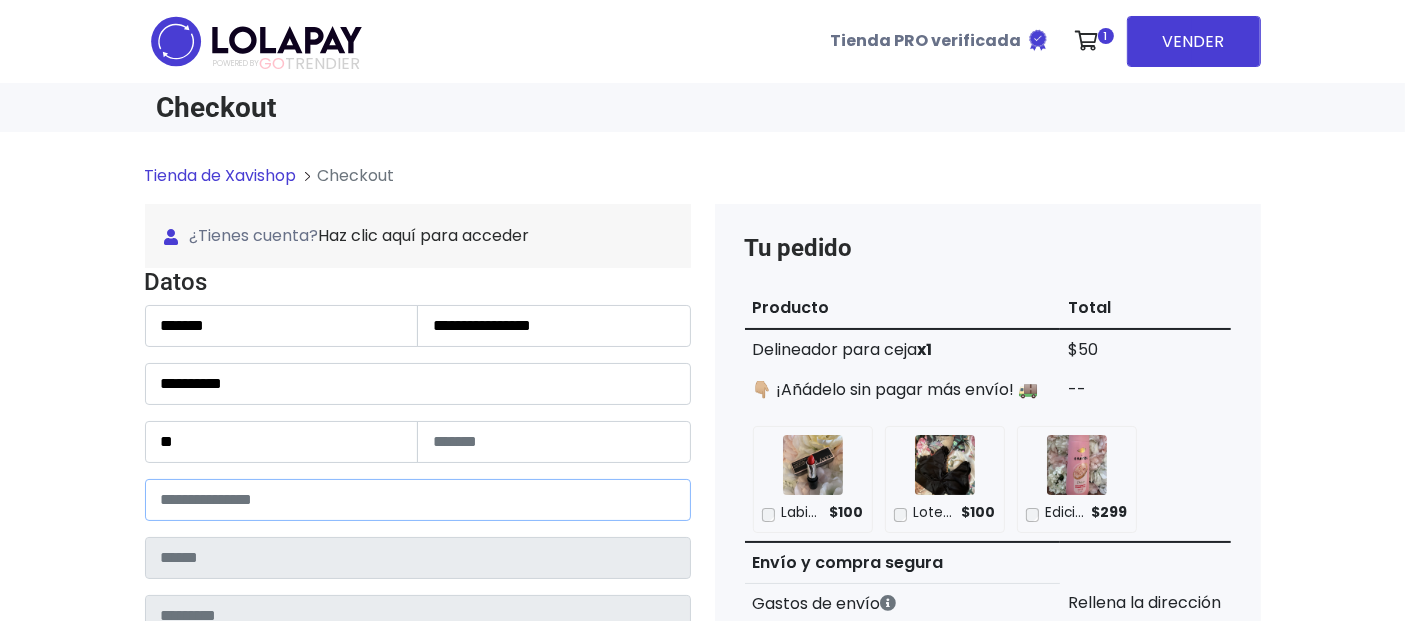 click at bounding box center [418, 500] 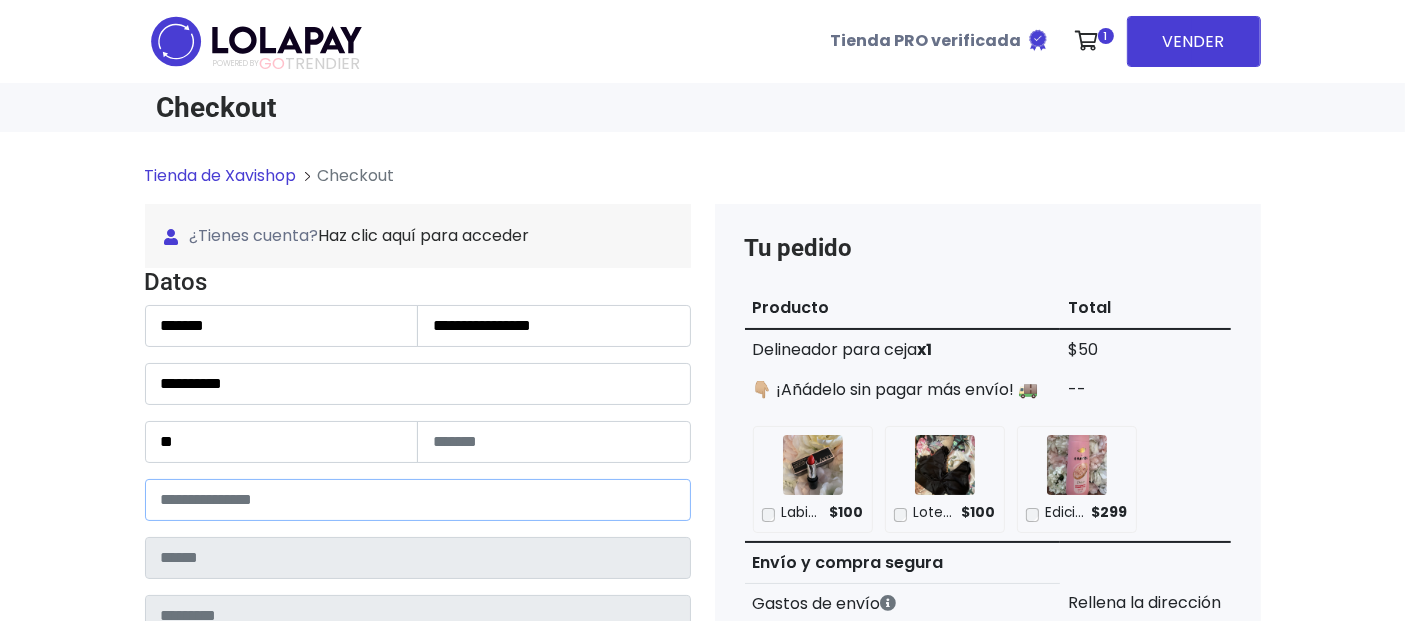 paste on "*****" 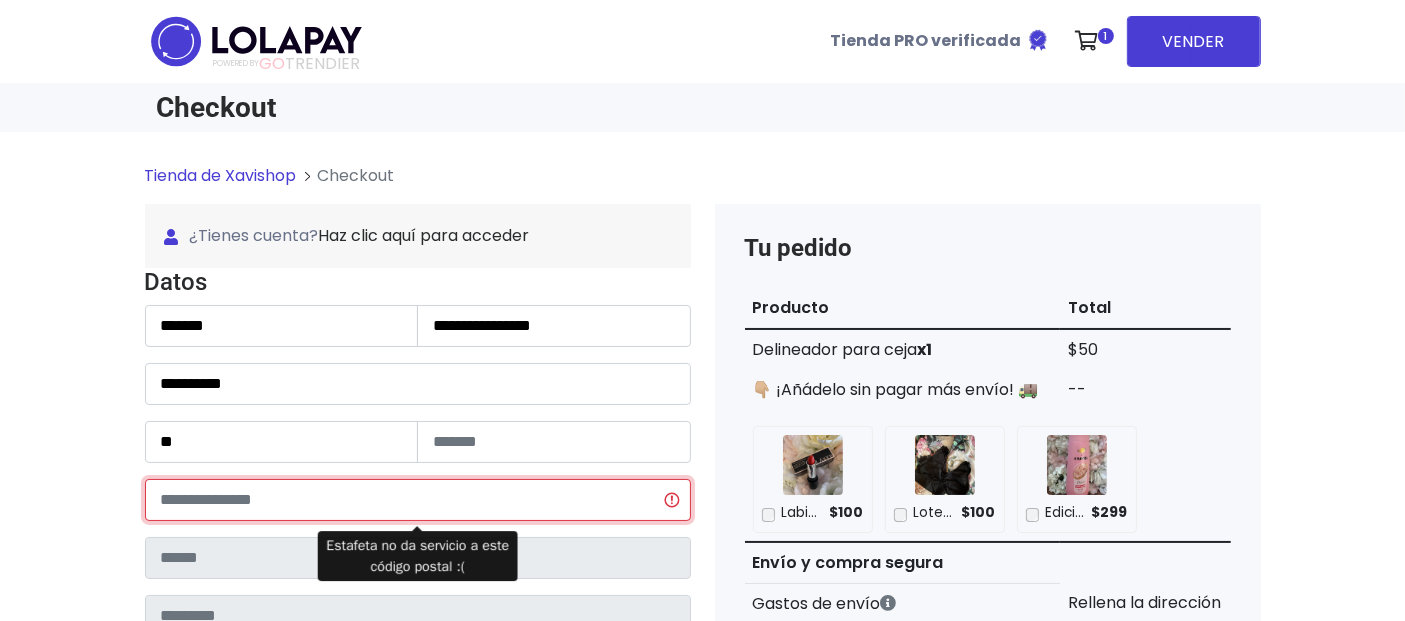 type on "*****" 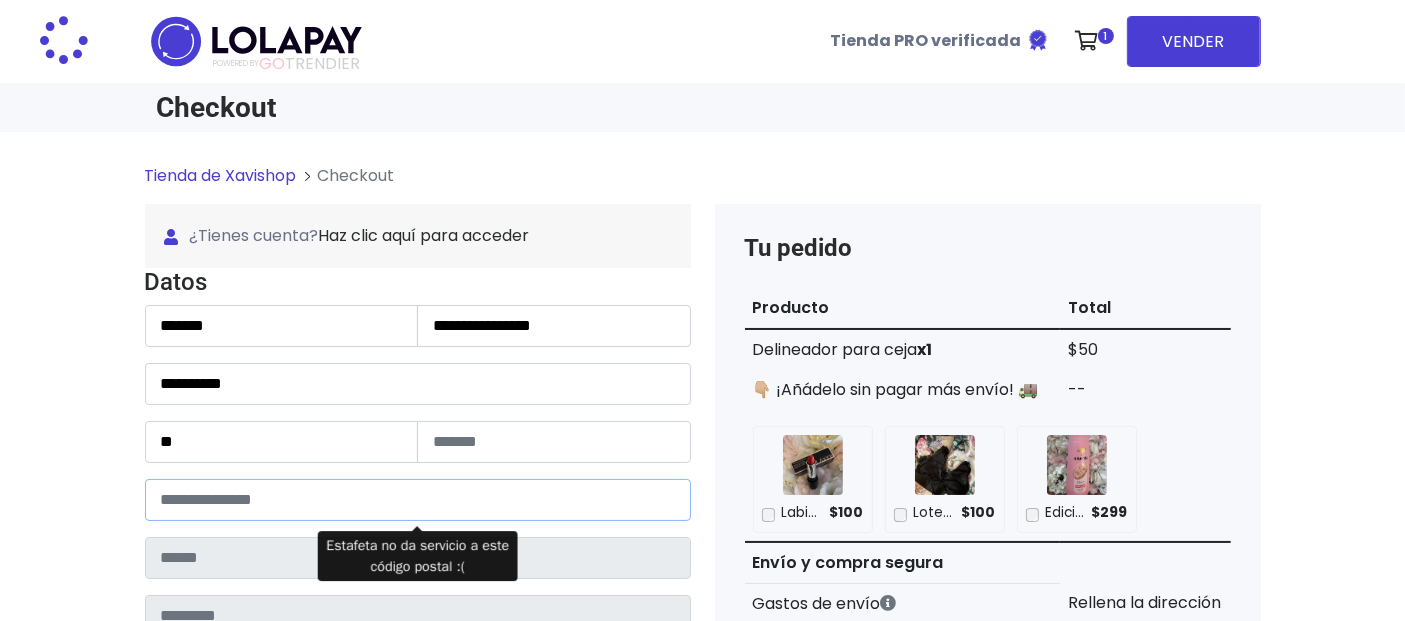 type on "******" 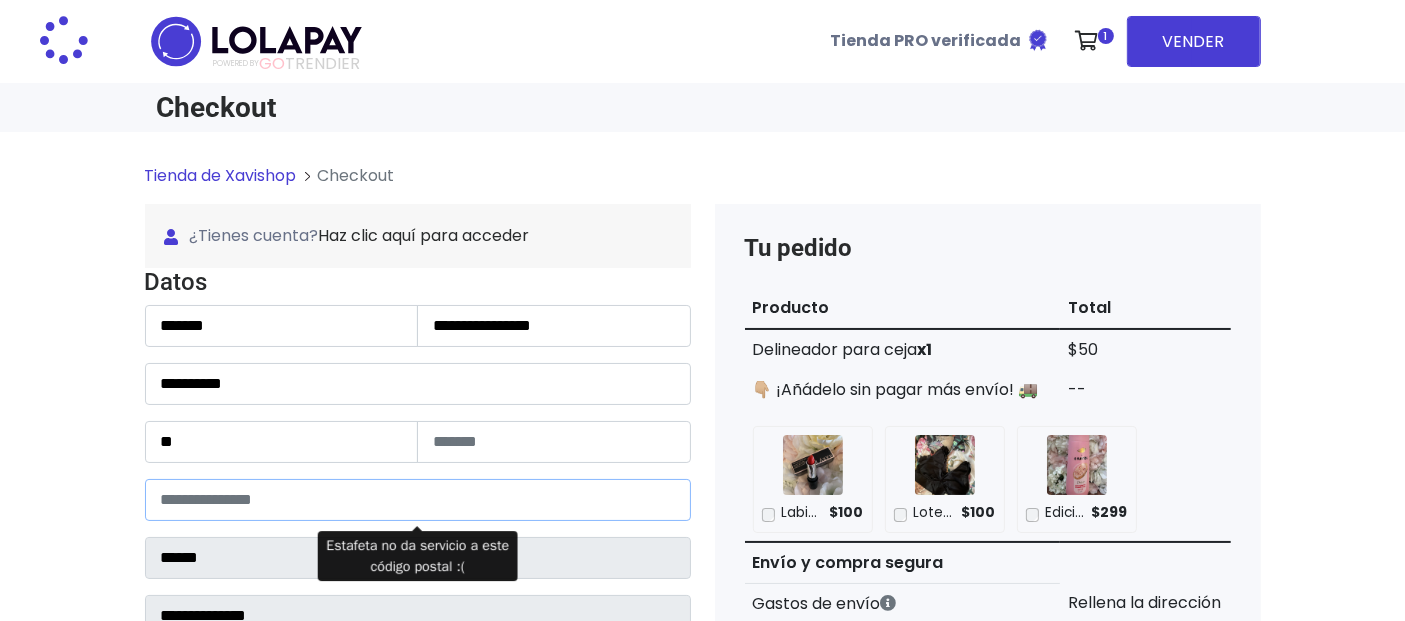select 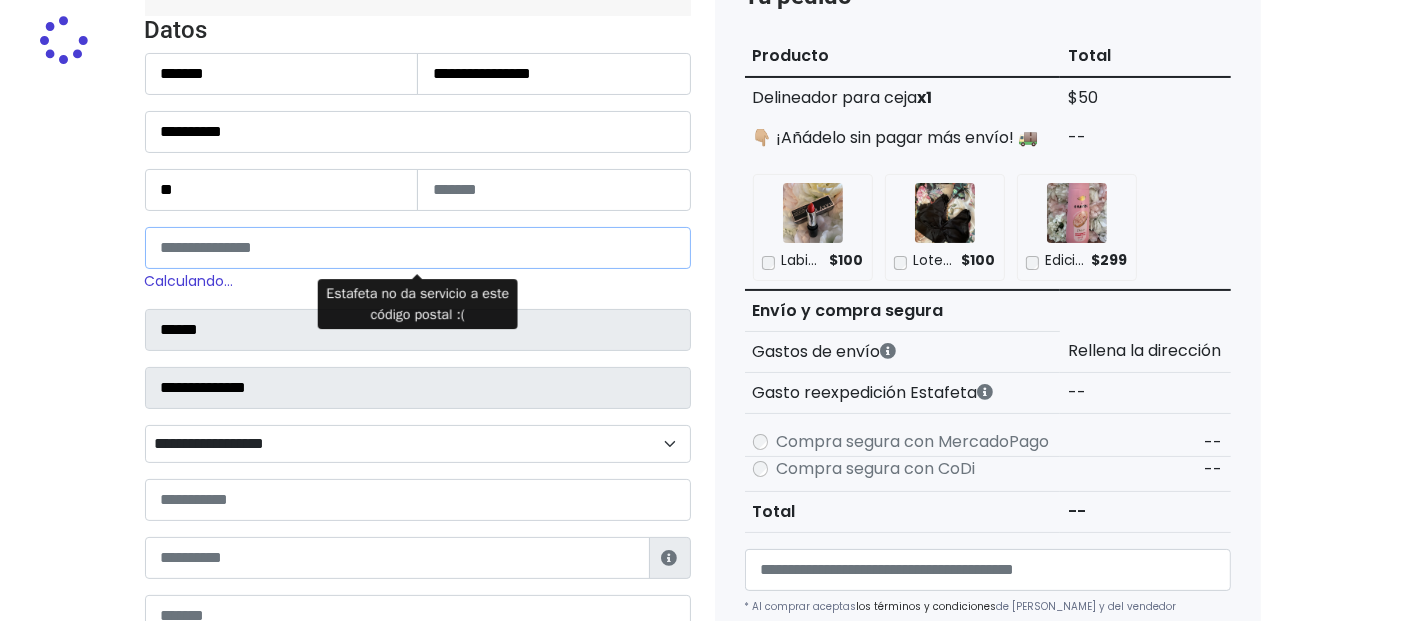 scroll, scrollTop: 374, scrollLeft: 0, axis: vertical 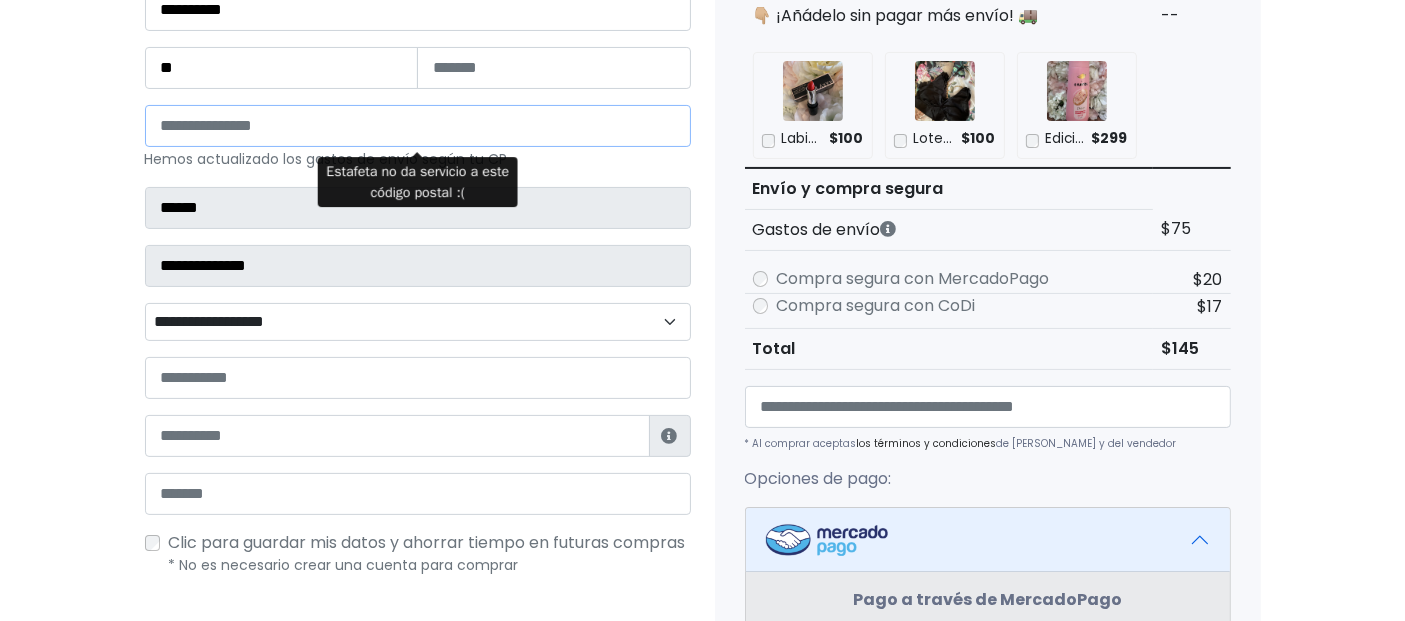 type on "*****" 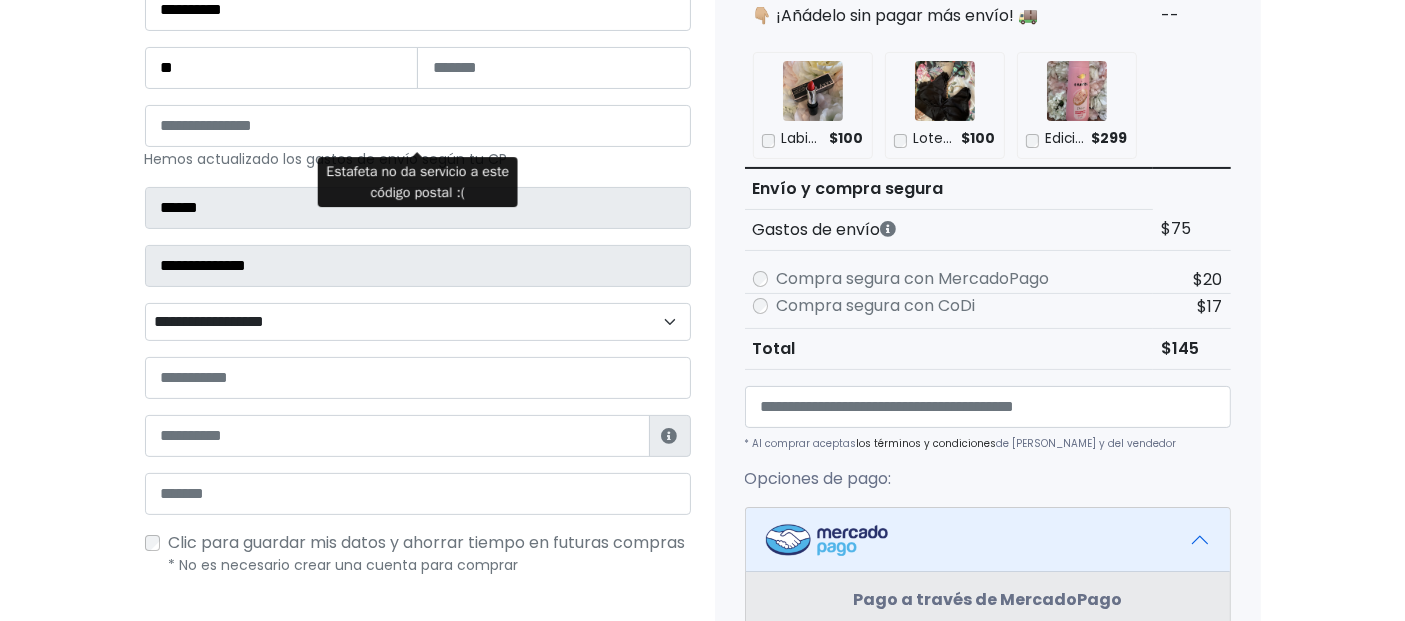 click on "**********" at bounding box center (418, 321) 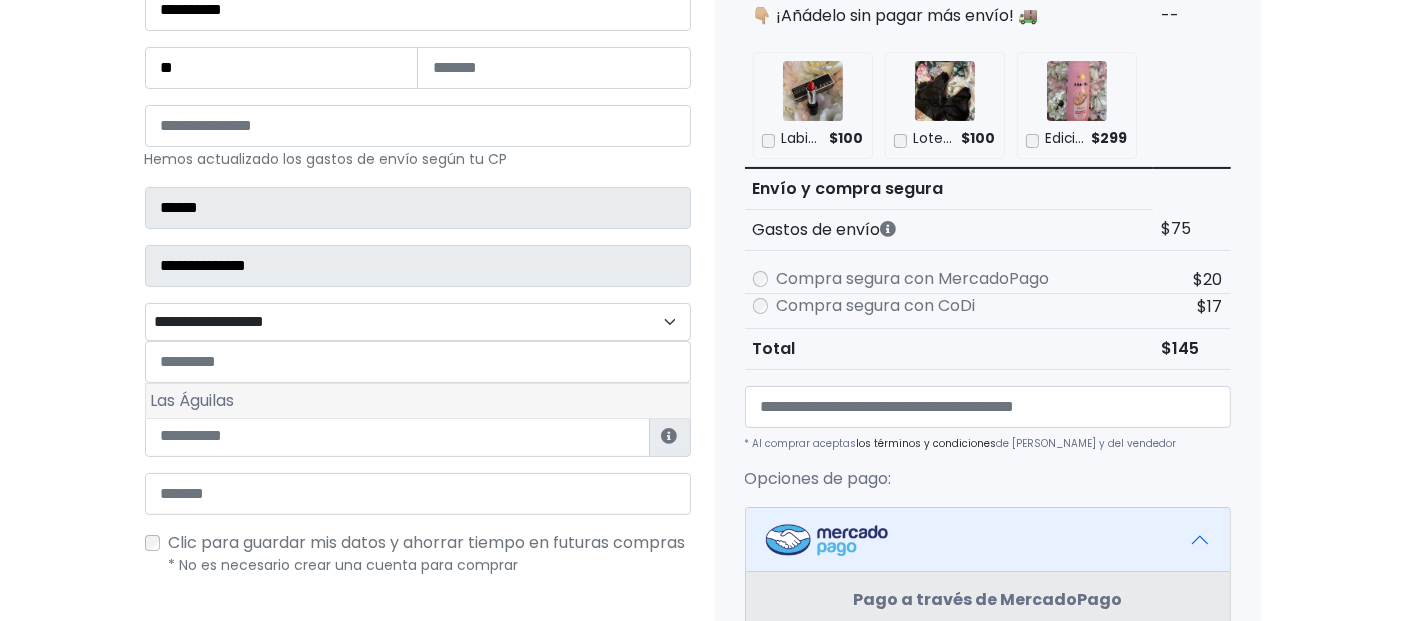 click on "Las Águilas" at bounding box center (418, 401) 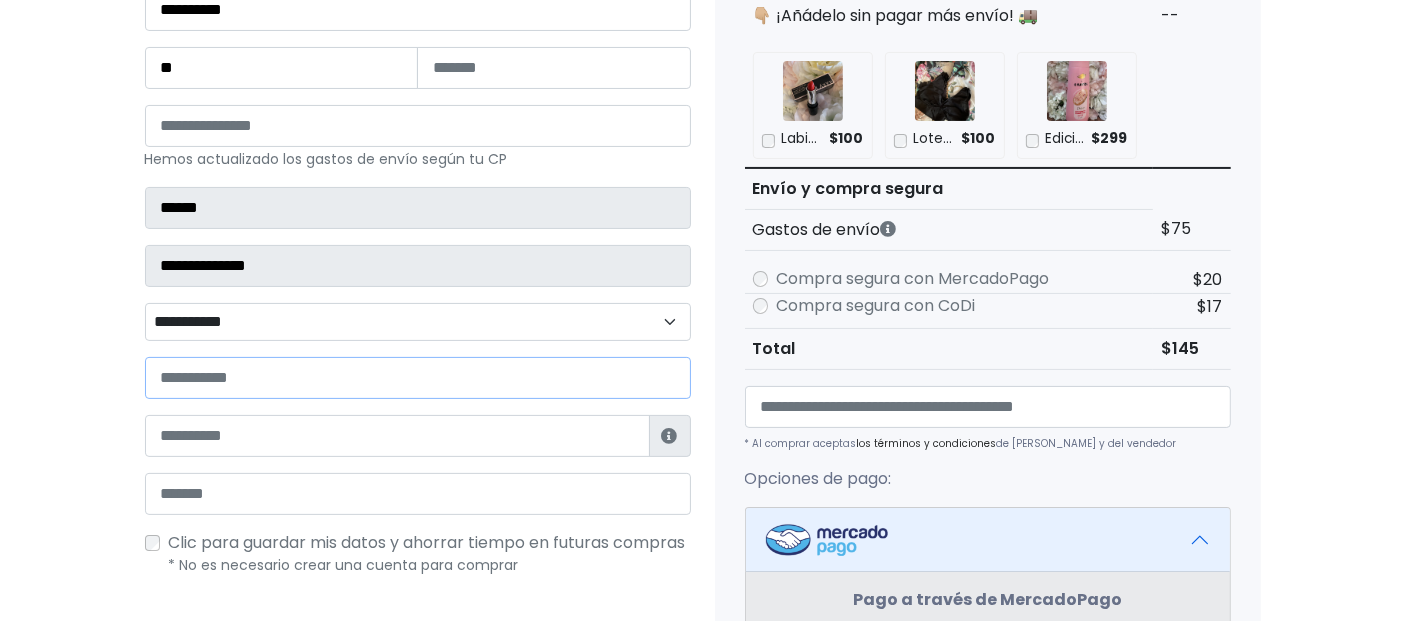 click at bounding box center [418, 378] 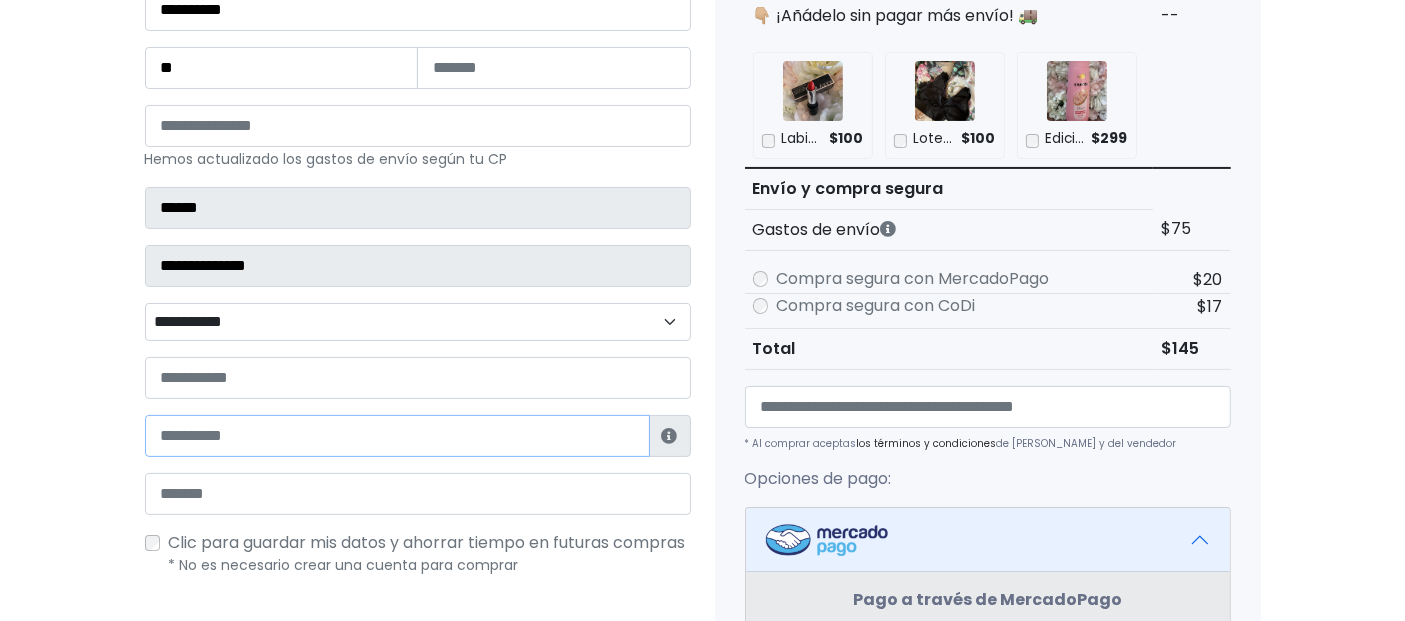 click at bounding box center [397, 436] 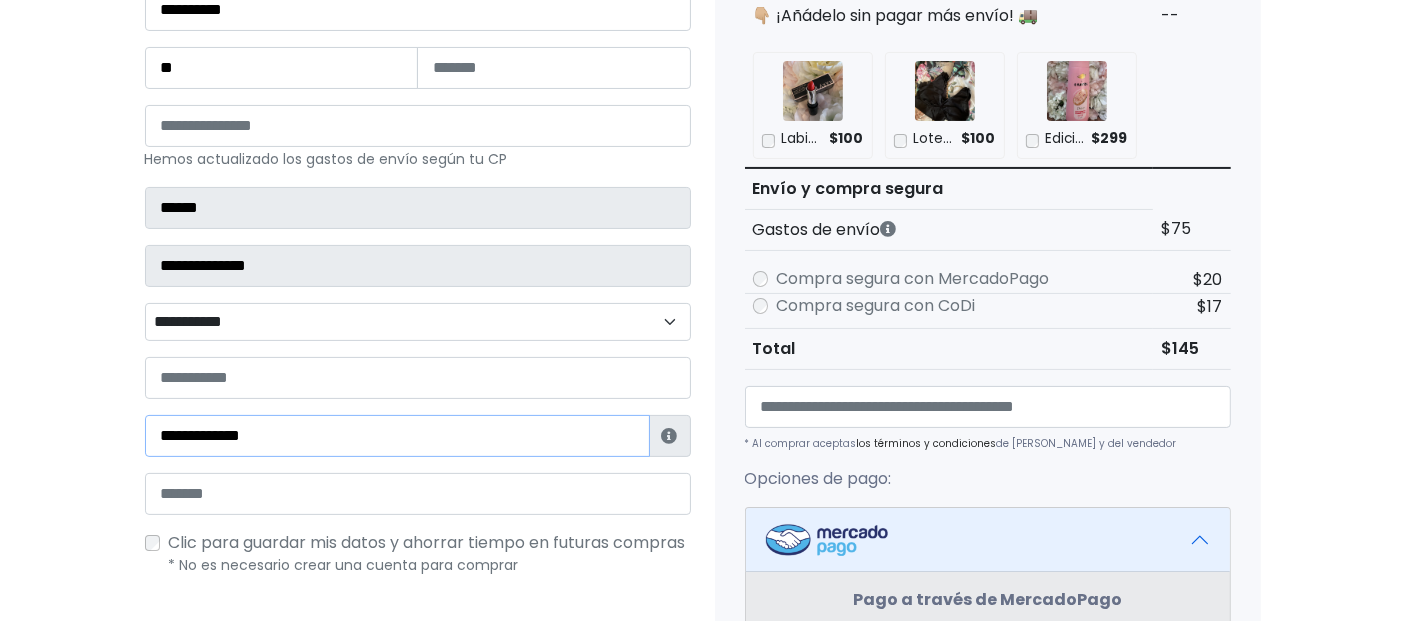 click on "**********" at bounding box center (397, 436) 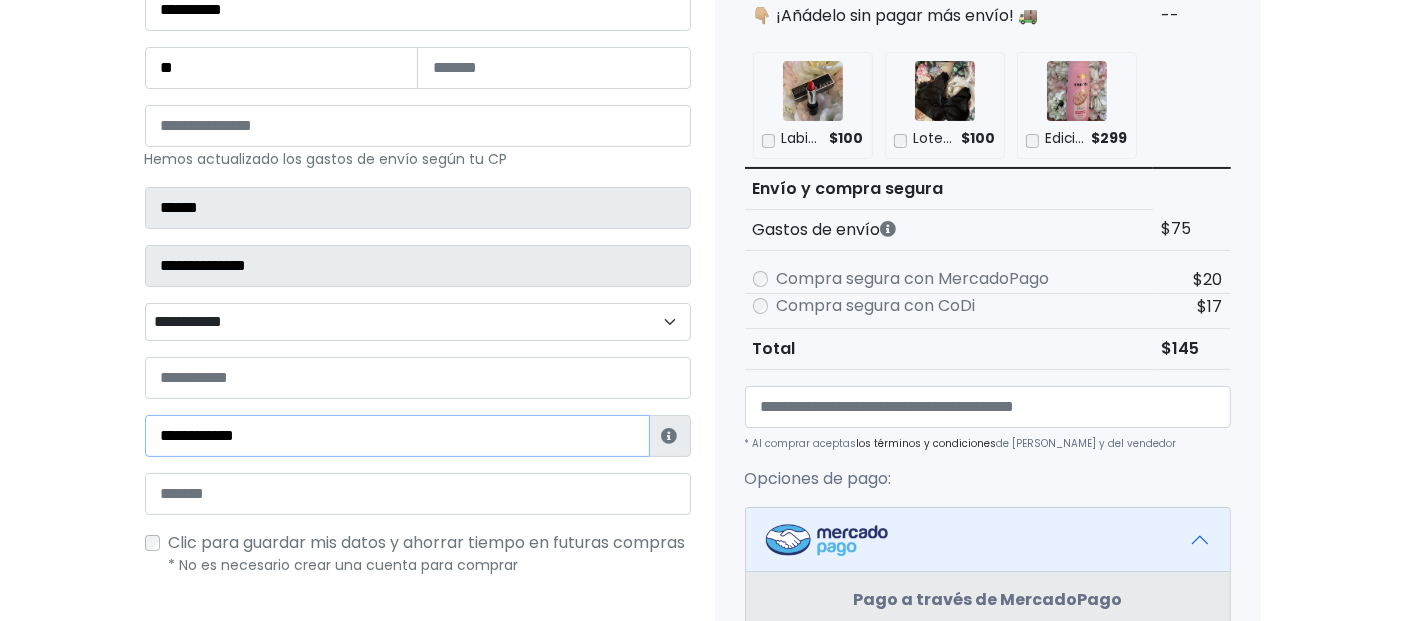 click on "**********" at bounding box center [397, 436] 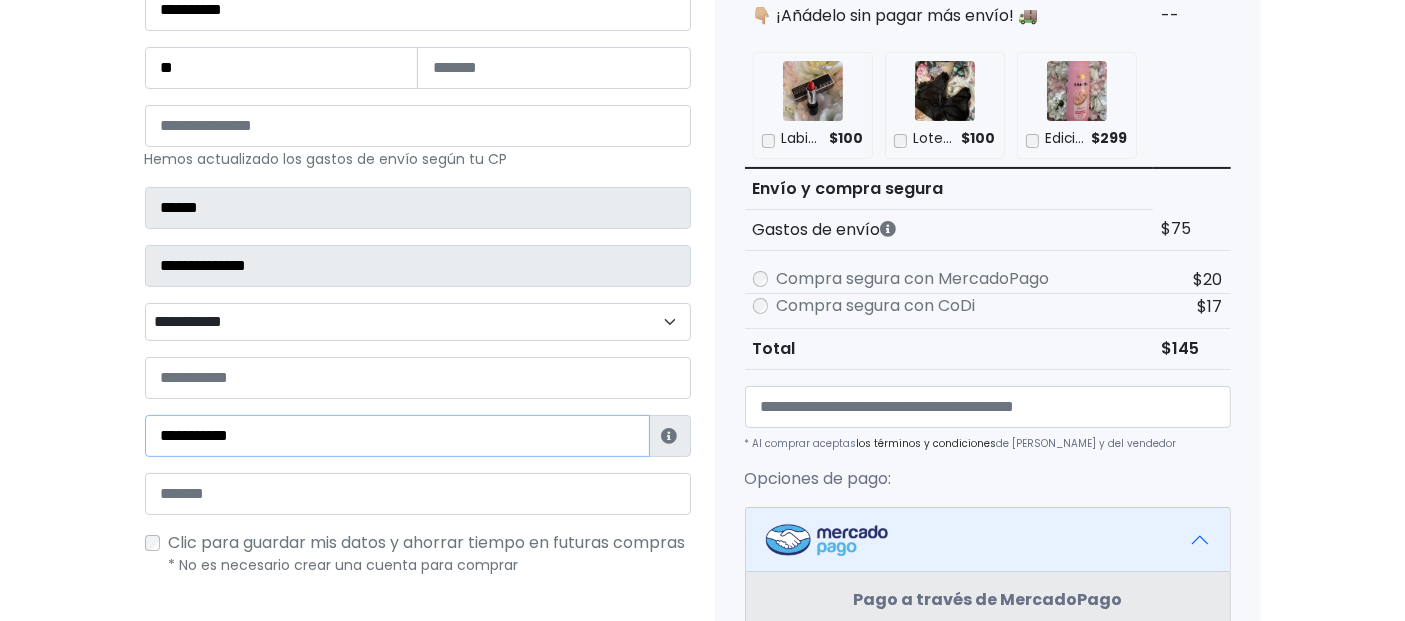 type on "**********" 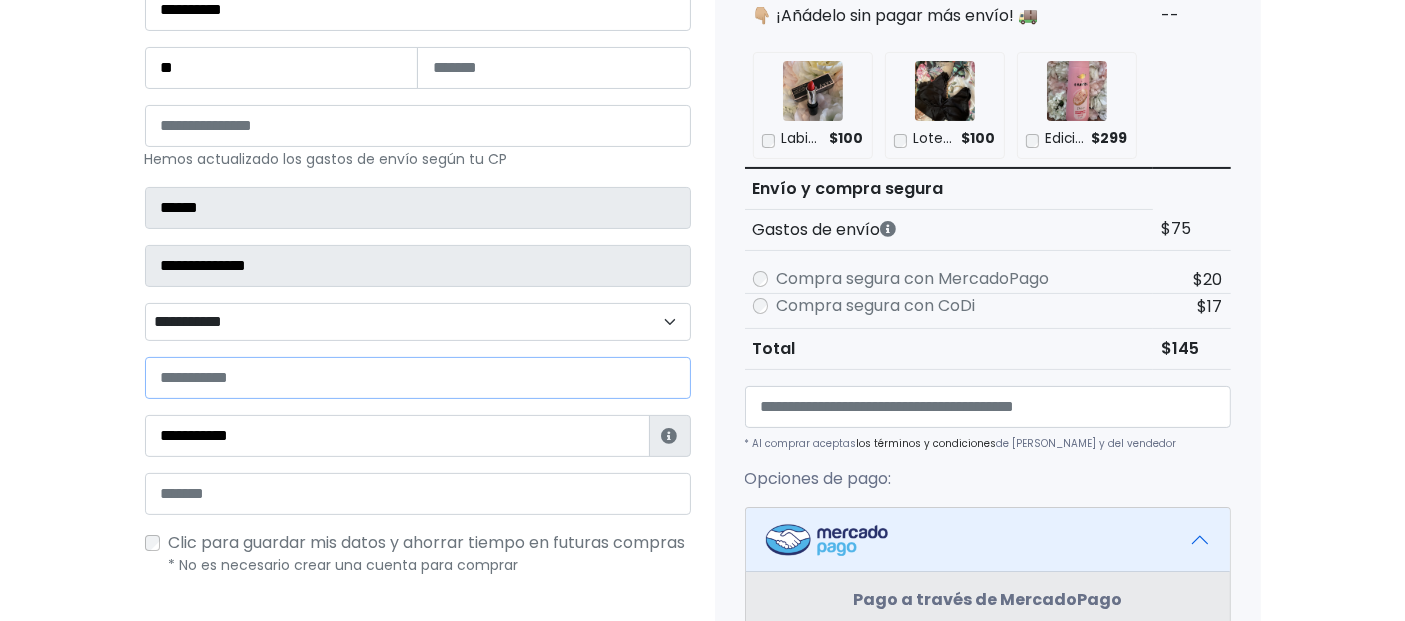 drag, startPoint x: 245, startPoint y: 379, endPoint x: 245, endPoint y: 368, distance: 11 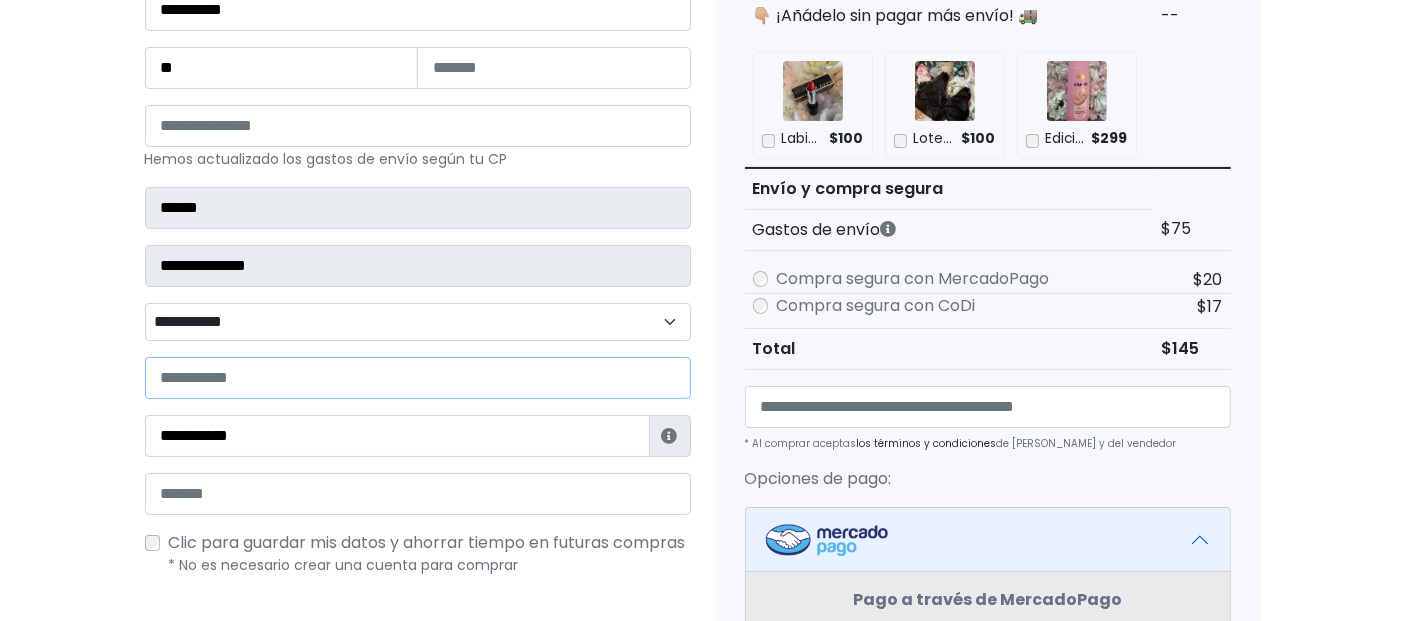 paste on "**********" 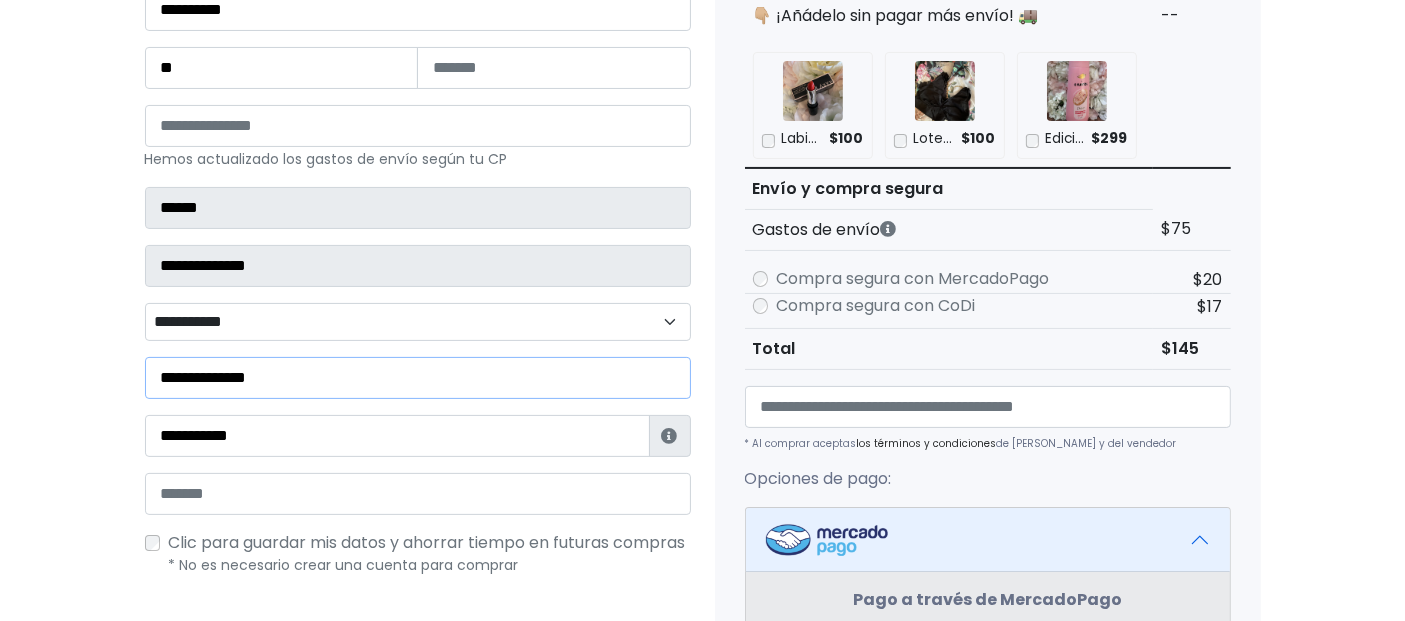 type on "**********" 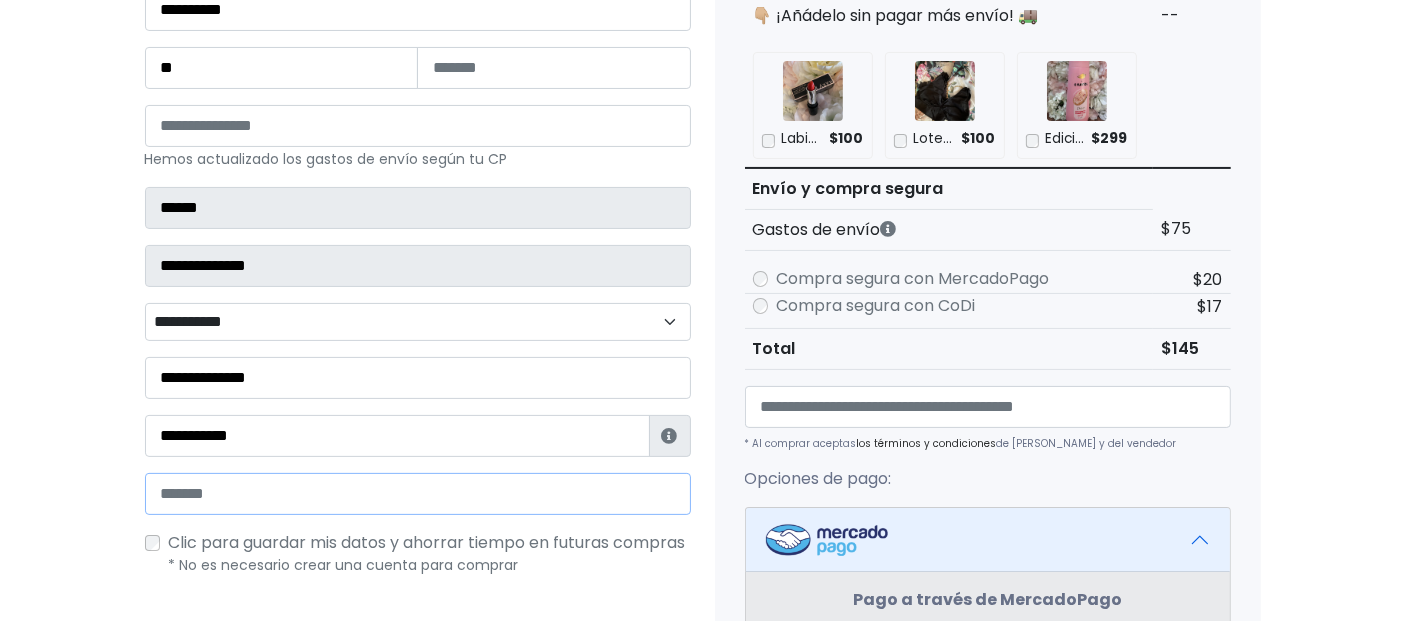 click at bounding box center [418, 494] 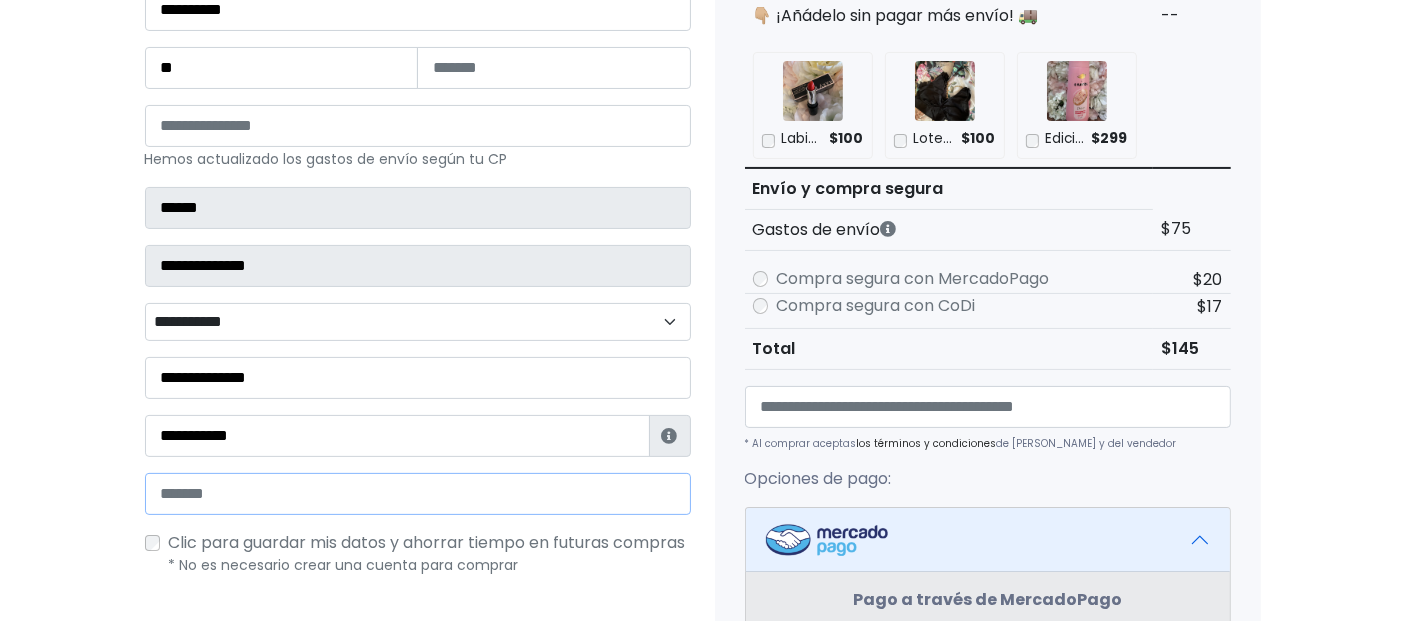 paste on "**********" 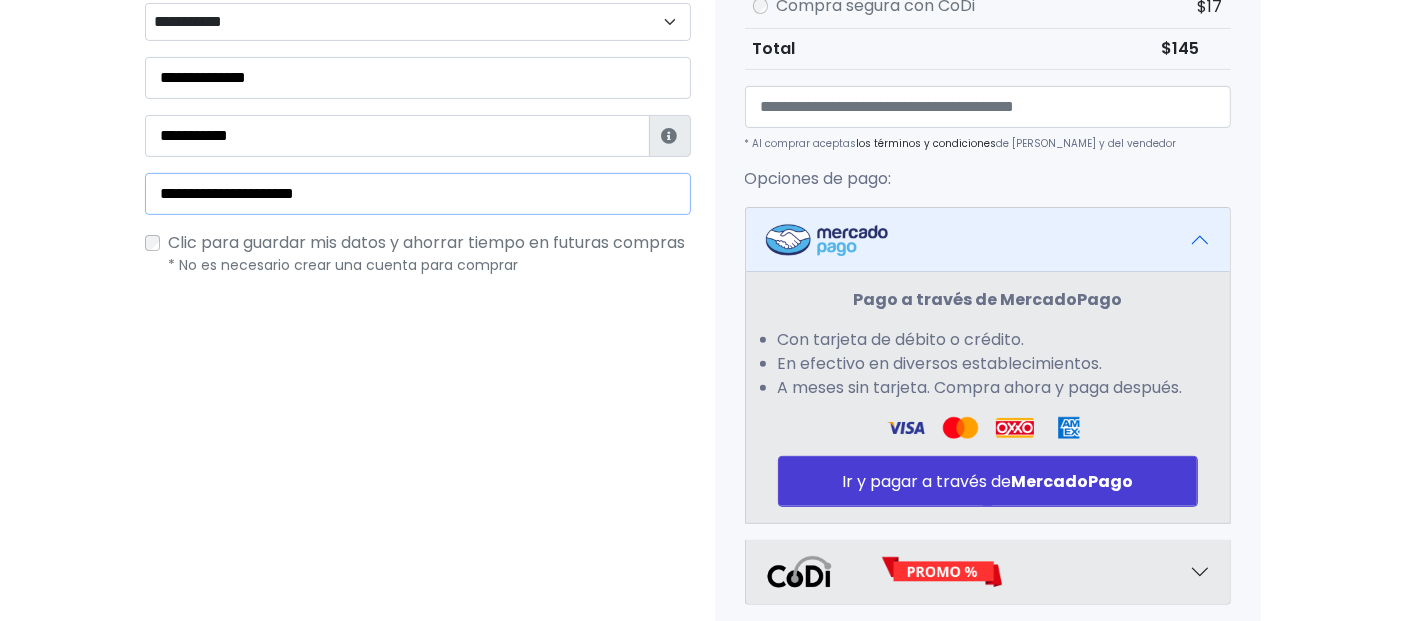 scroll, scrollTop: 934, scrollLeft: 0, axis: vertical 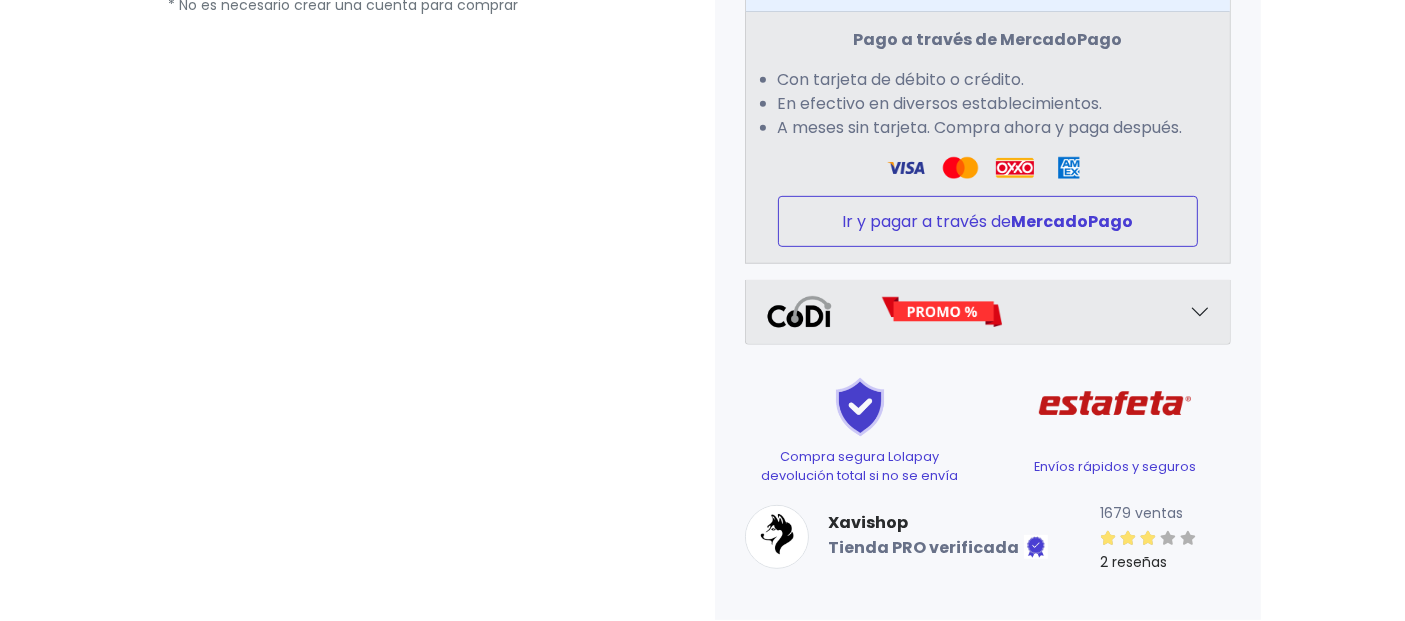 type on "**********" 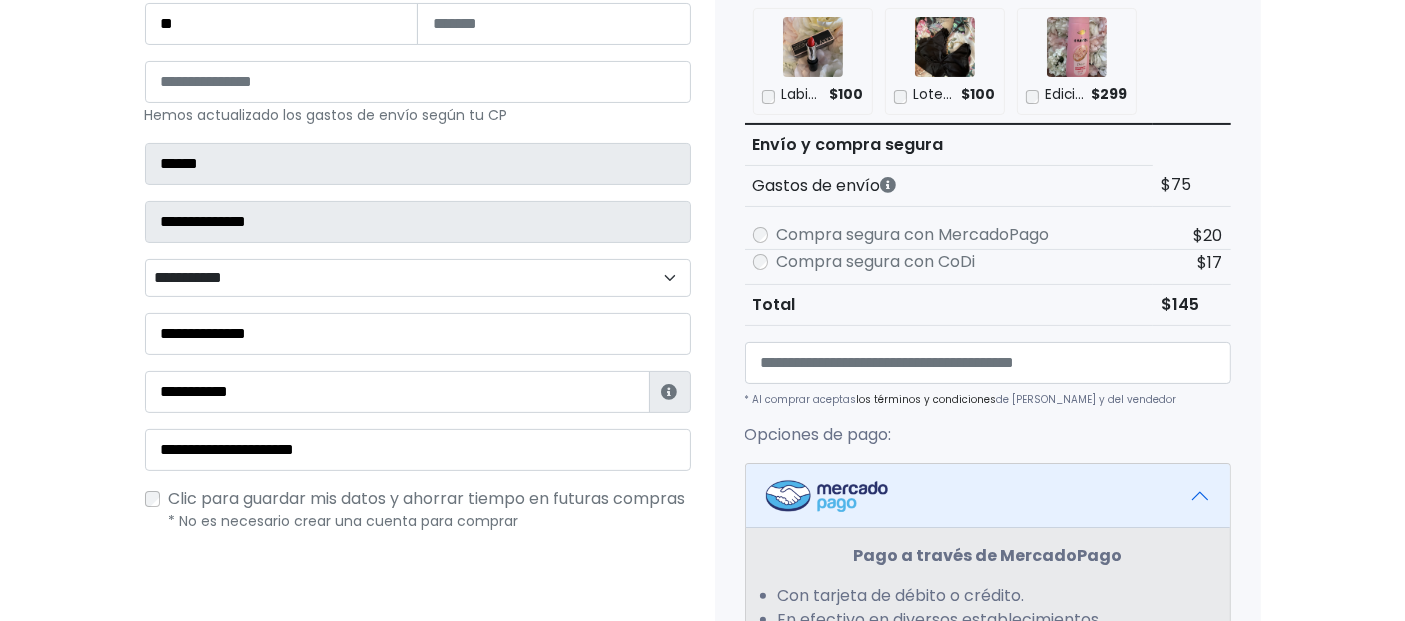 scroll, scrollTop: 355, scrollLeft: 0, axis: vertical 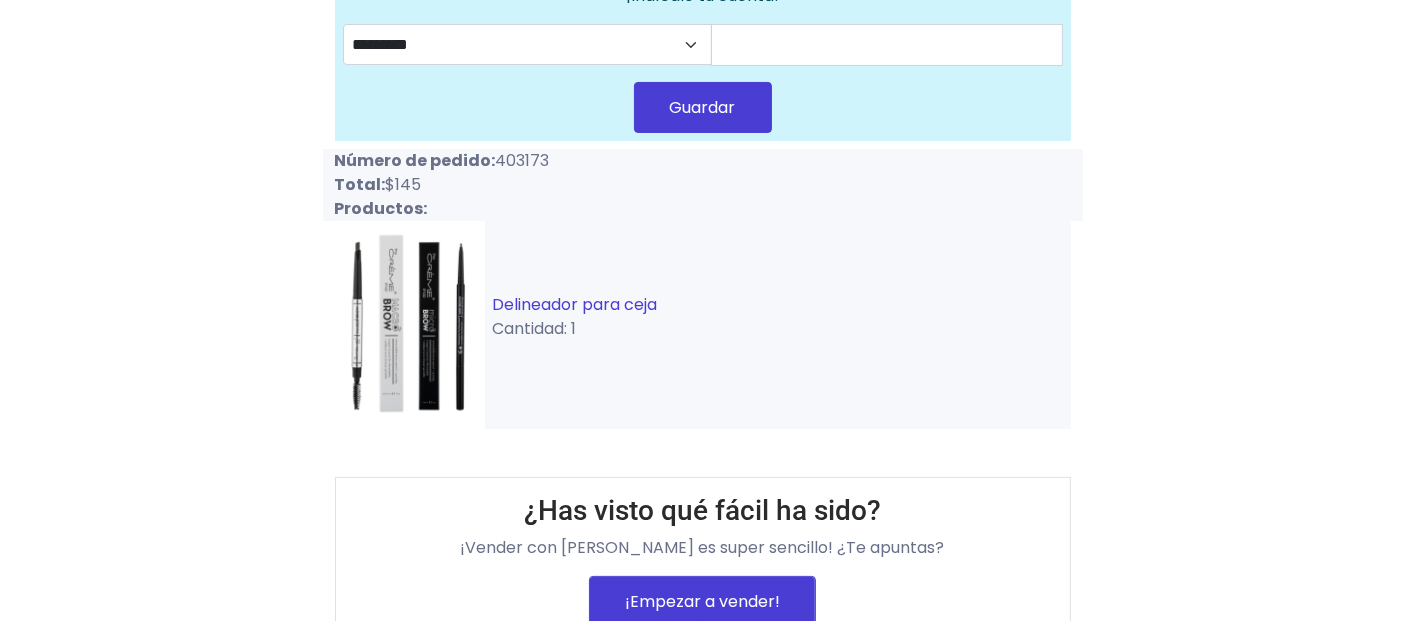 click on "Delineador para ceja" at bounding box center [575, 304] 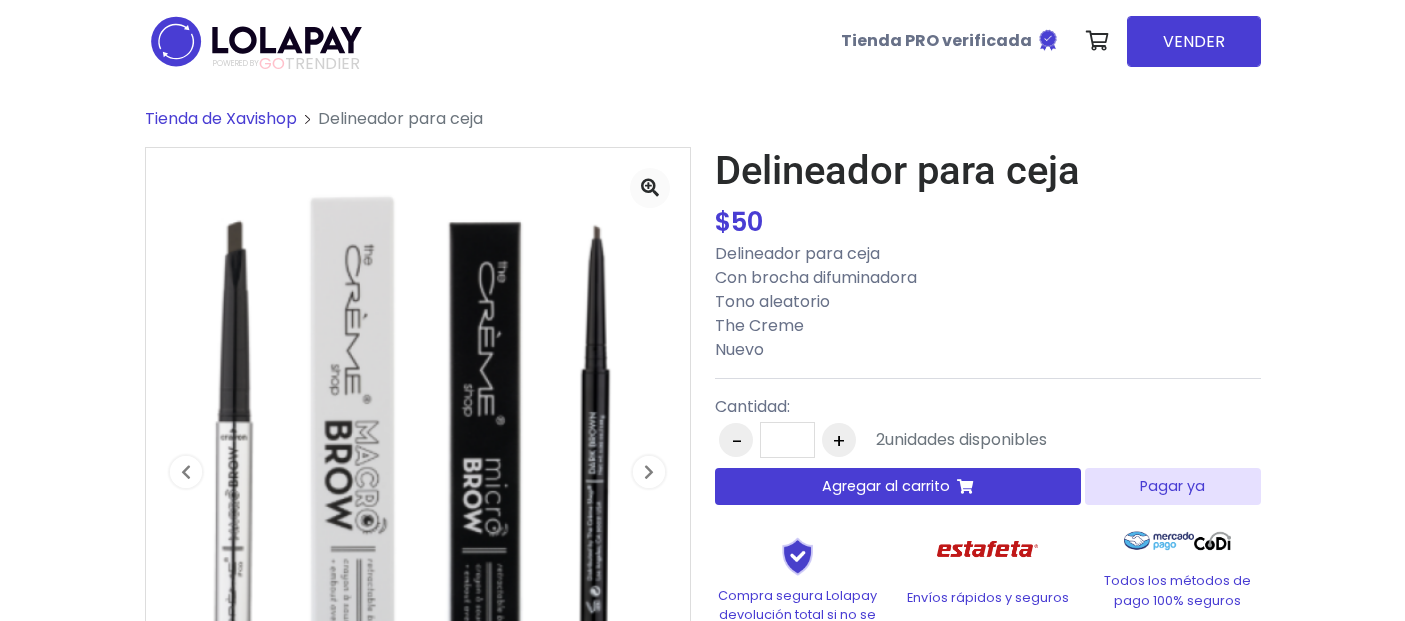scroll, scrollTop: 0, scrollLeft: 0, axis: both 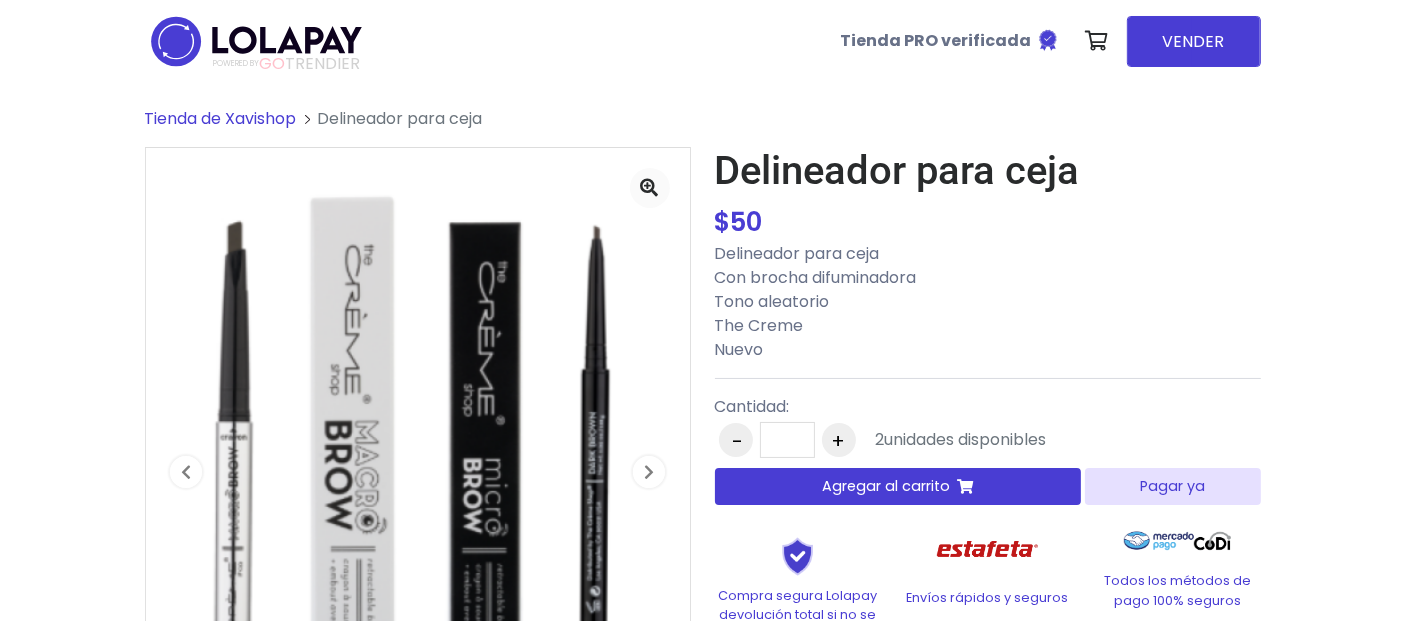type 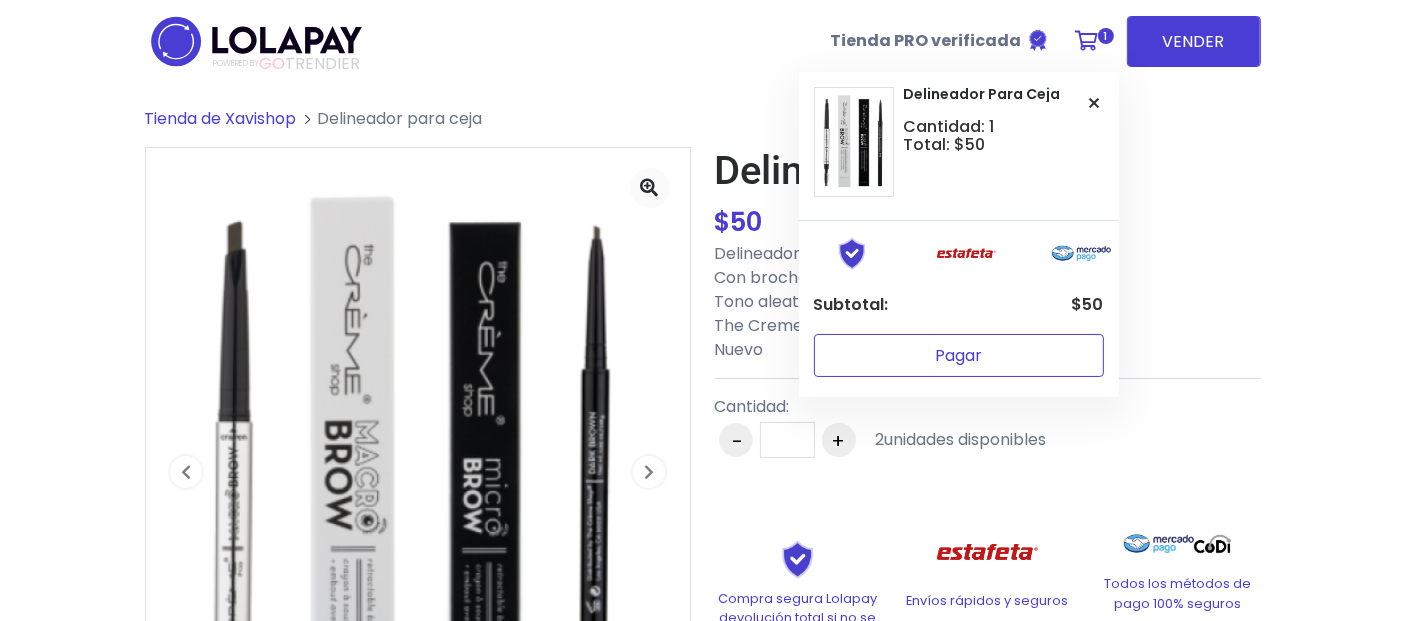 type 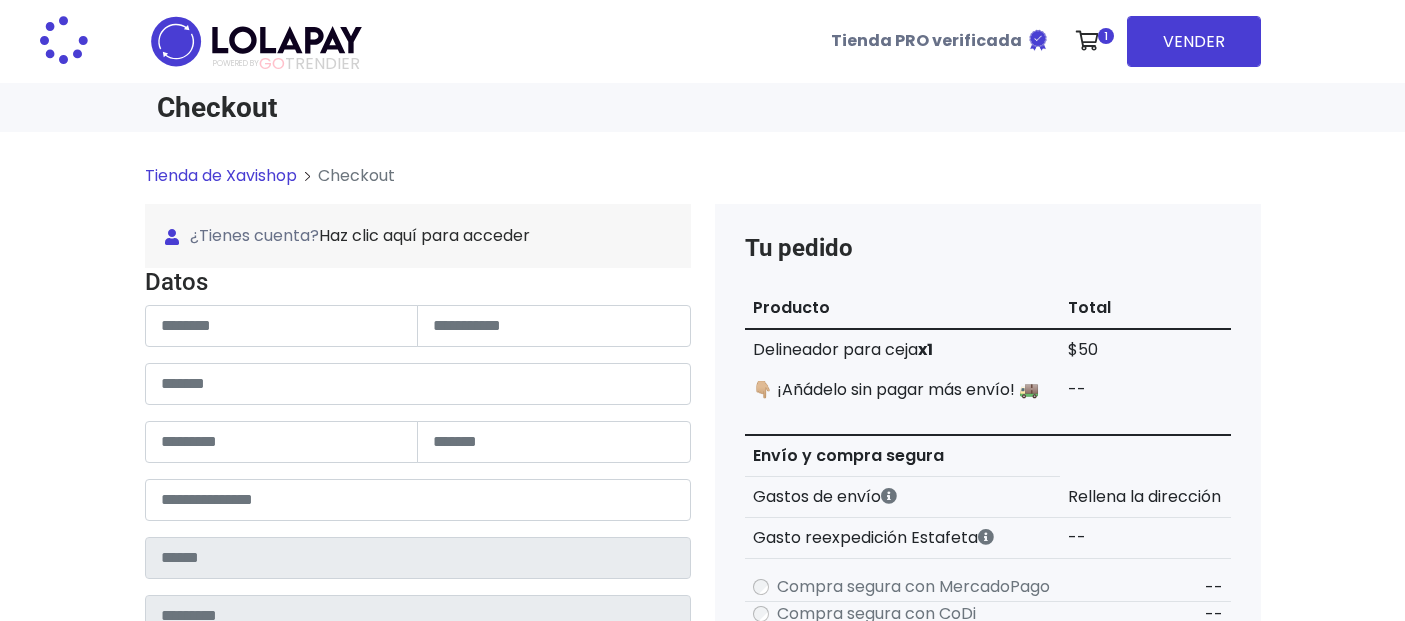 scroll, scrollTop: 0, scrollLeft: 0, axis: both 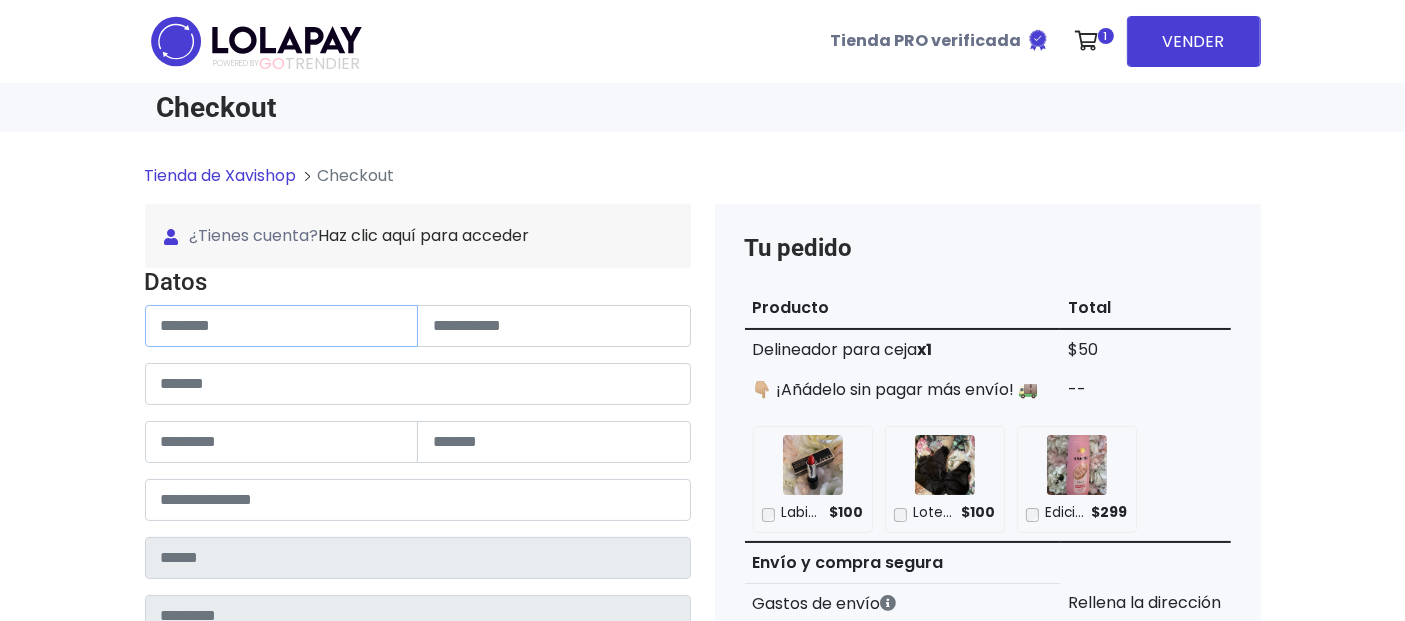 click at bounding box center [282, 326] 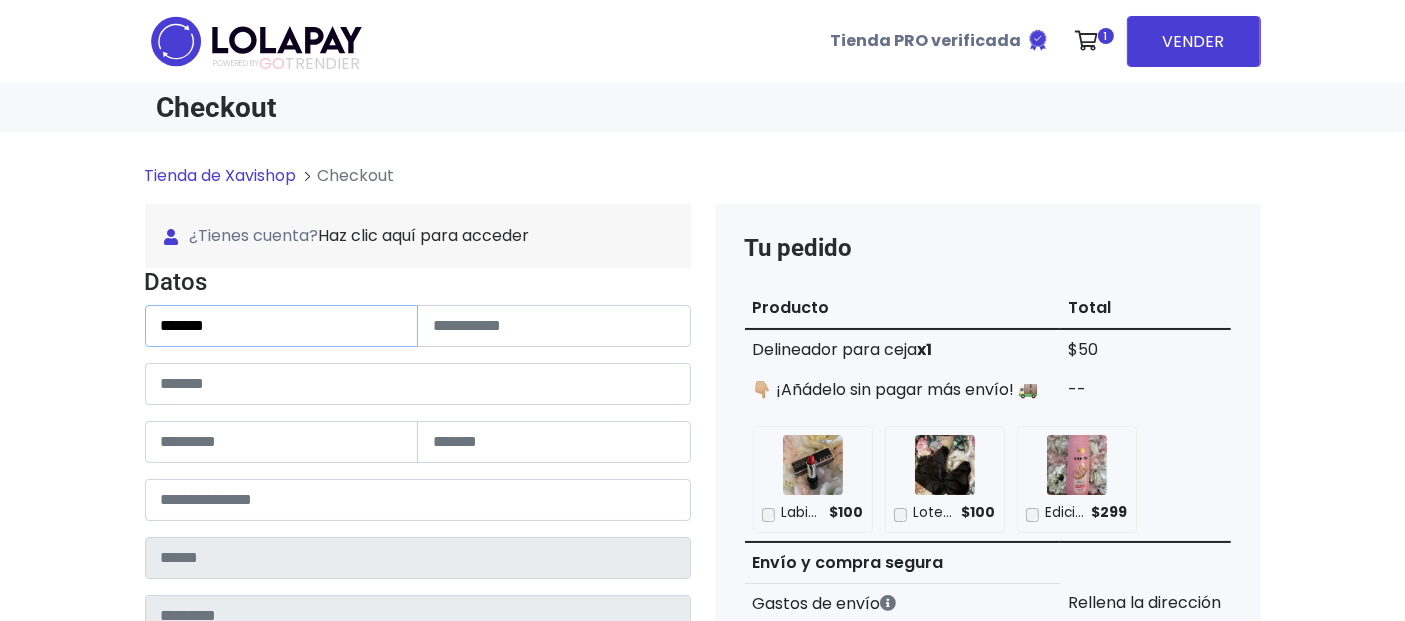 type on "******" 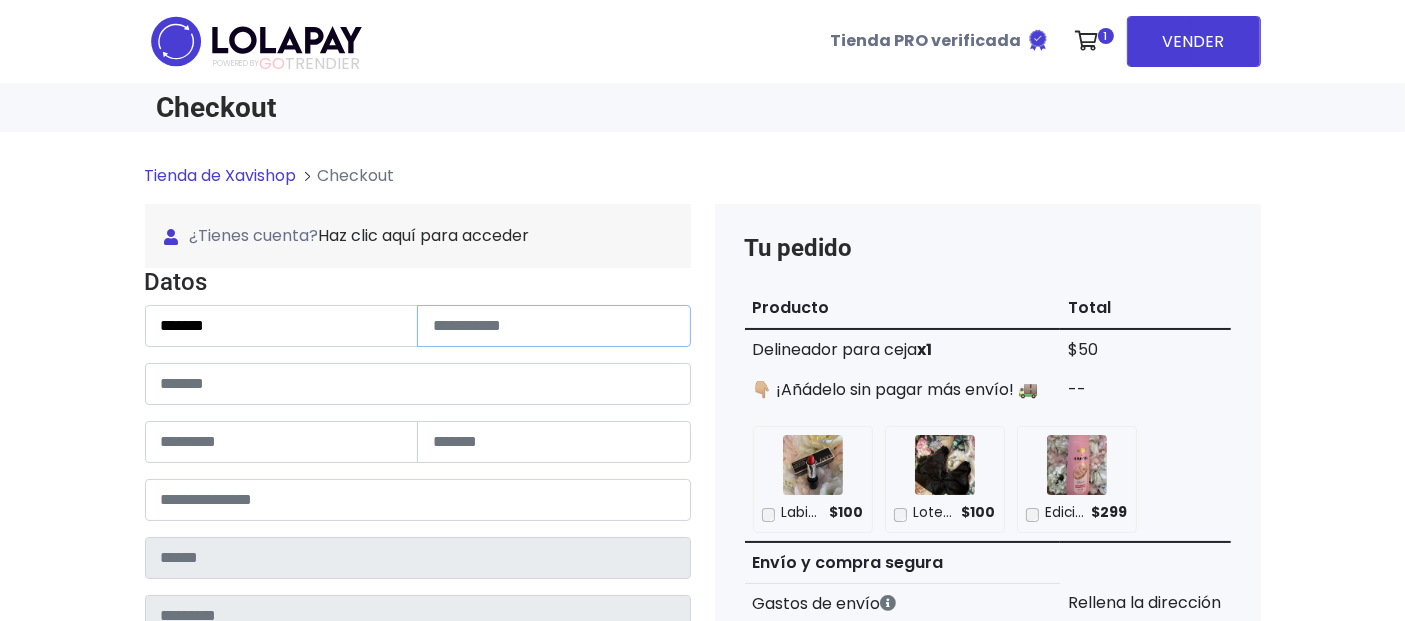 paste on "**********" 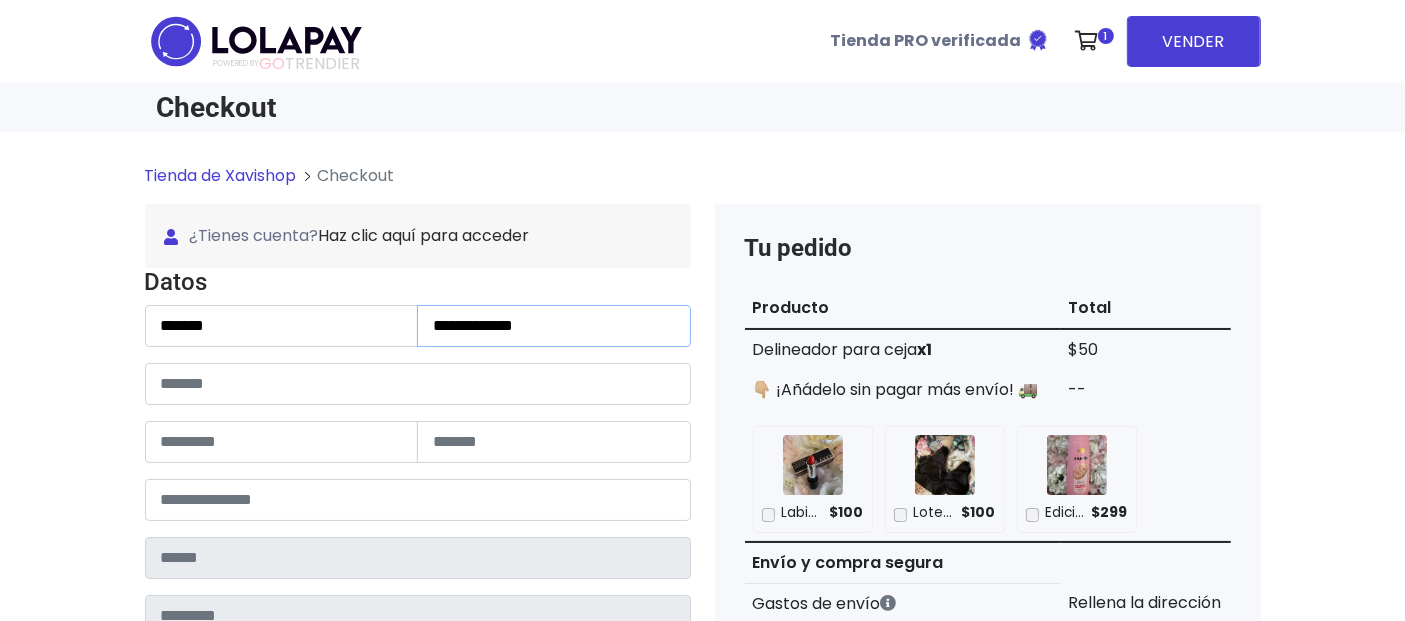 type on "**********" 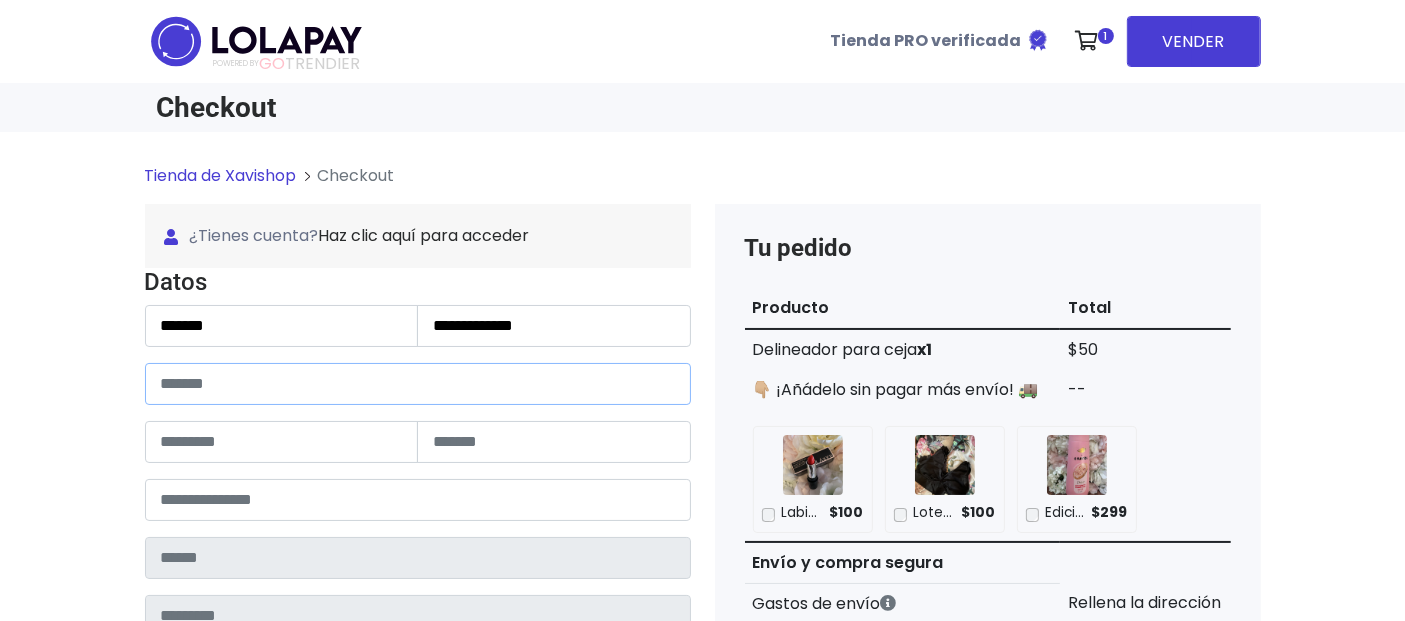 type on "*" 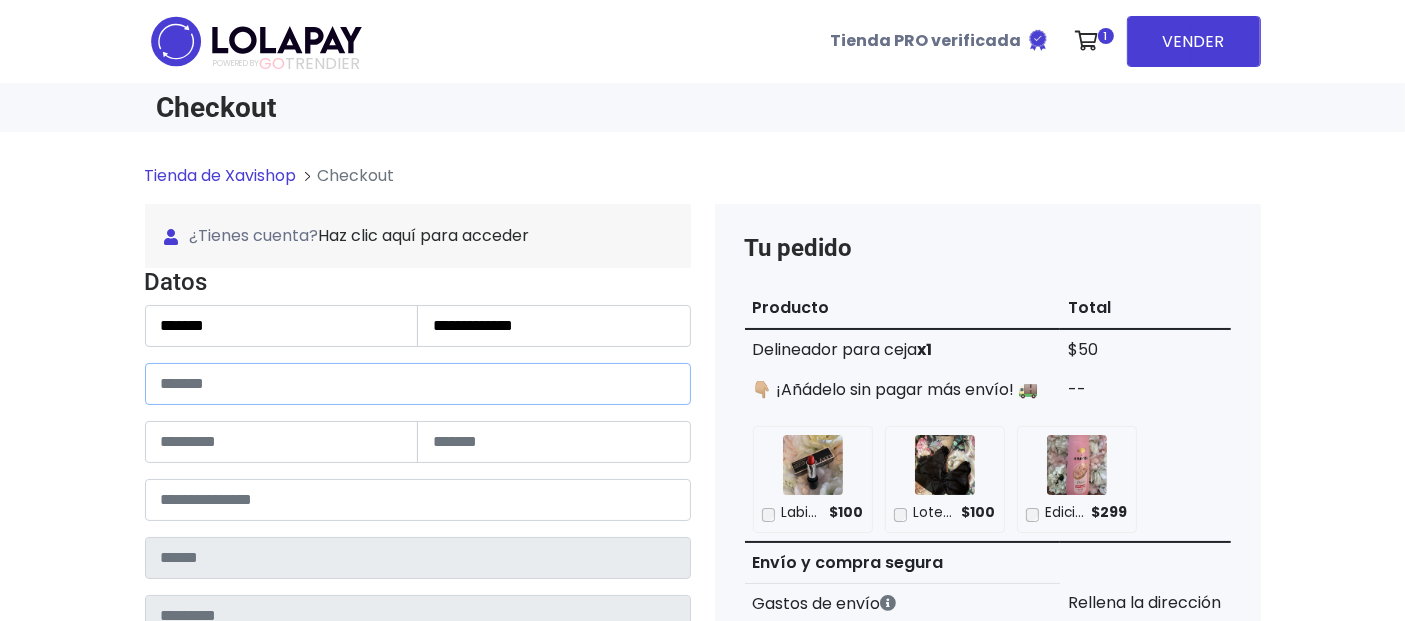 paste on "**********" 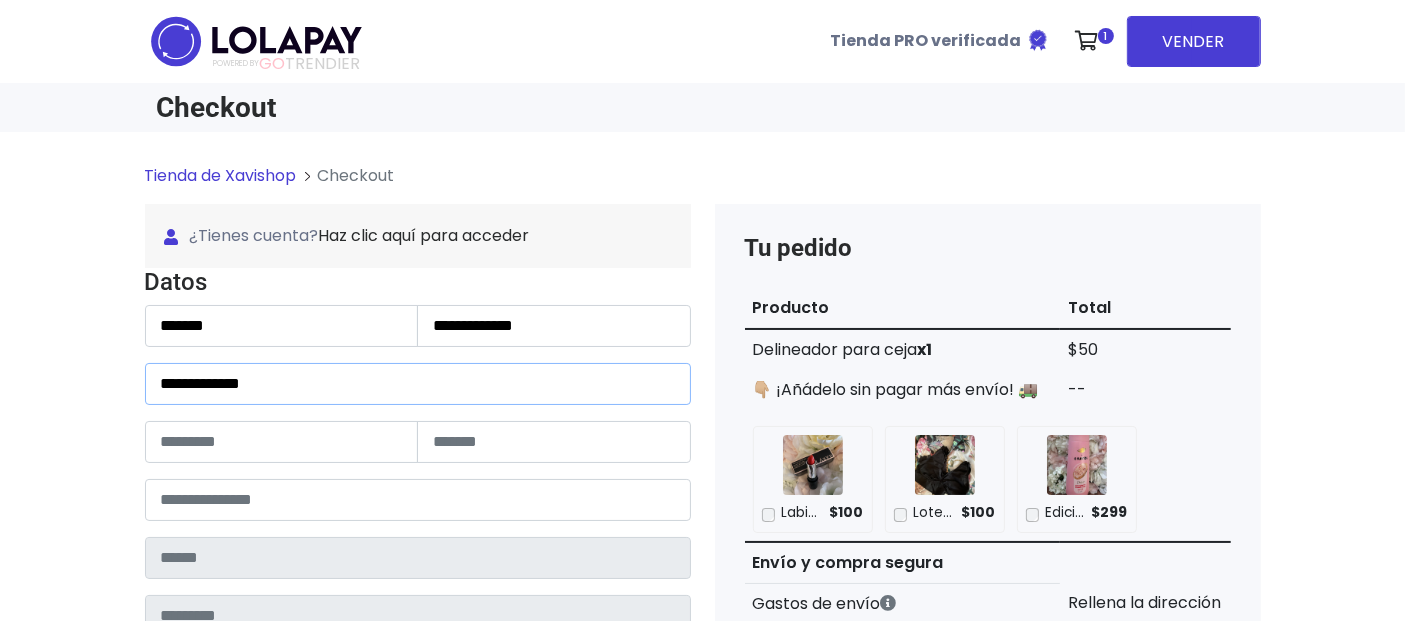 type on "**********" 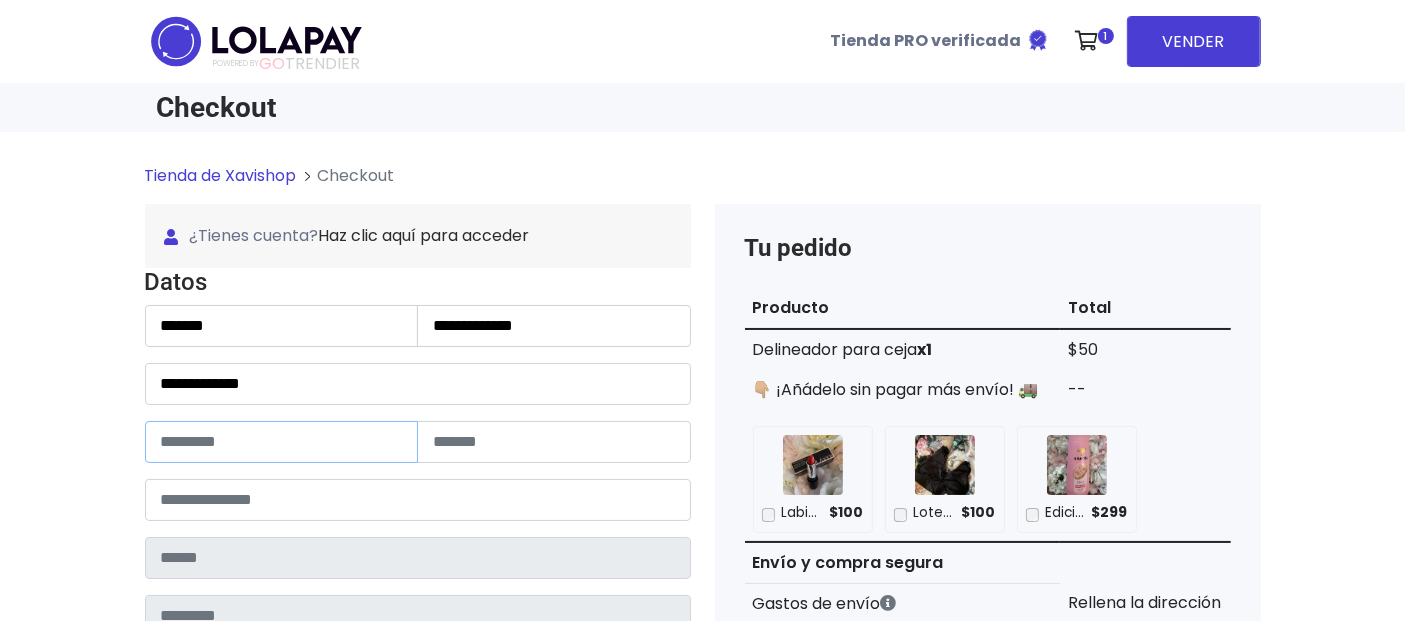 paste on "***" 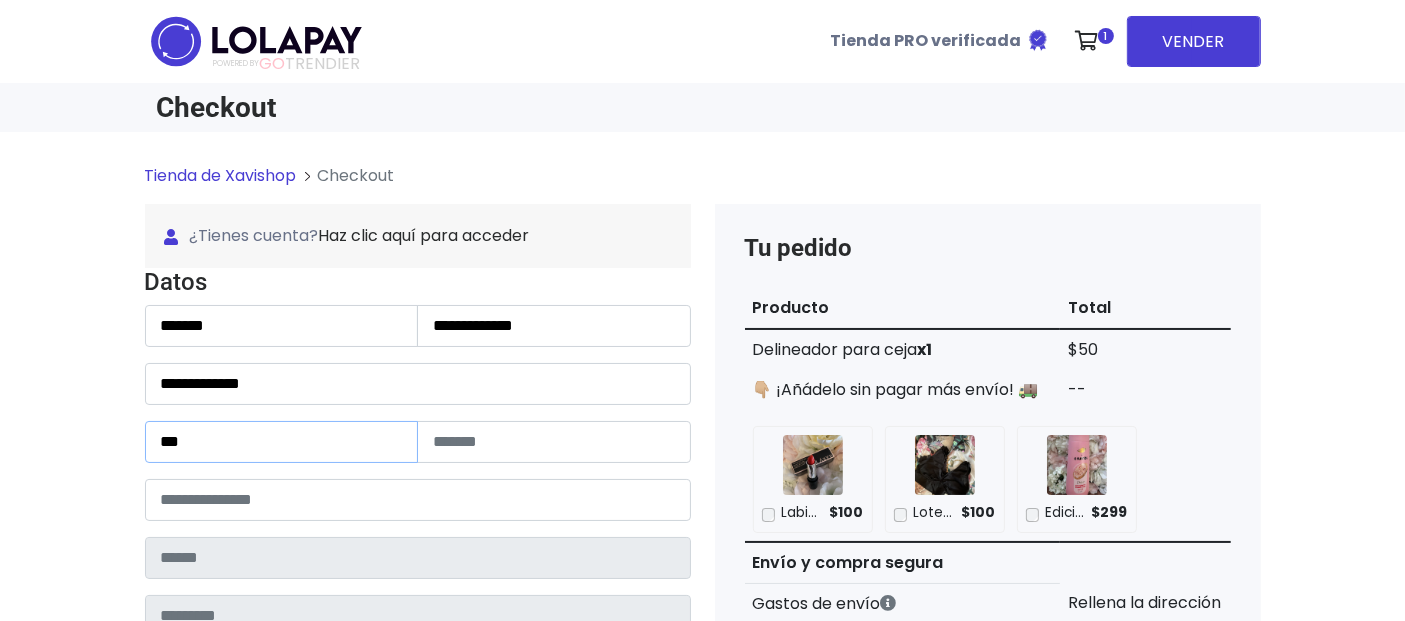 type on "***" 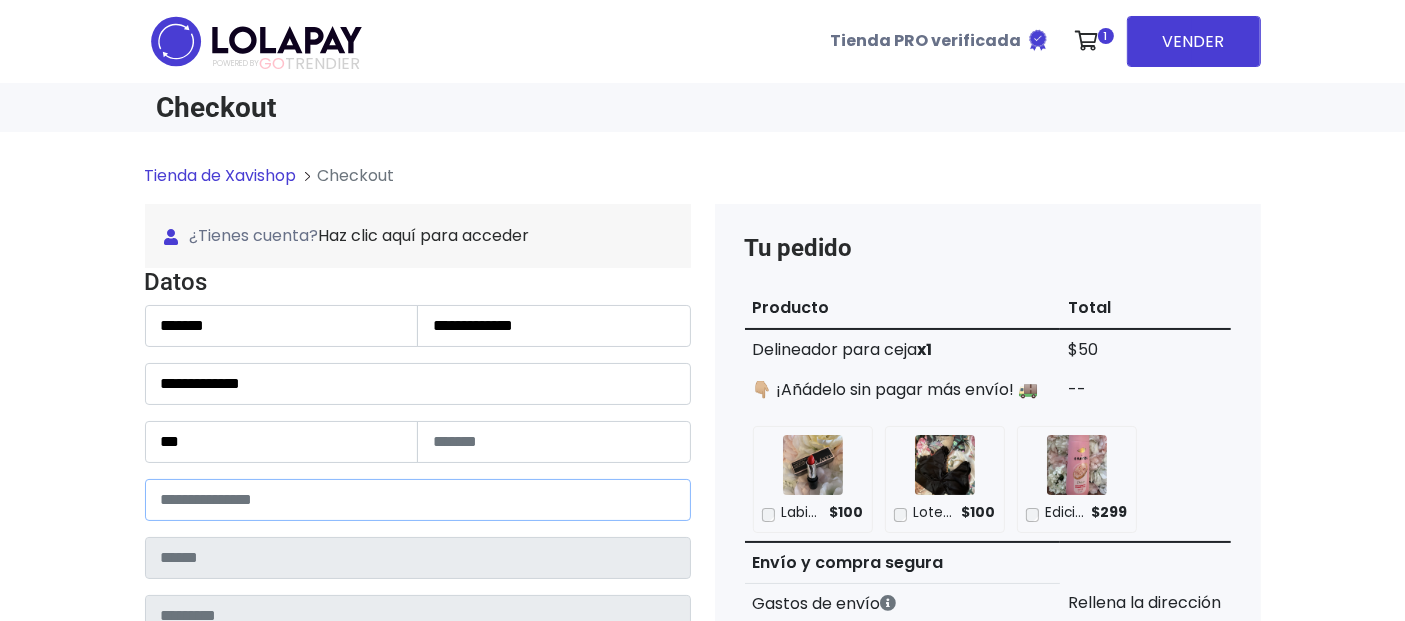 click at bounding box center [418, 500] 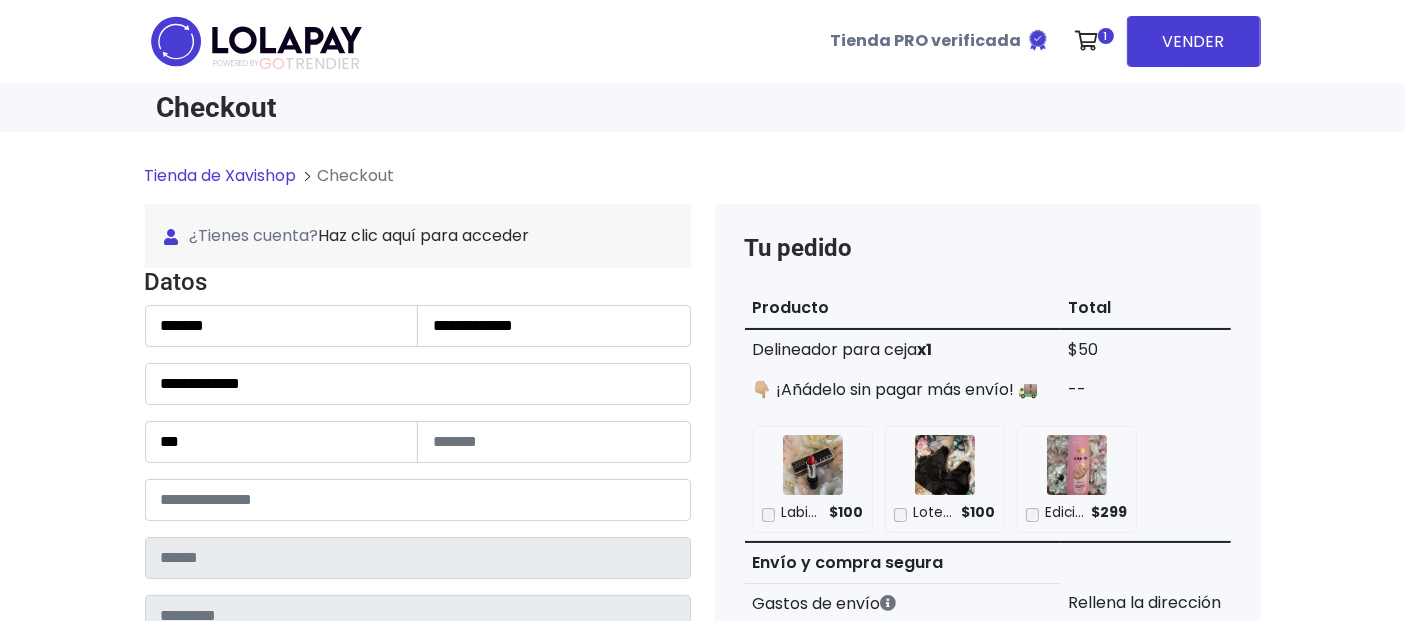 scroll, scrollTop: 358, scrollLeft: 0, axis: vertical 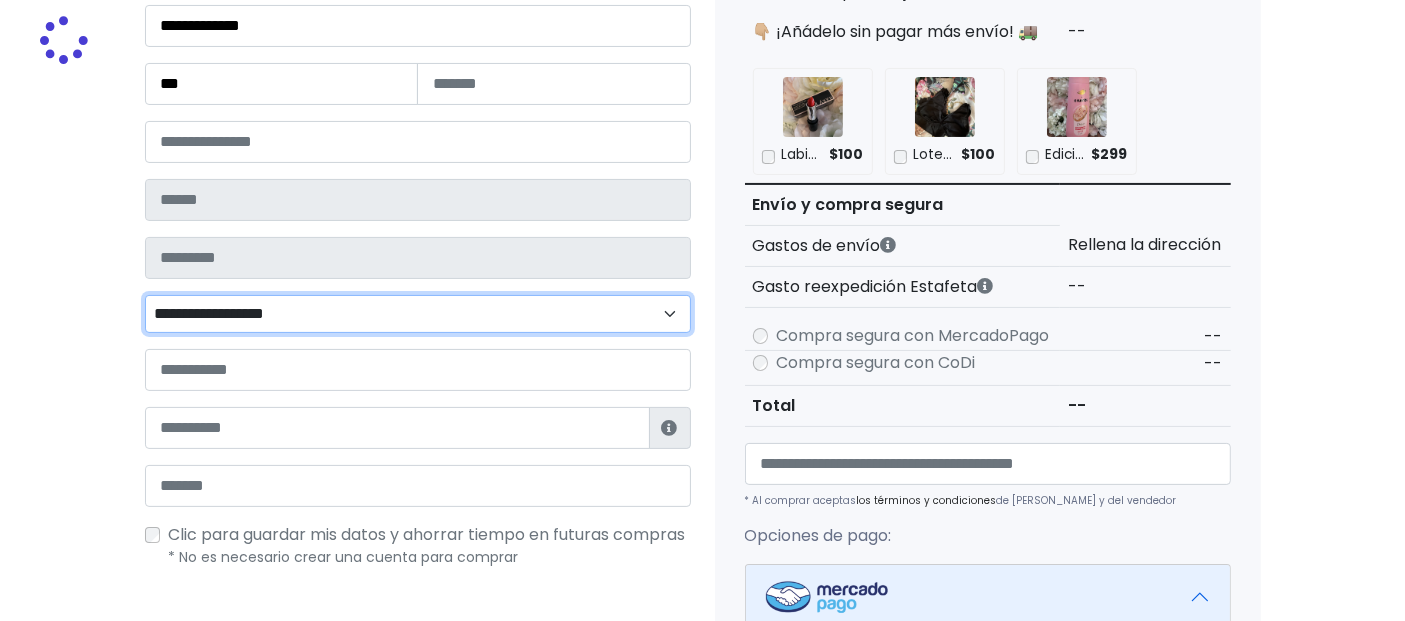 type on "**********" 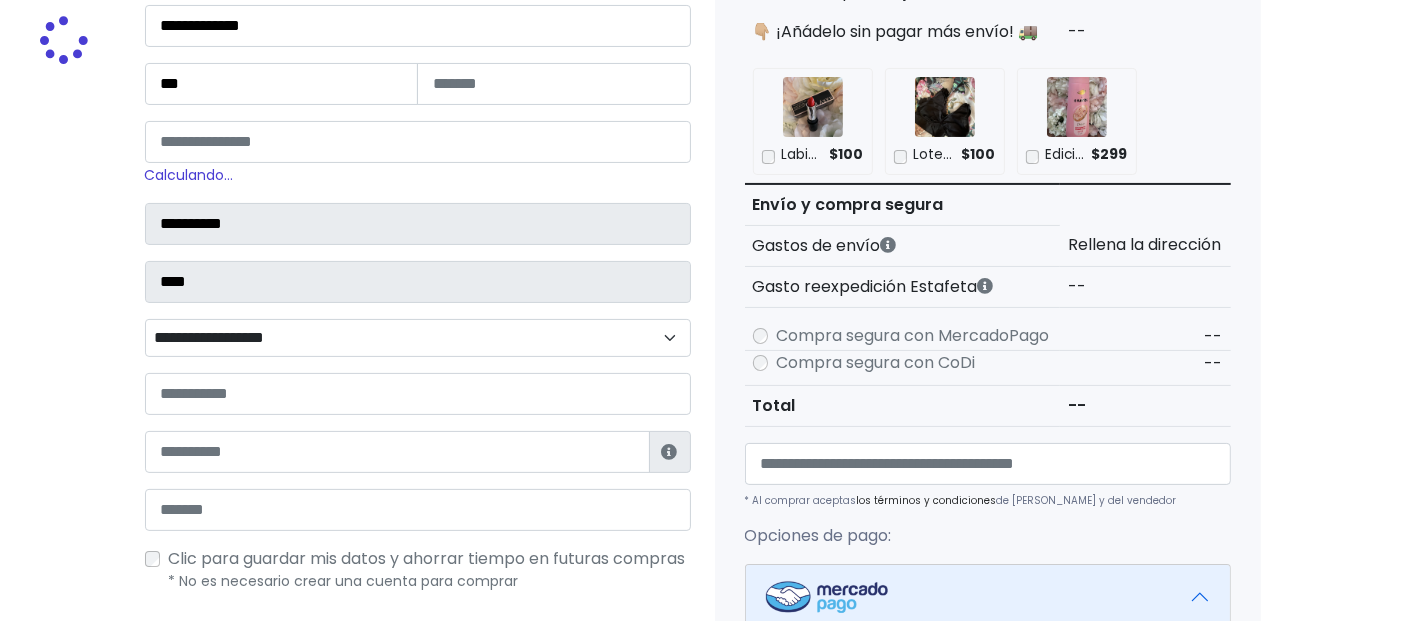 click on "**********" at bounding box center [418, 337] 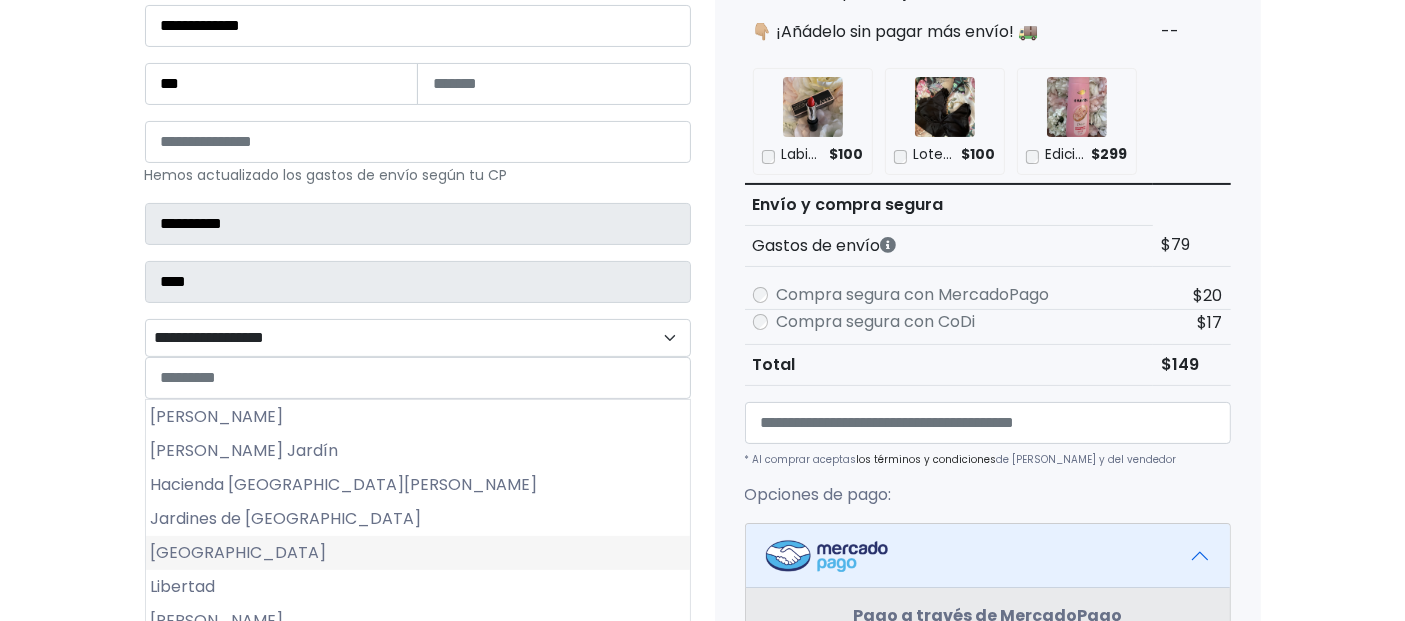 click on "Jardines del Río" at bounding box center [418, 553] 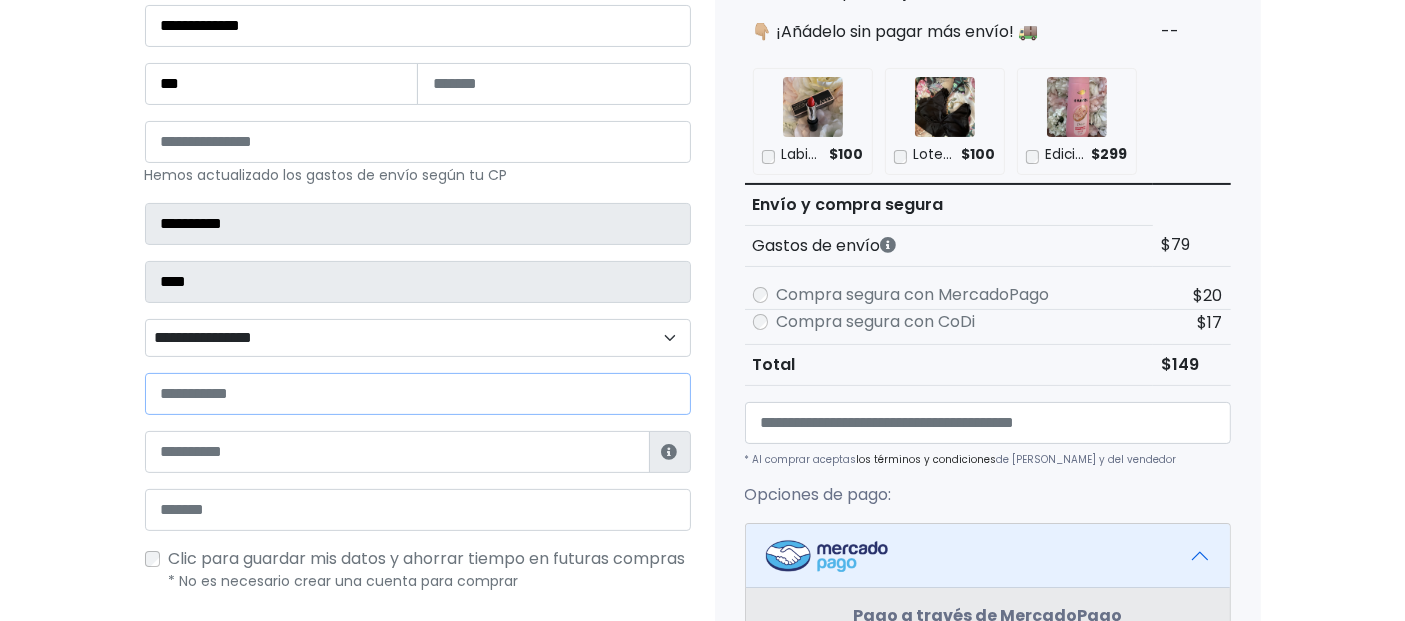 click at bounding box center (418, 394) 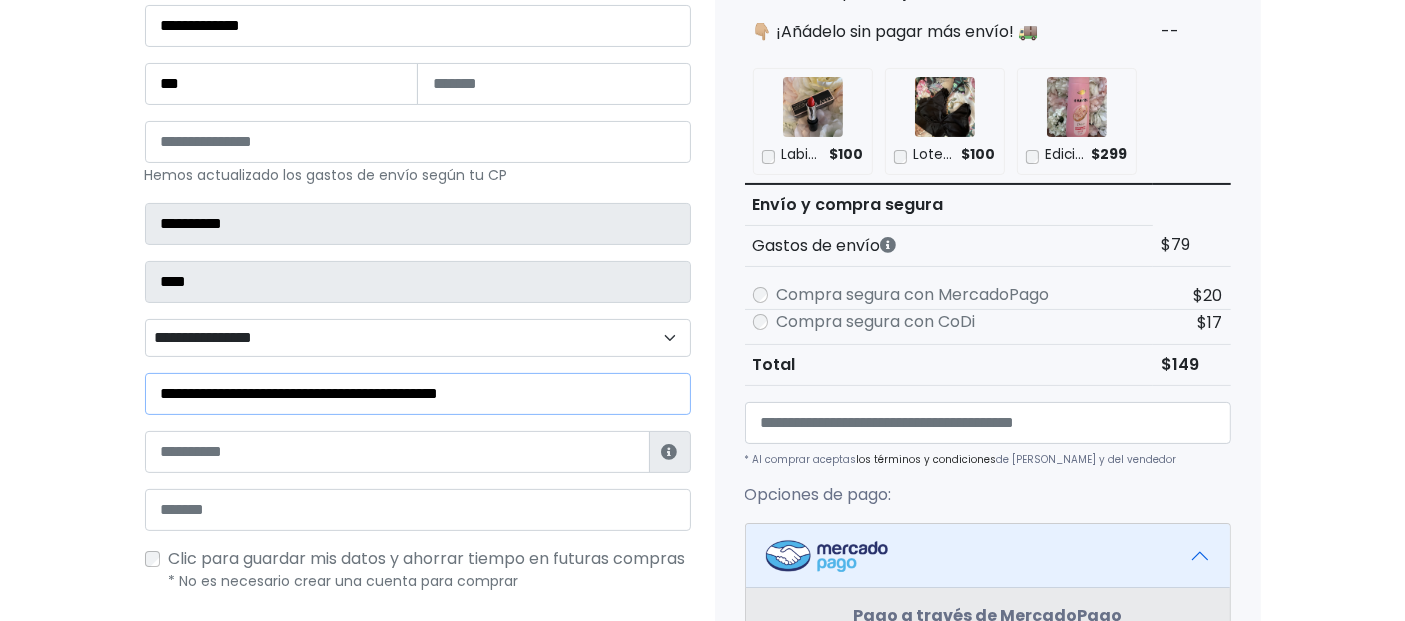 type on "**********" 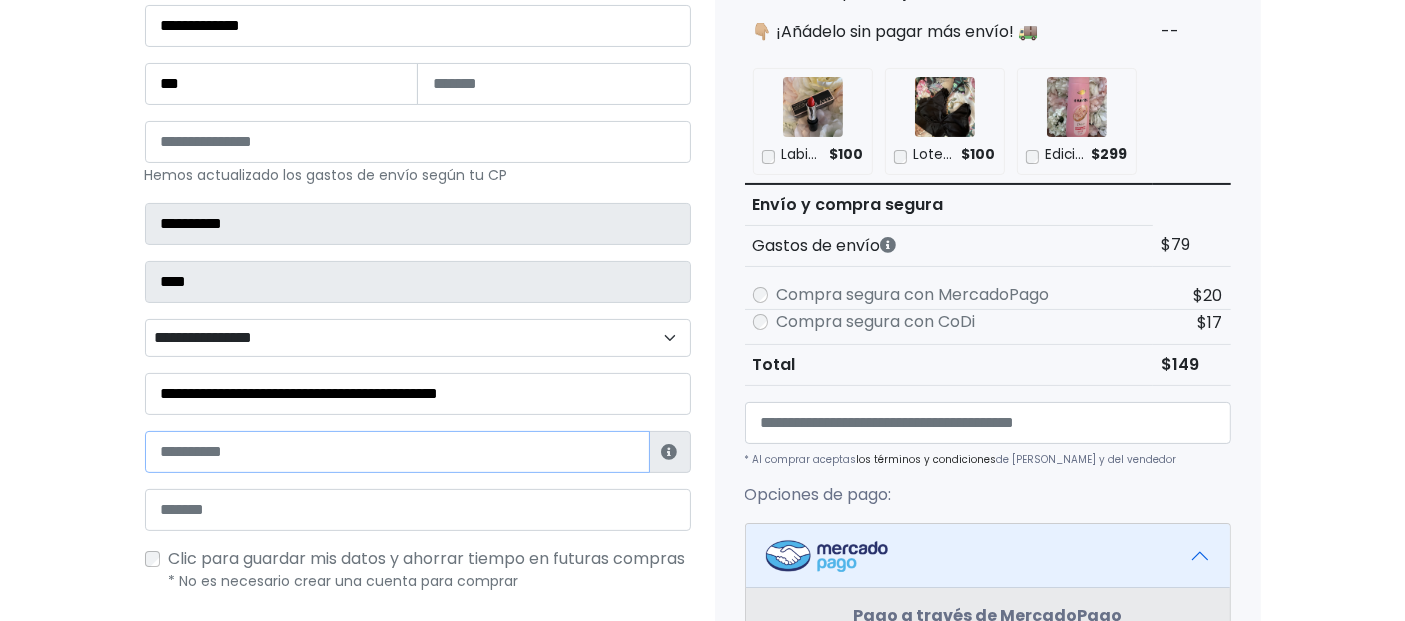 click at bounding box center [397, 452] 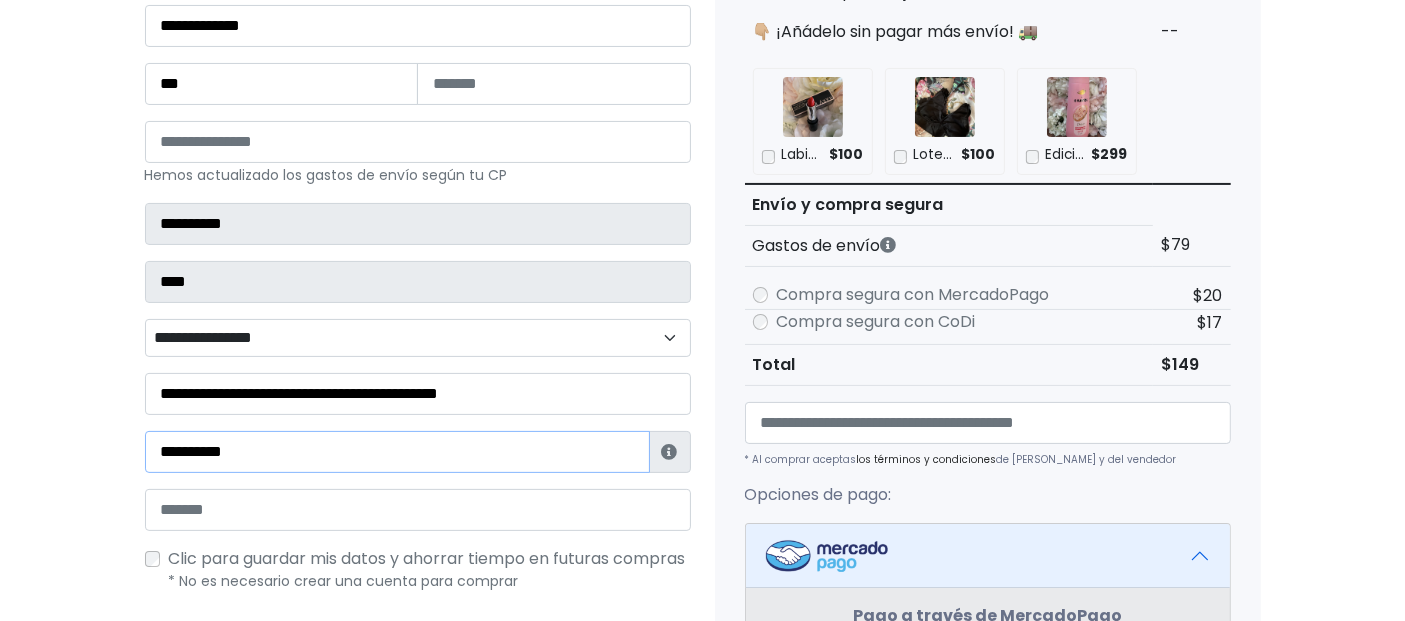 type on "**********" 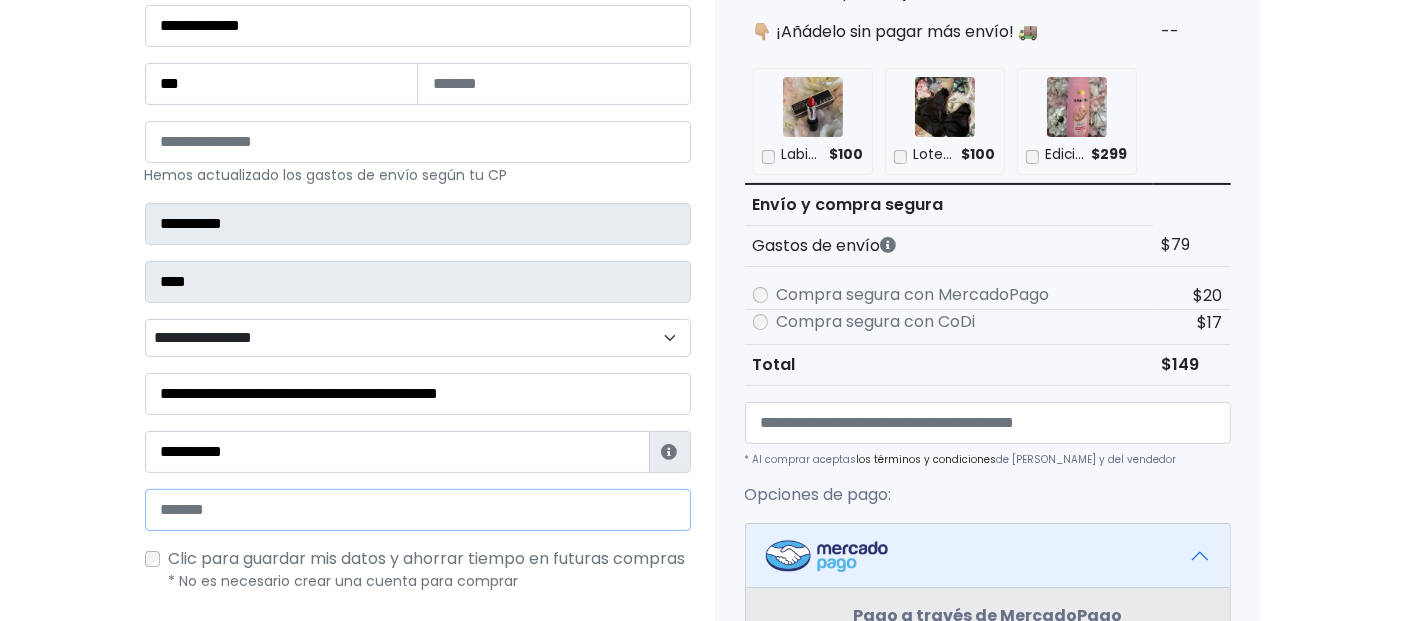 drag, startPoint x: 289, startPoint y: 493, endPoint x: 289, endPoint y: 478, distance: 15 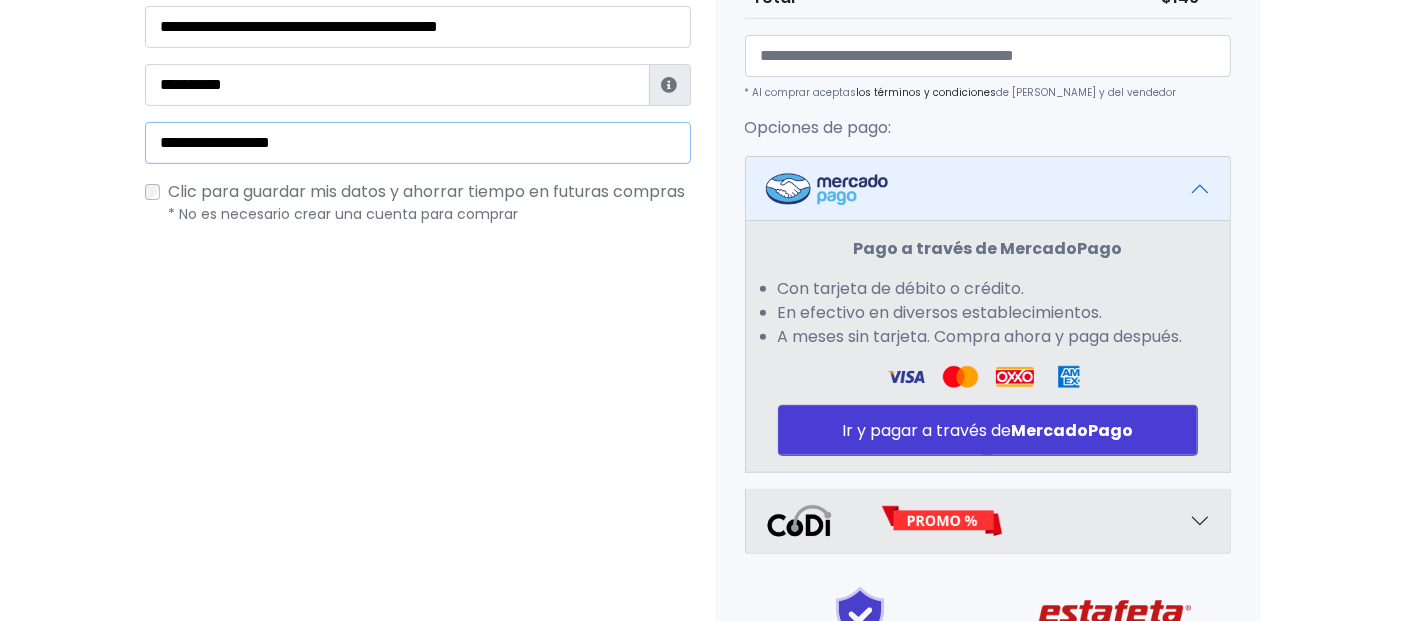 scroll, scrollTop: 801, scrollLeft: 0, axis: vertical 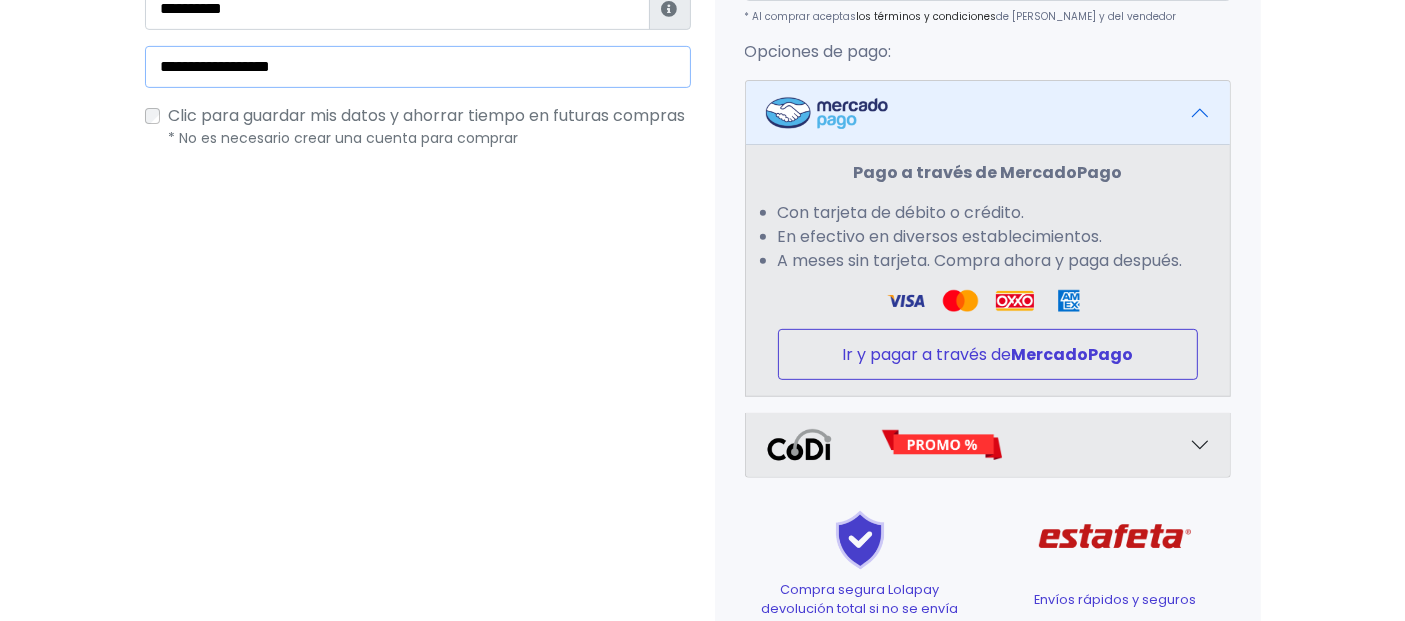 type on "**********" 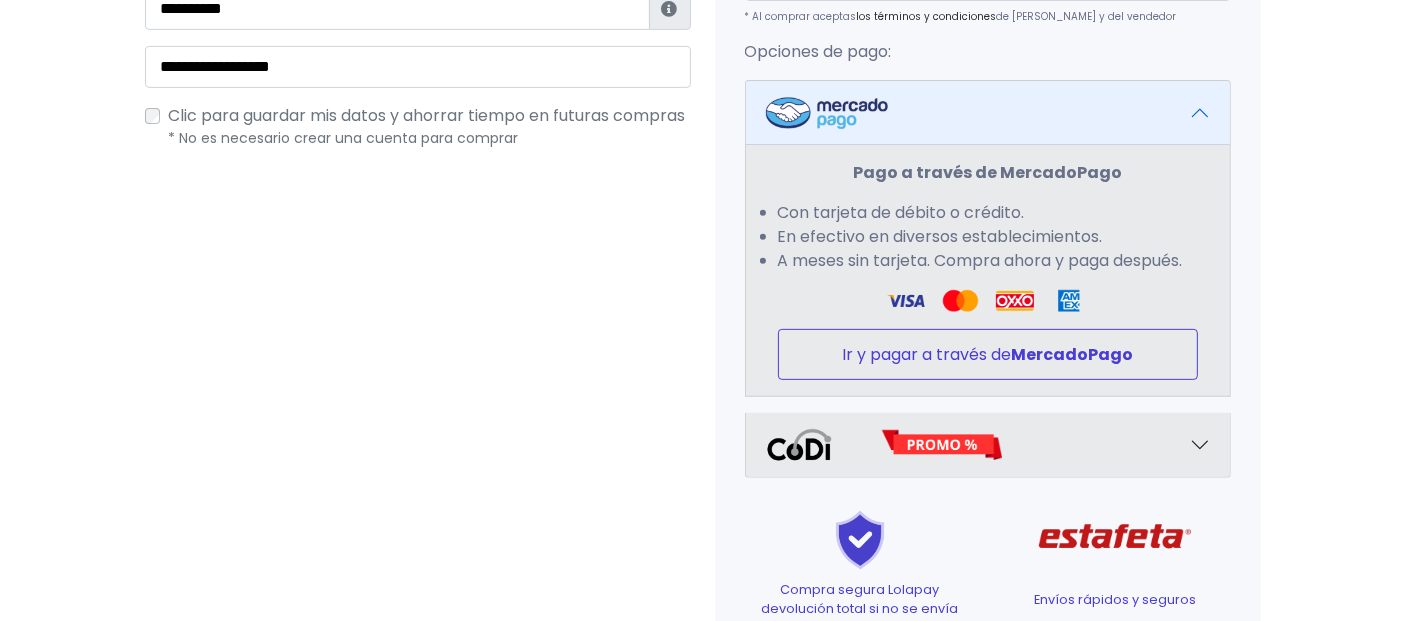 type 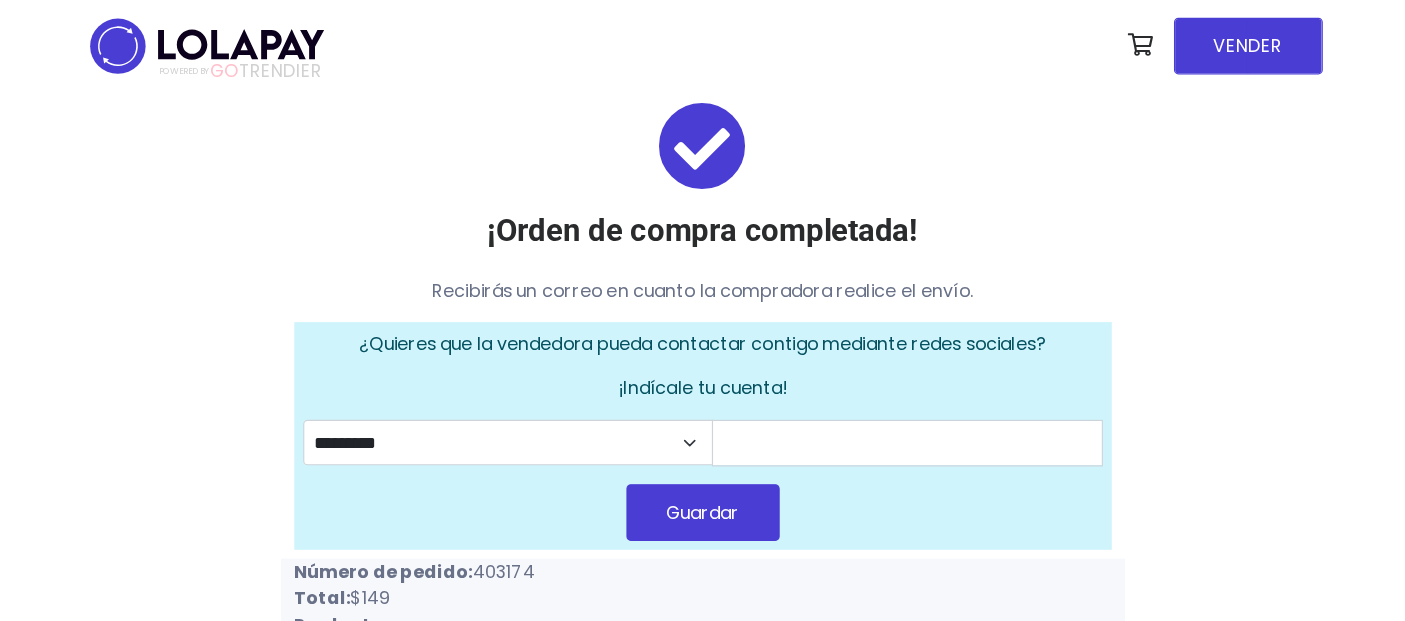 scroll, scrollTop: 0, scrollLeft: 0, axis: both 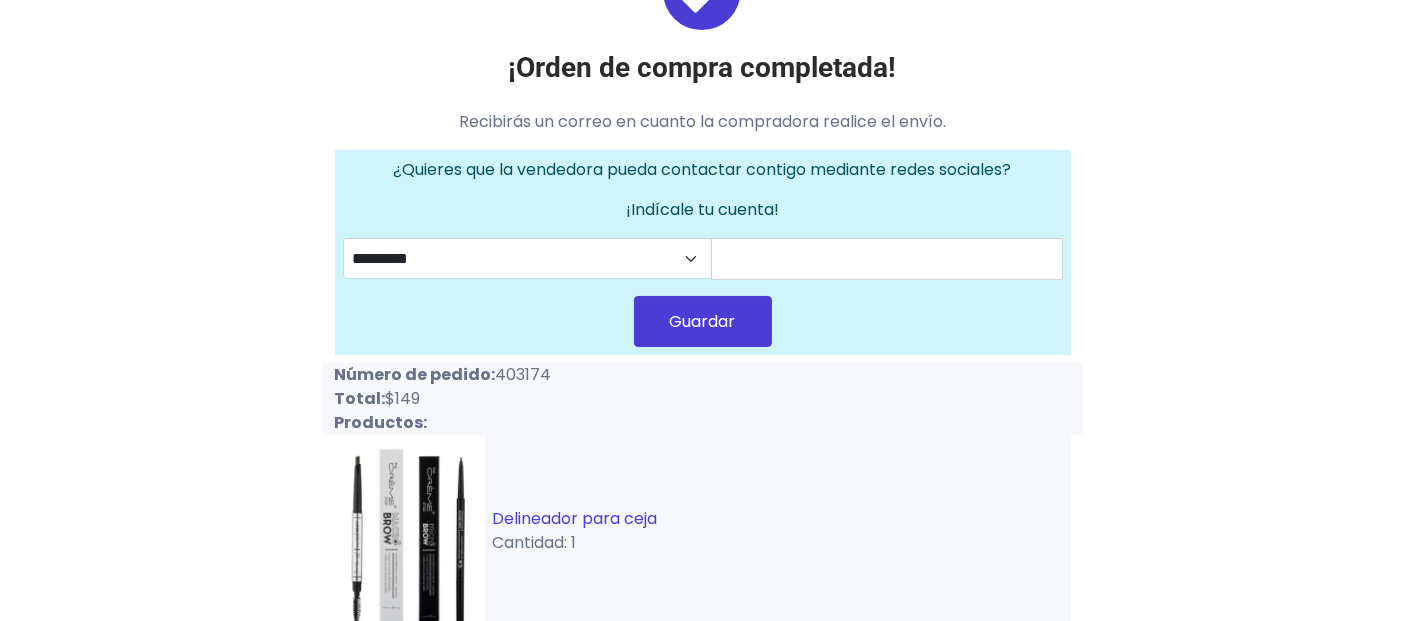 click on "Delineador para ceja" at bounding box center [575, 518] 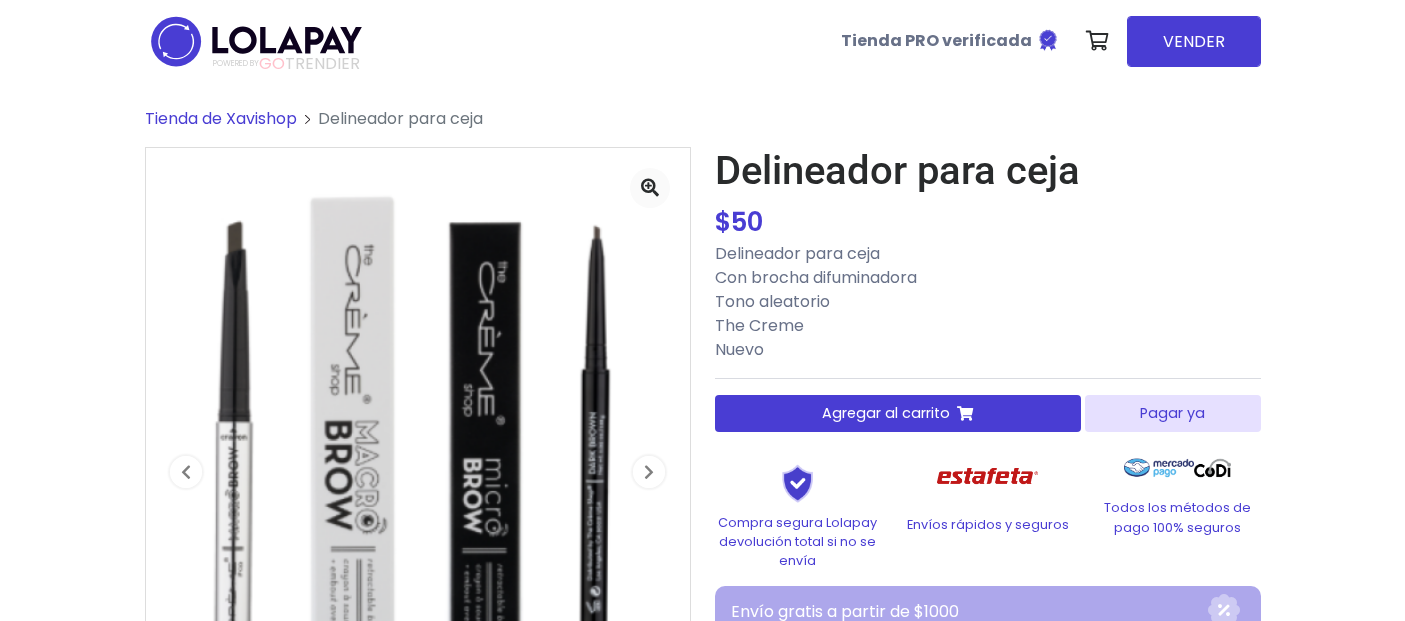 scroll, scrollTop: 0, scrollLeft: 0, axis: both 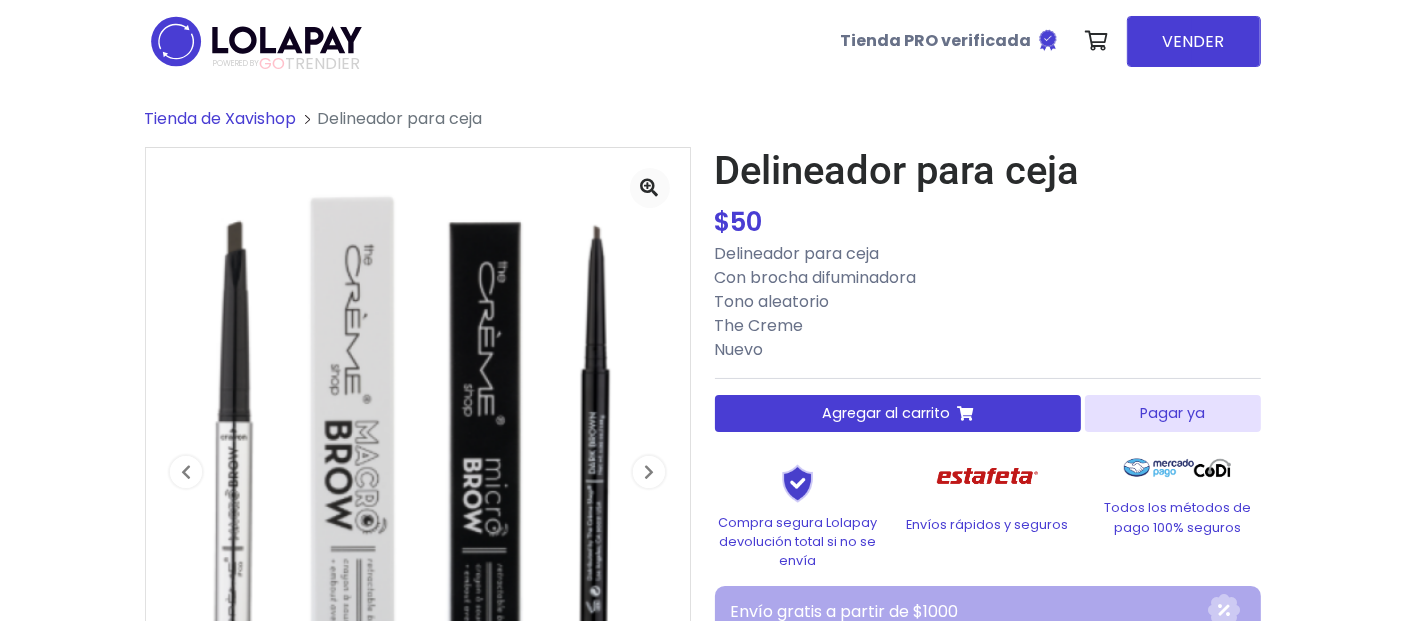 type 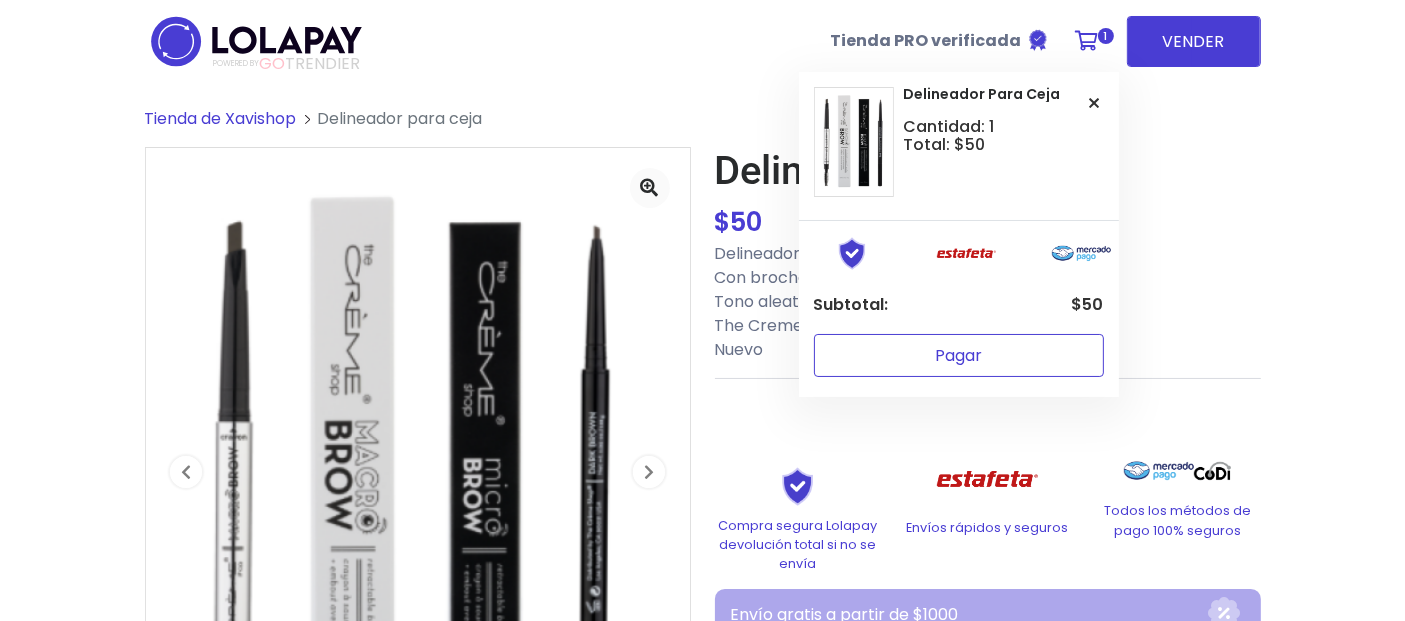 type 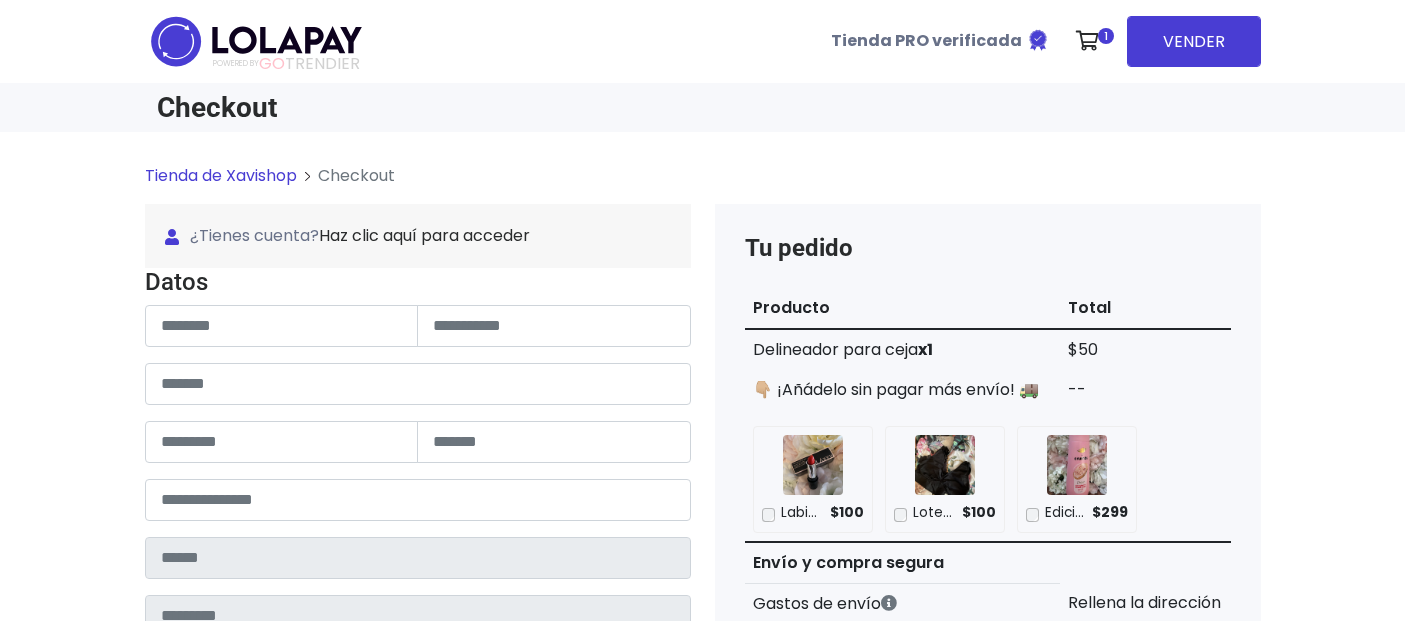 scroll, scrollTop: 0, scrollLeft: 0, axis: both 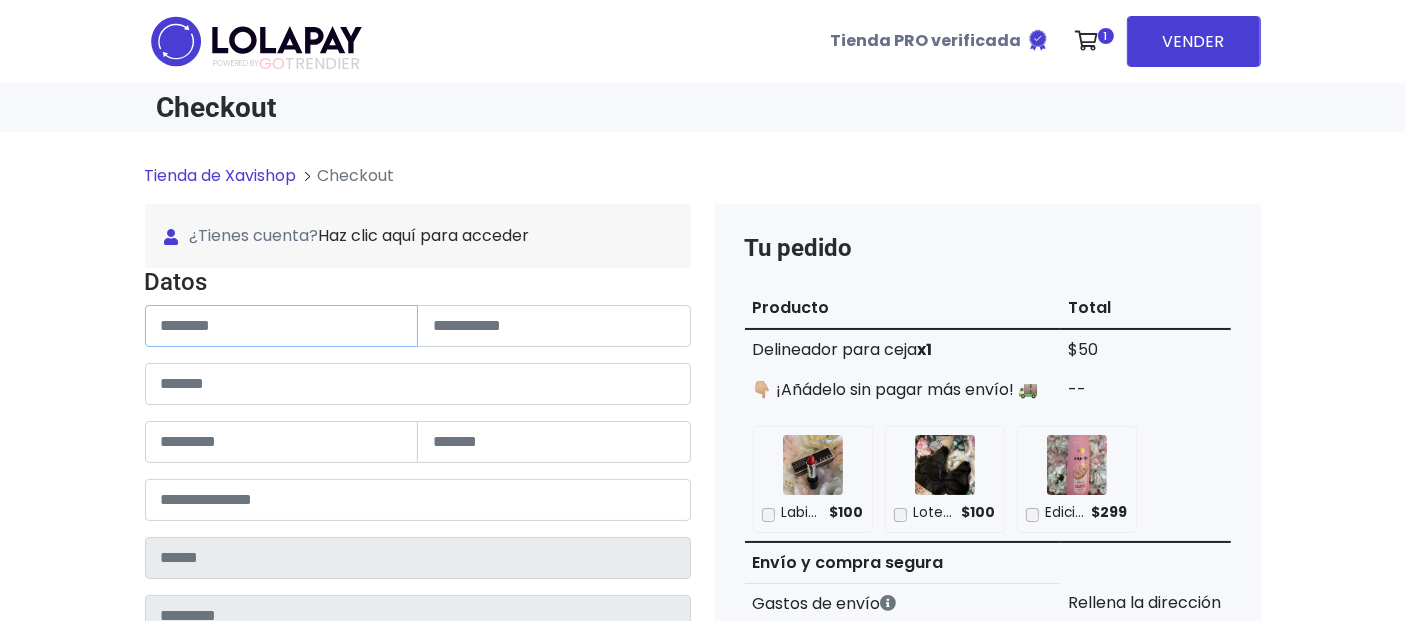 click at bounding box center [282, 326] 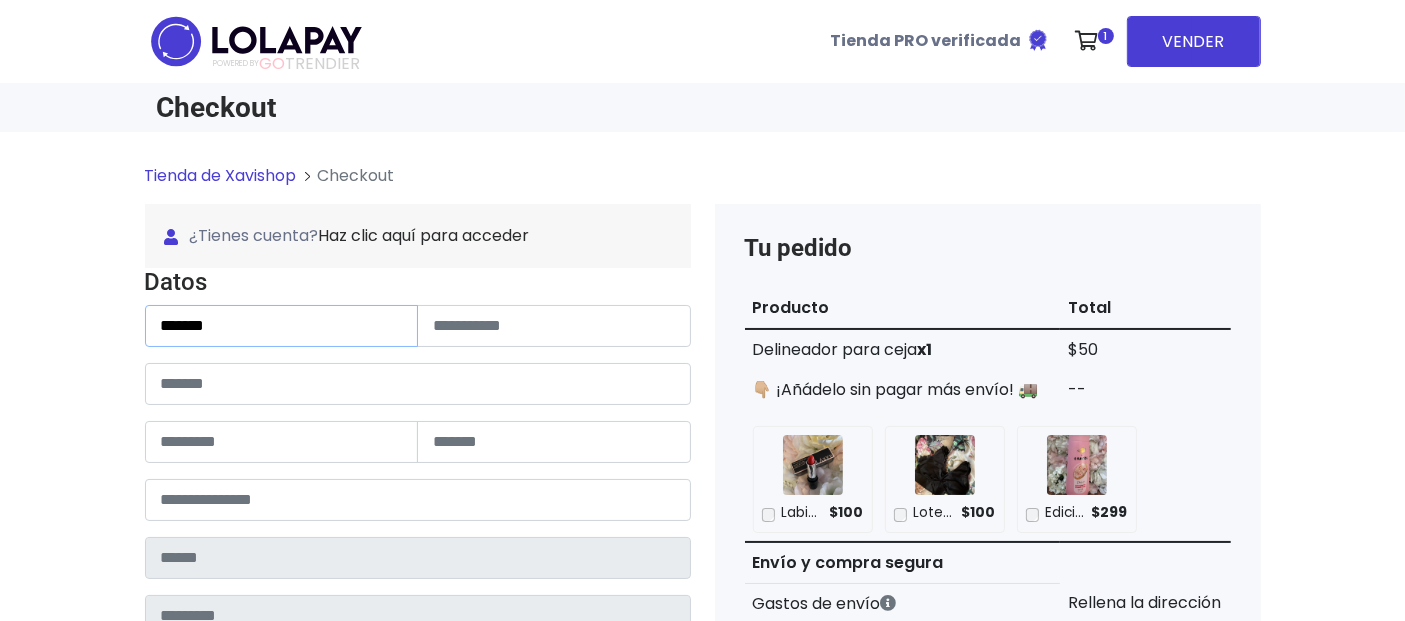 paste on "********" 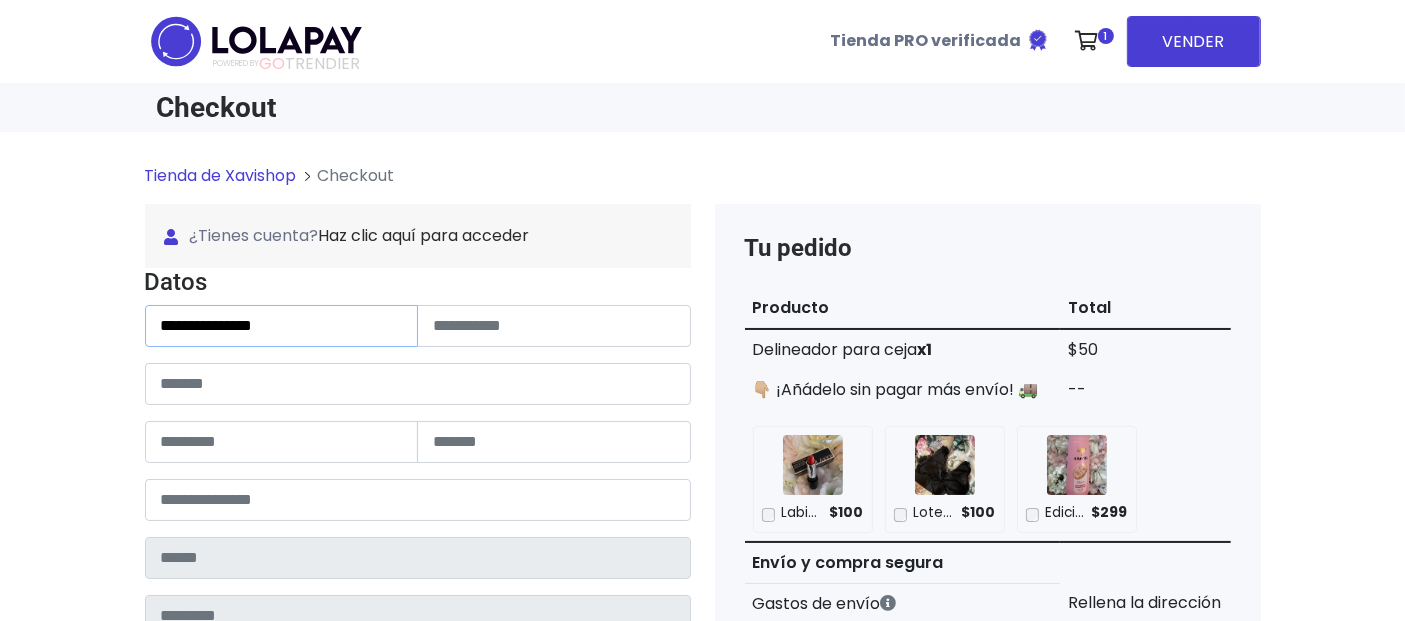 type on "******" 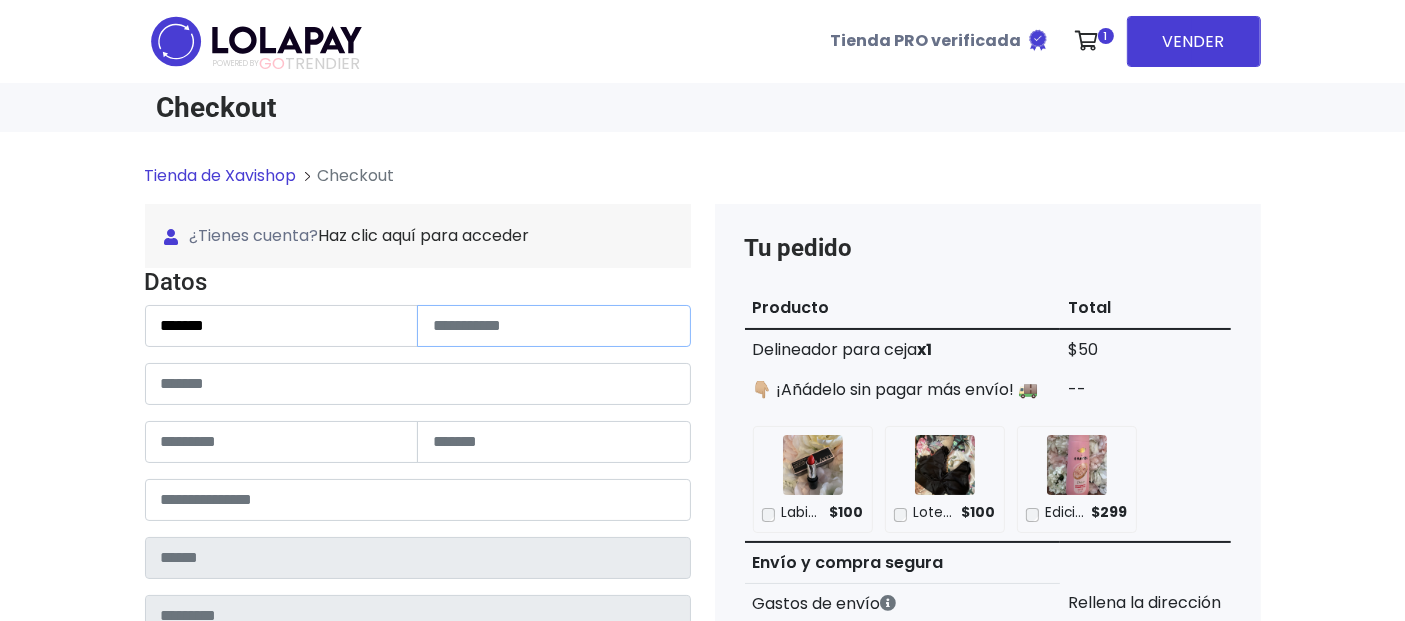 click at bounding box center [554, 326] 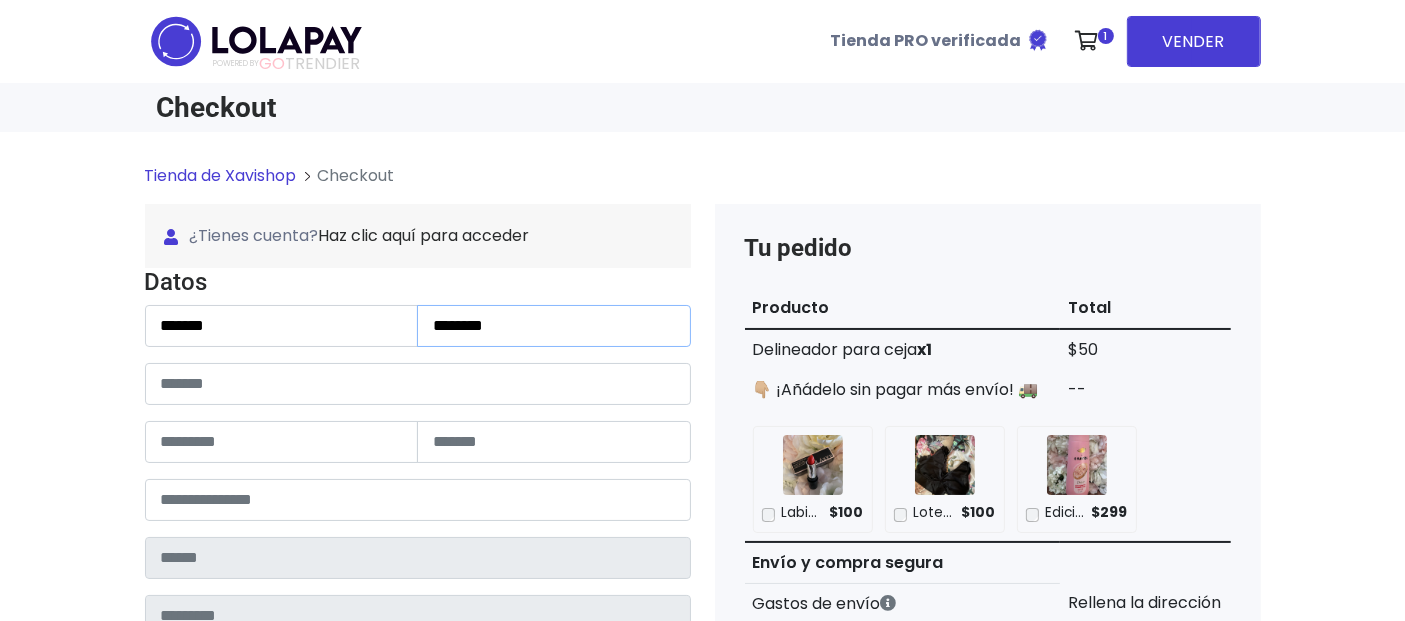type on "*******" 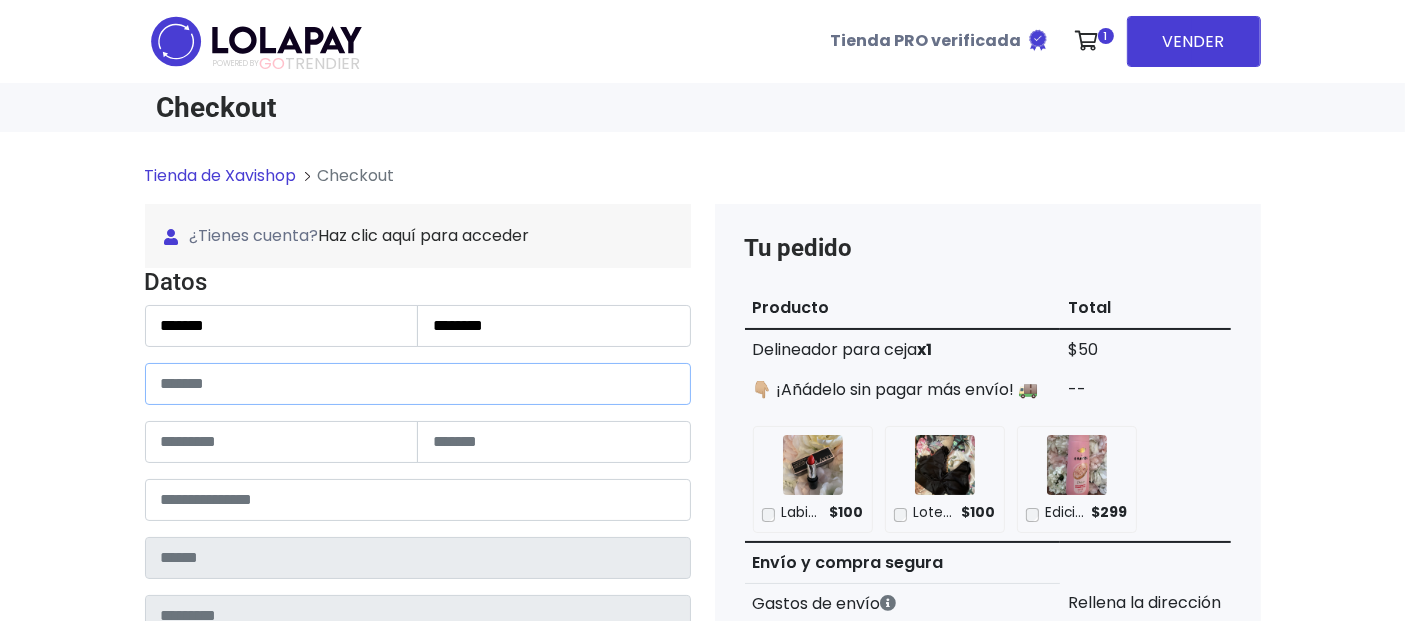 paste on "******" 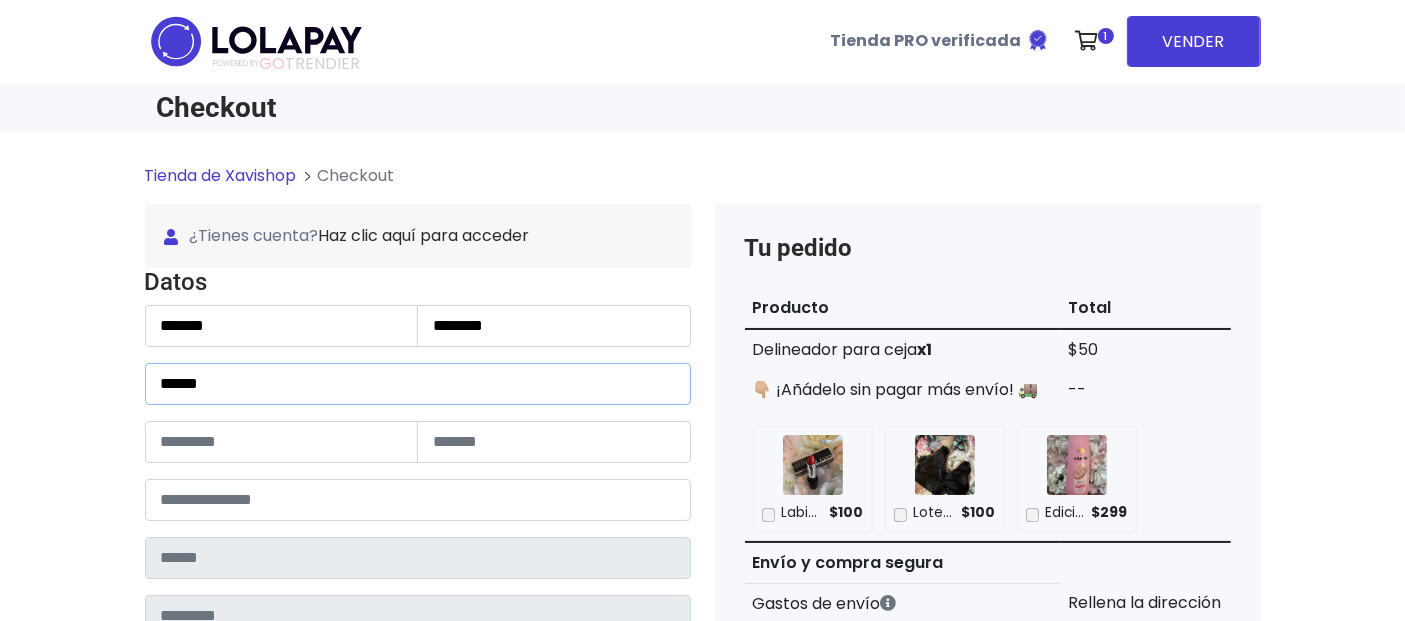 type on "******" 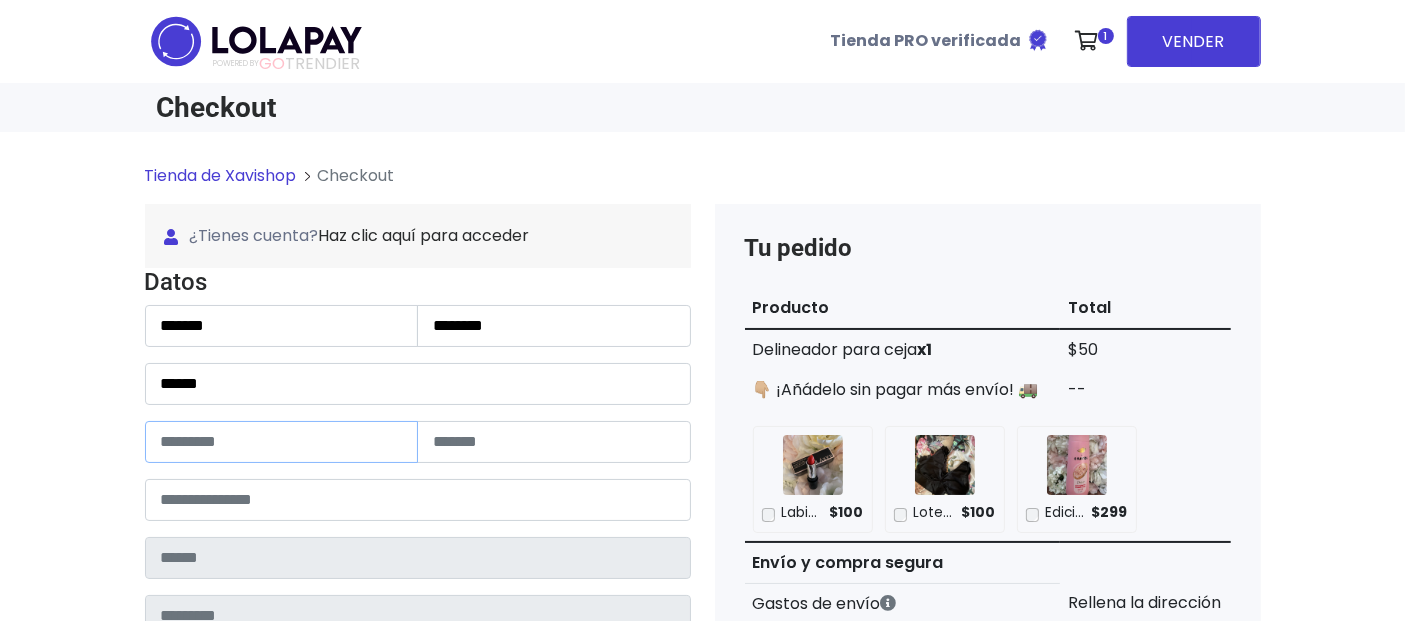 click at bounding box center [282, 442] 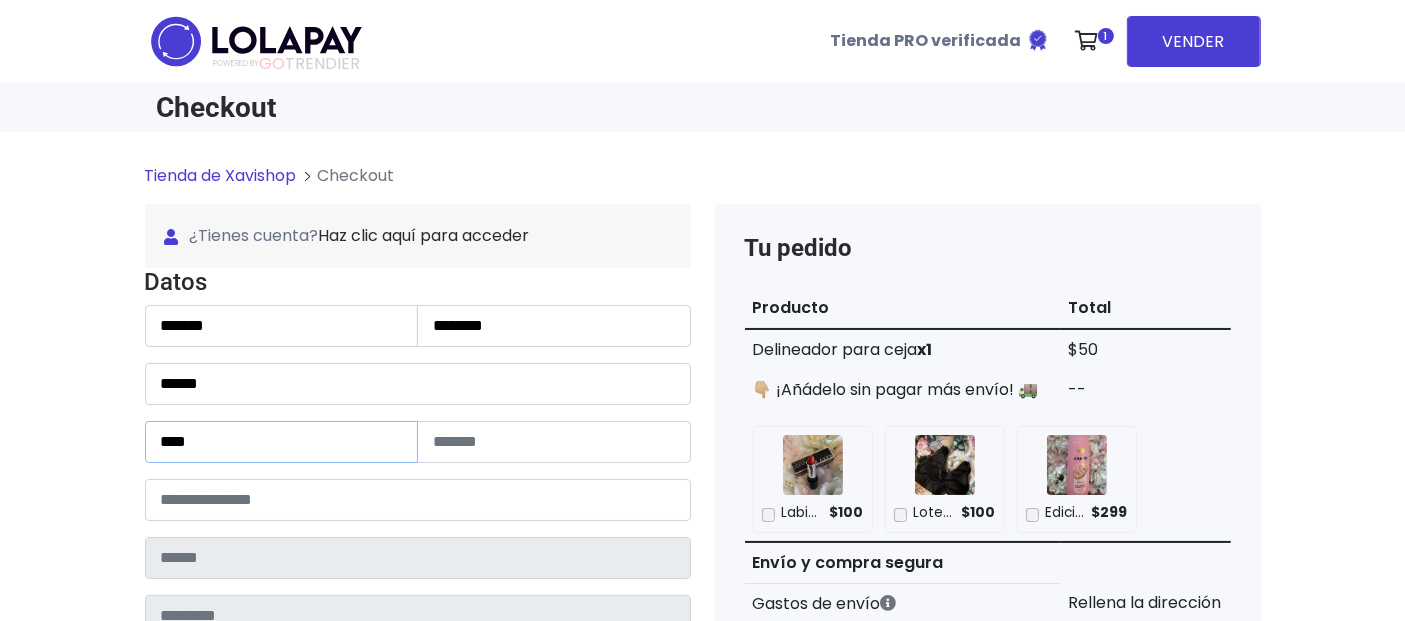 type on "****" 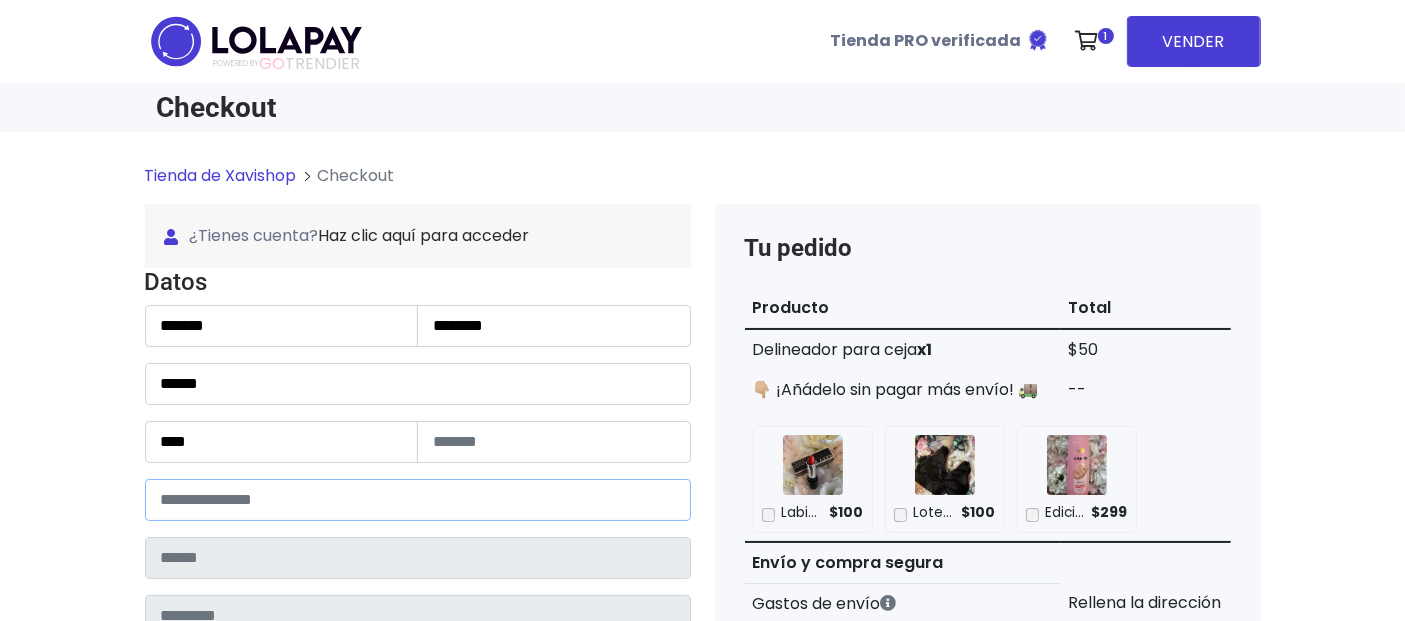 drag, startPoint x: 268, startPoint y: 479, endPoint x: 255, endPoint y: 501, distance: 25.553865 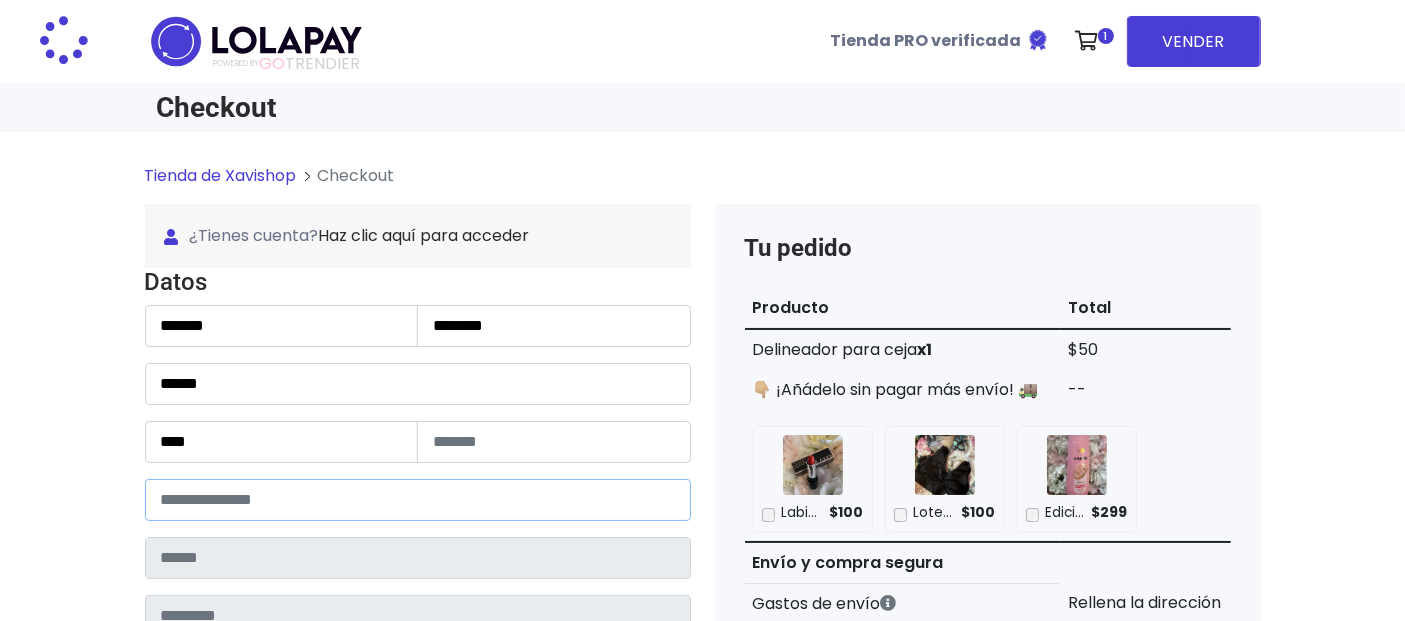 type on "******" 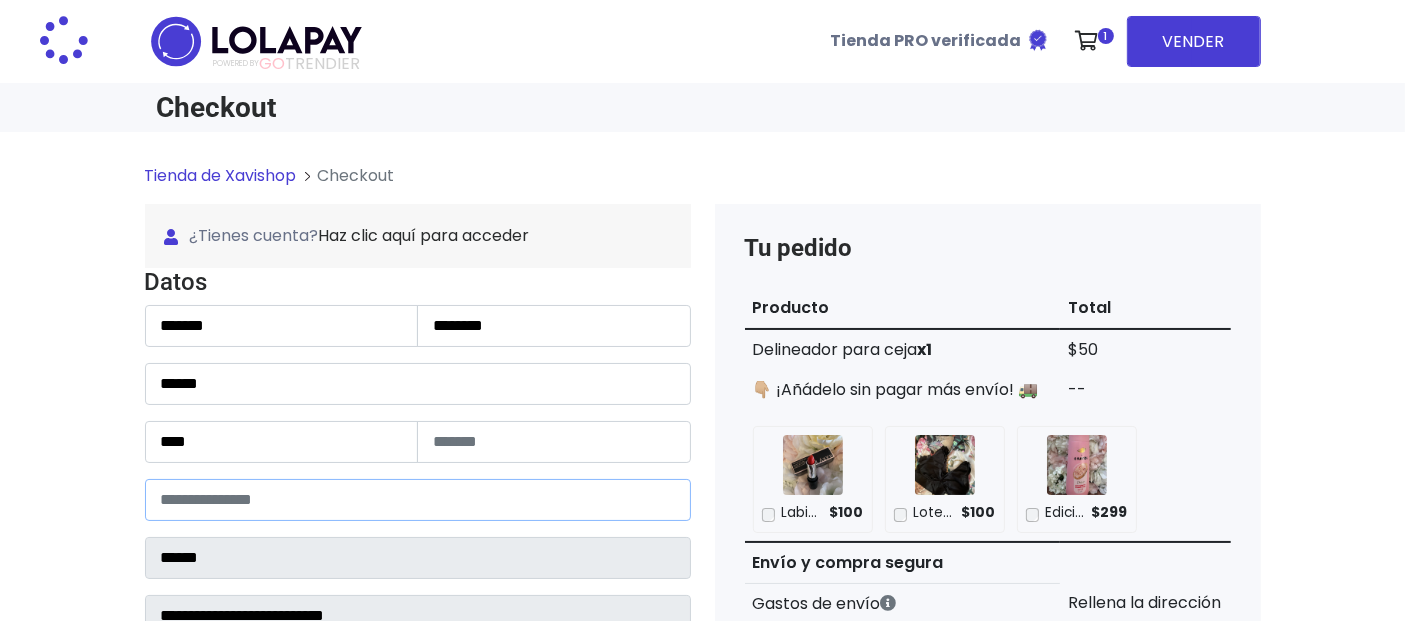 select 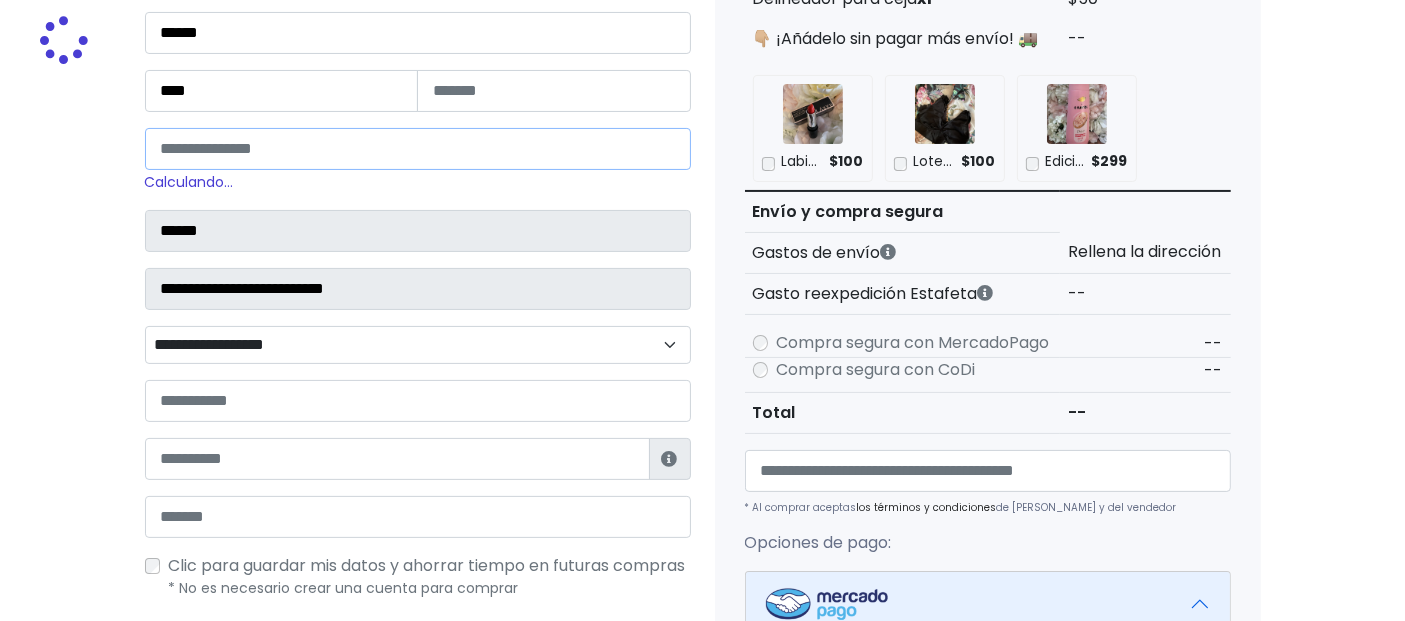 scroll, scrollTop: 496, scrollLeft: 0, axis: vertical 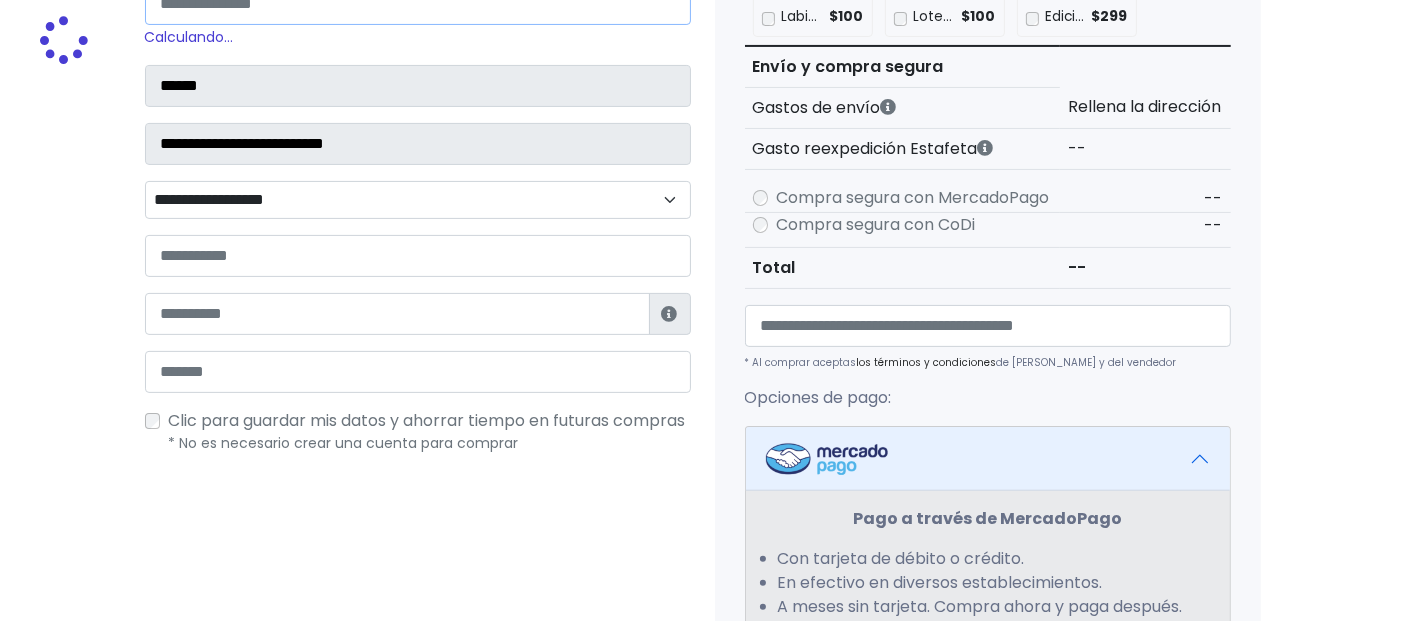 type on "*****" 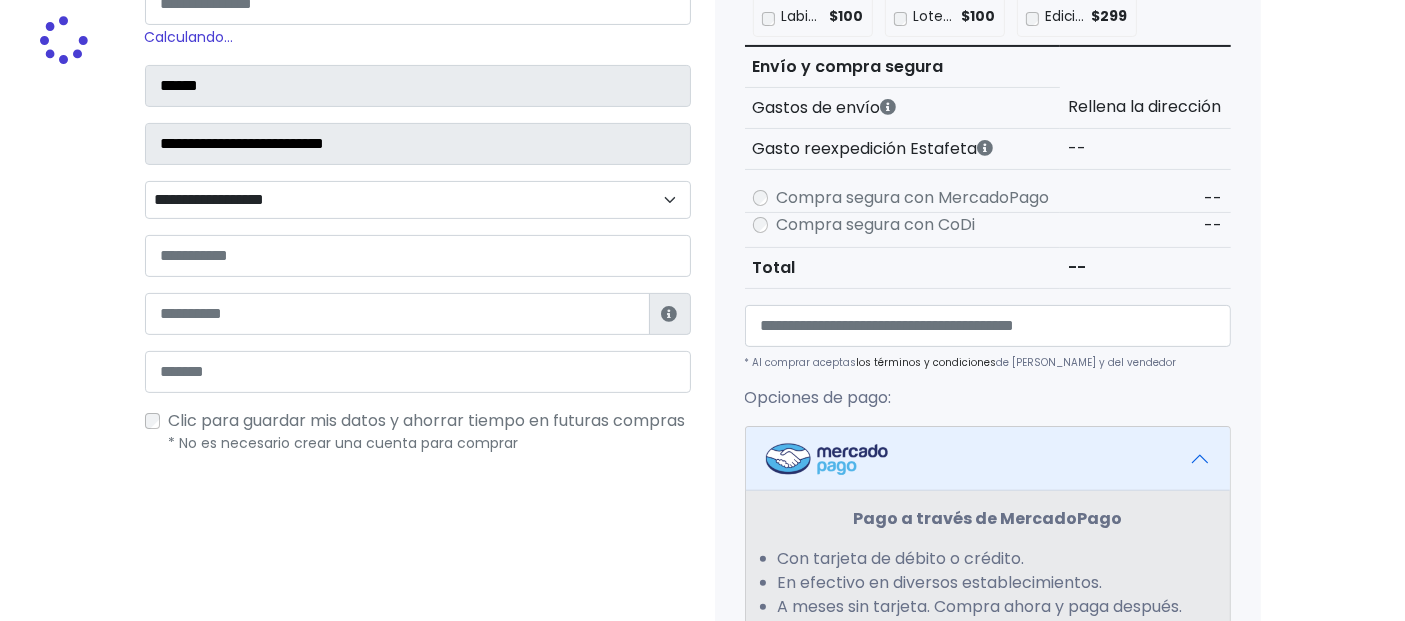 click on "**********" at bounding box center (418, 71) 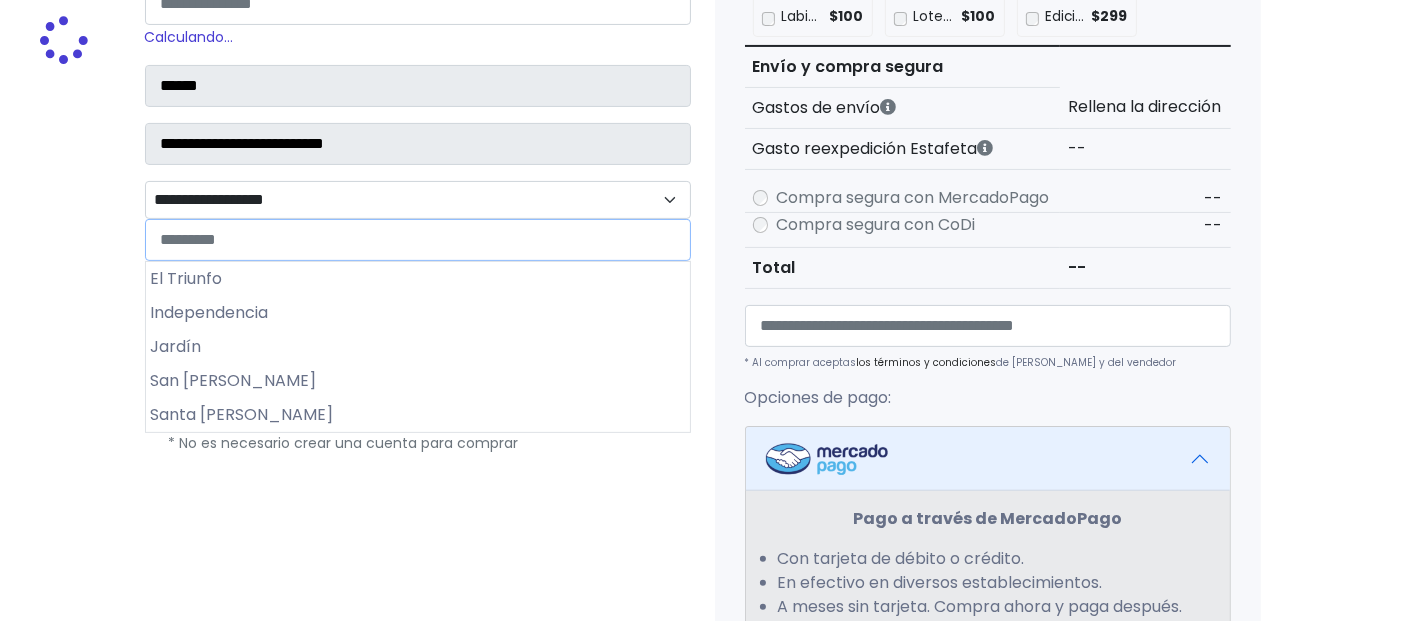 click on "**********" at bounding box center [418, 199] 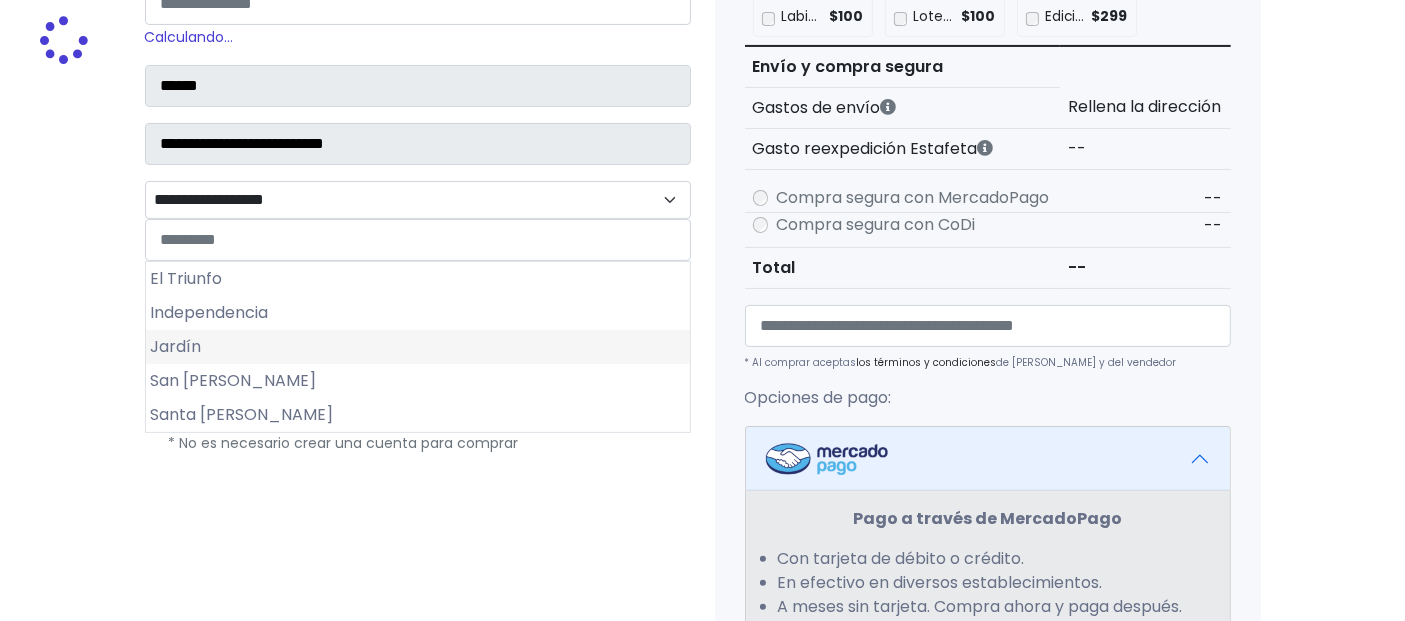 click on "Jardín" at bounding box center [418, 347] 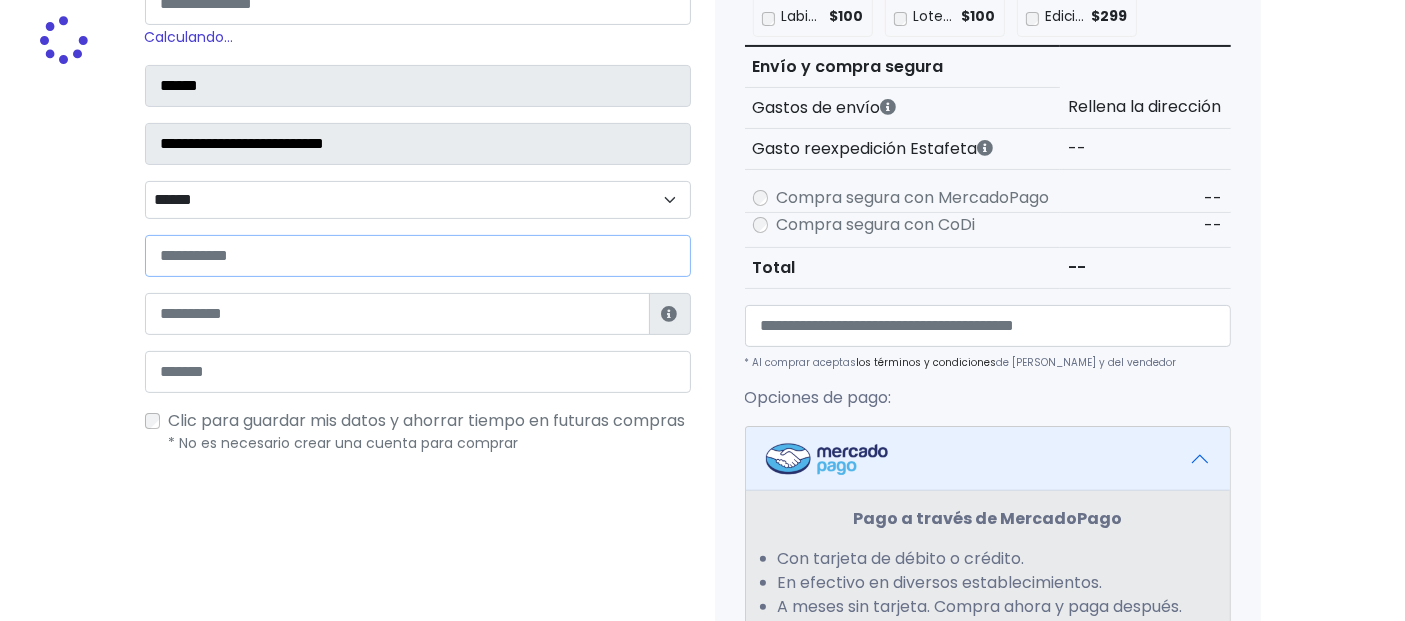click at bounding box center (418, 256) 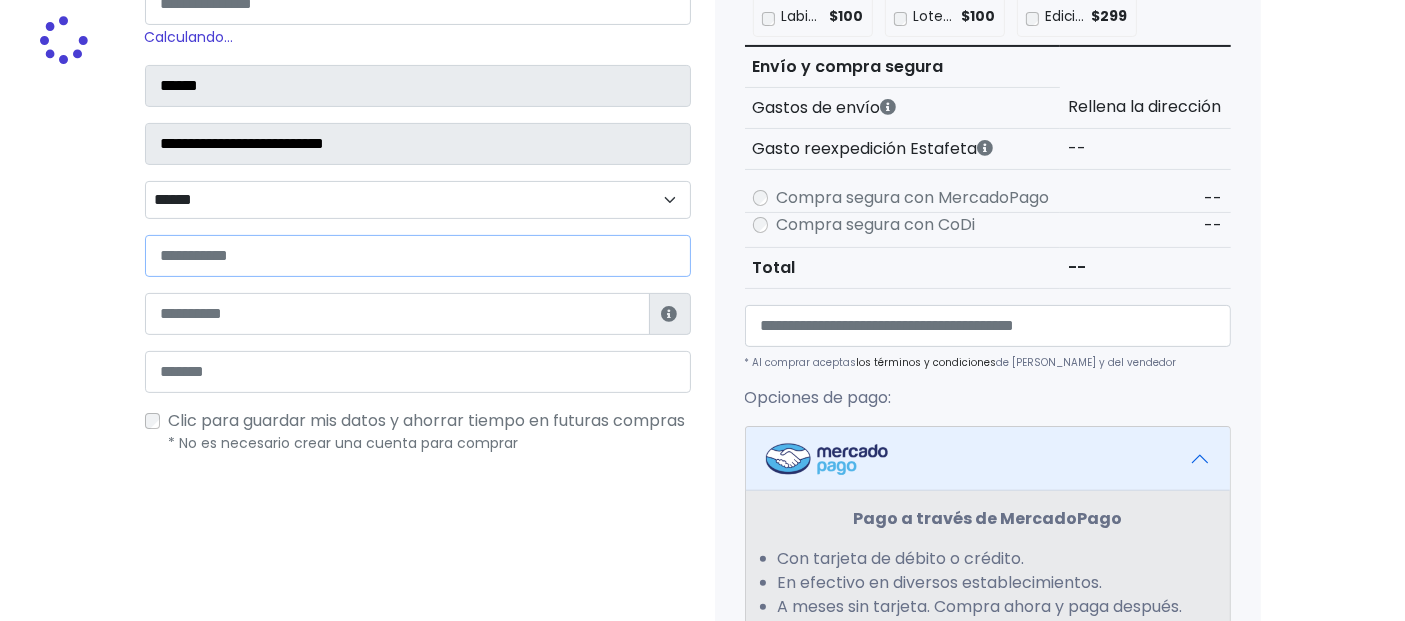 paste on "**********" 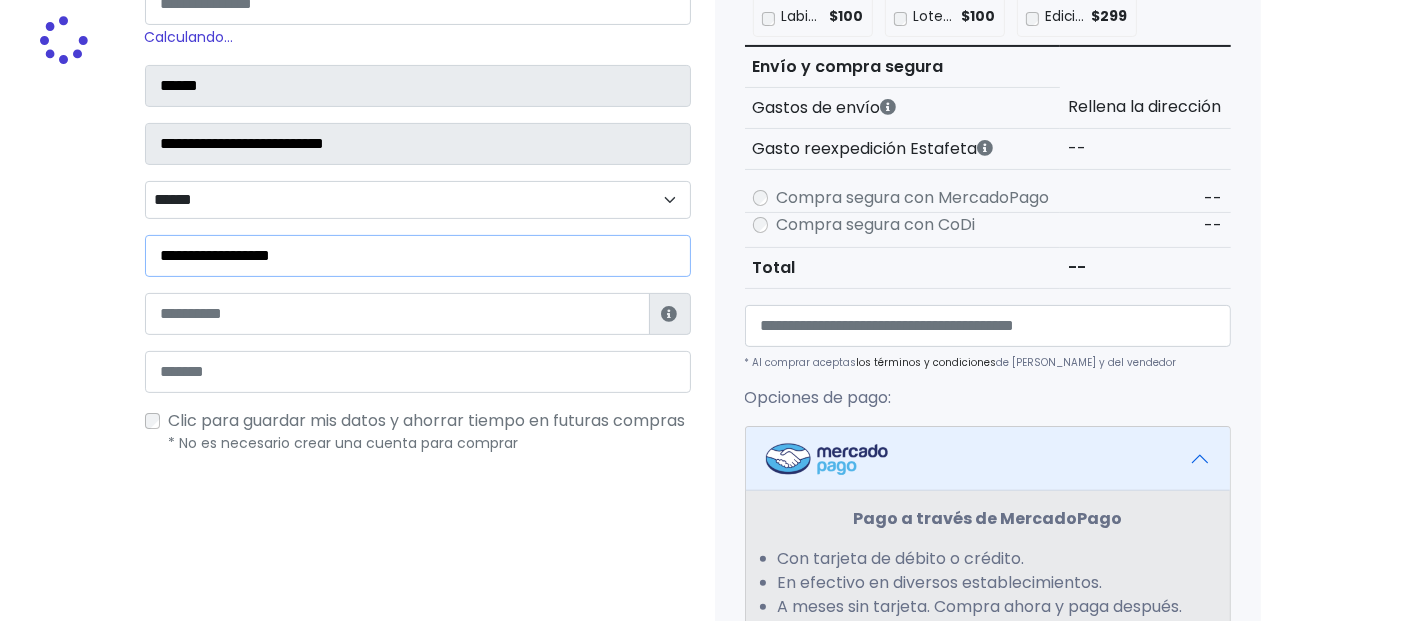 type on "**********" 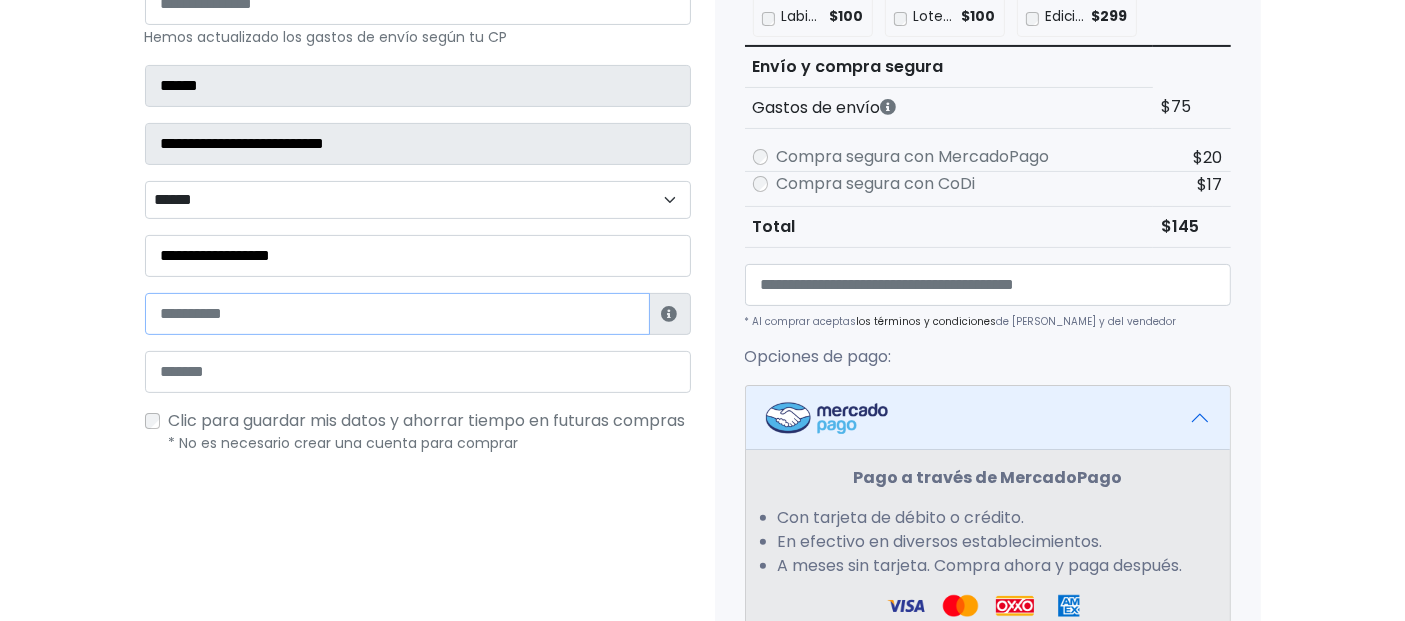 click at bounding box center (397, 314) 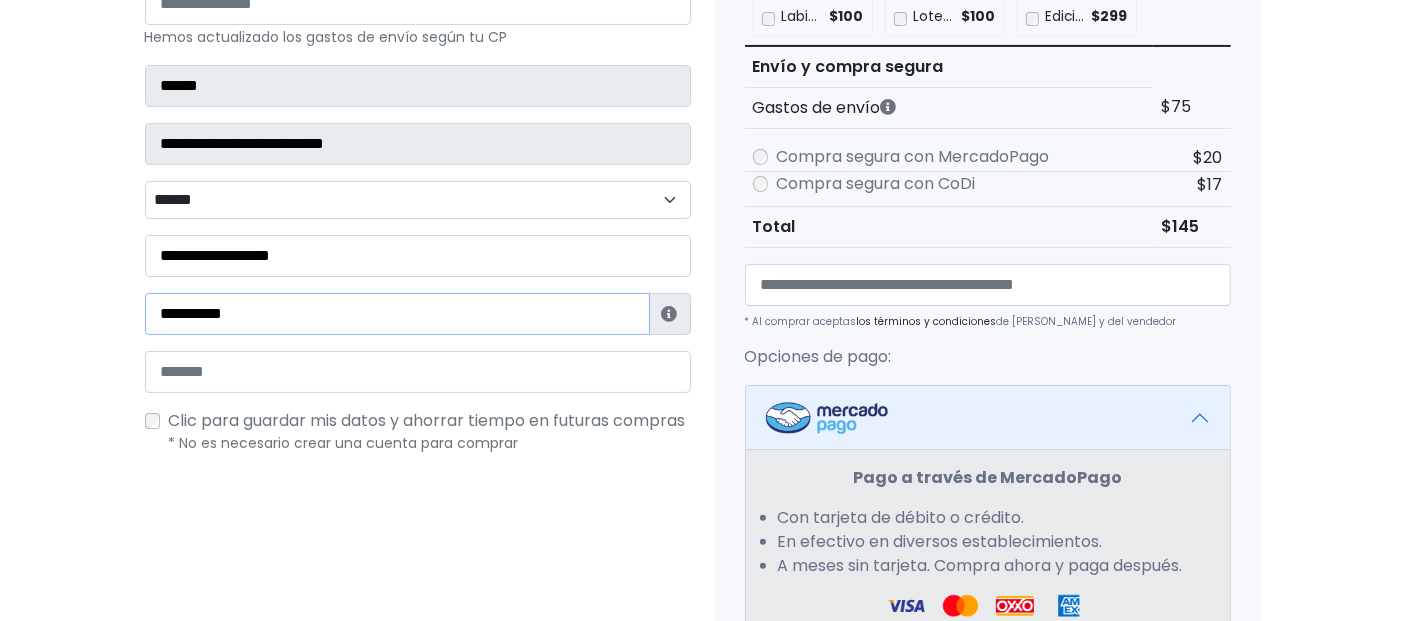 type on "**********" 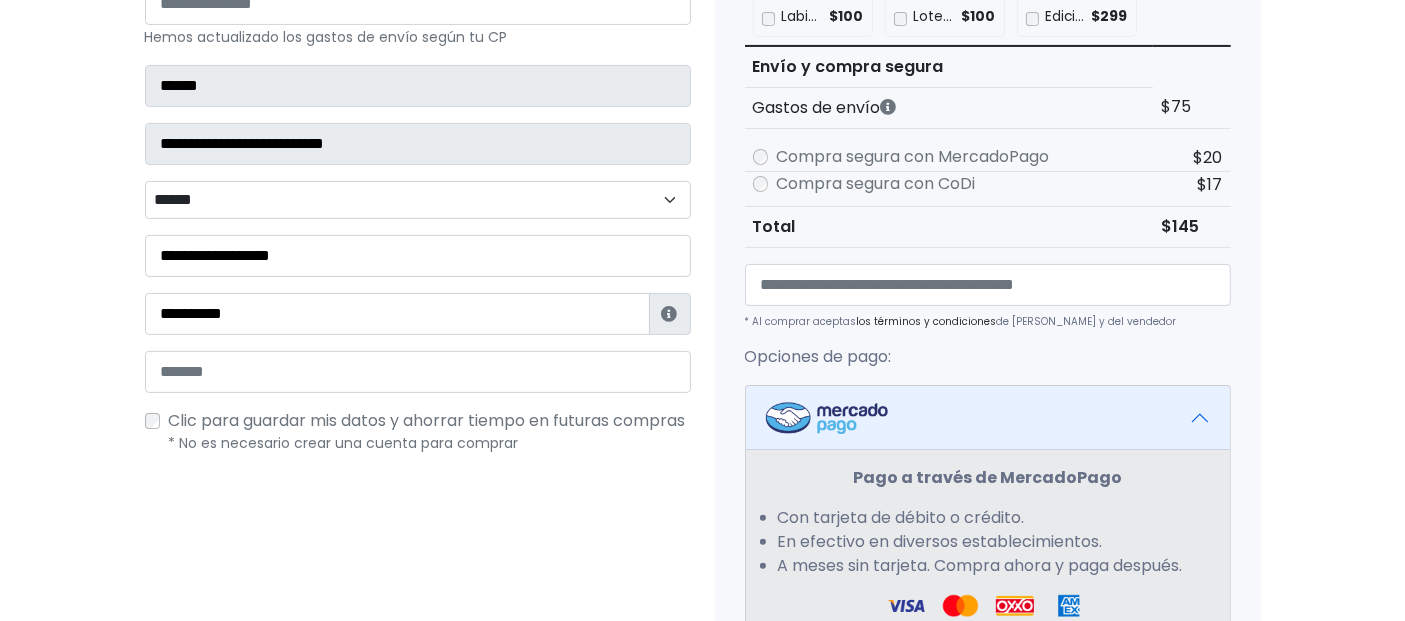 click on "**********" at bounding box center [418, 131] 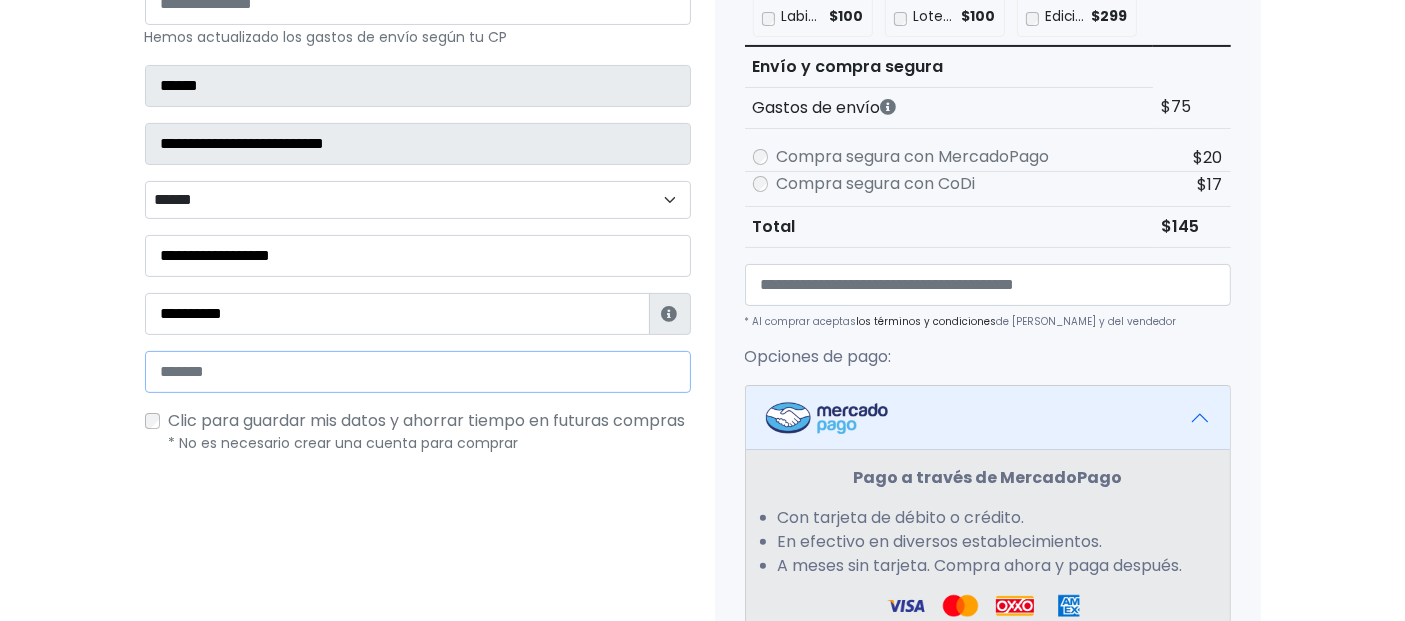click at bounding box center (418, 372) 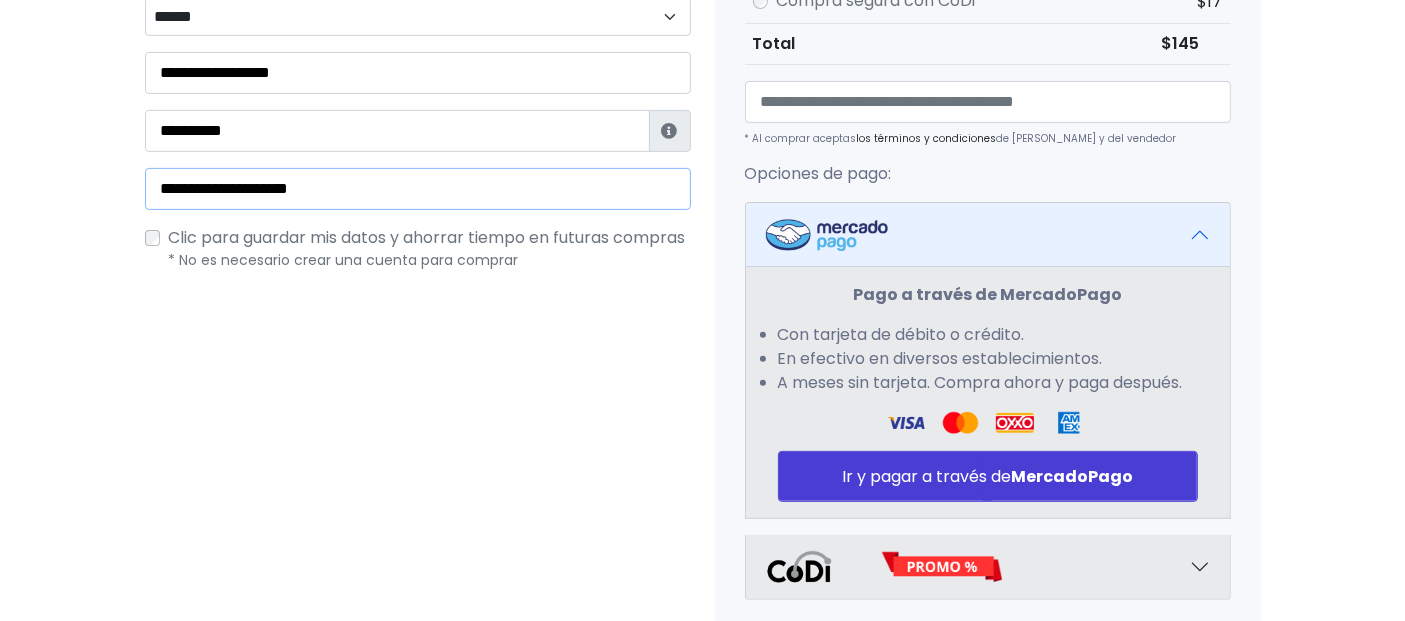scroll, scrollTop: 699, scrollLeft: 0, axis: vertical 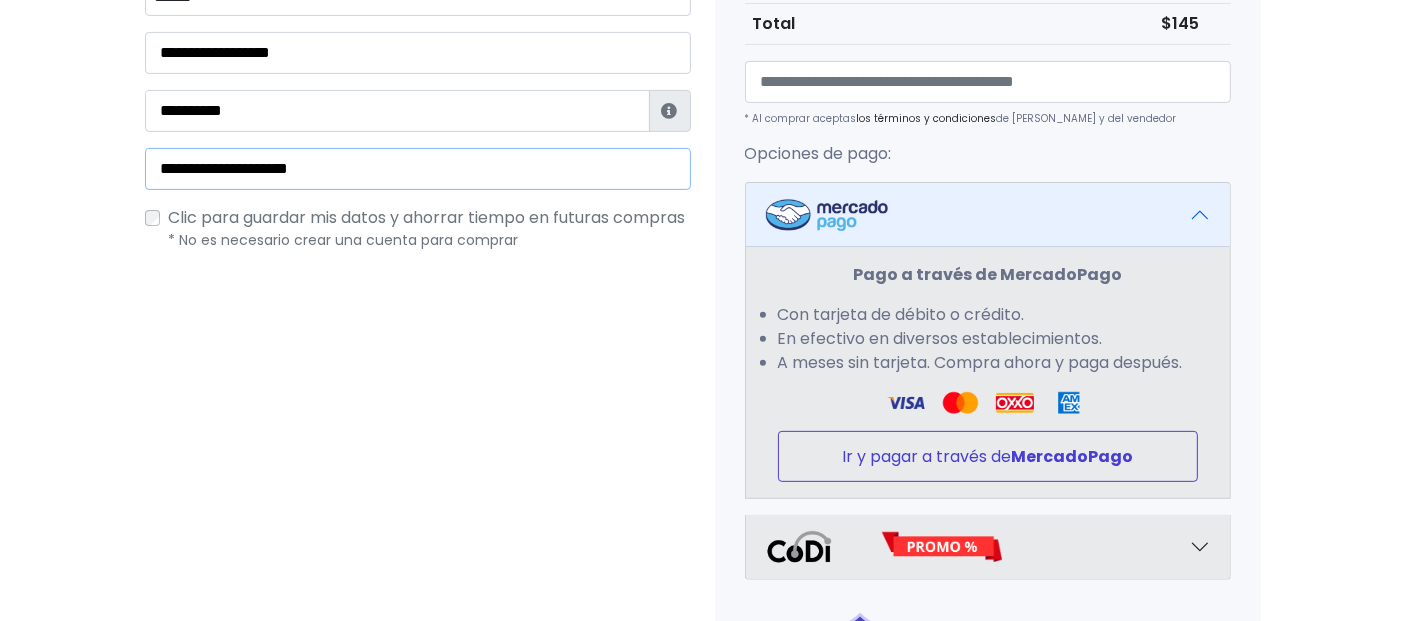 type on "**********" 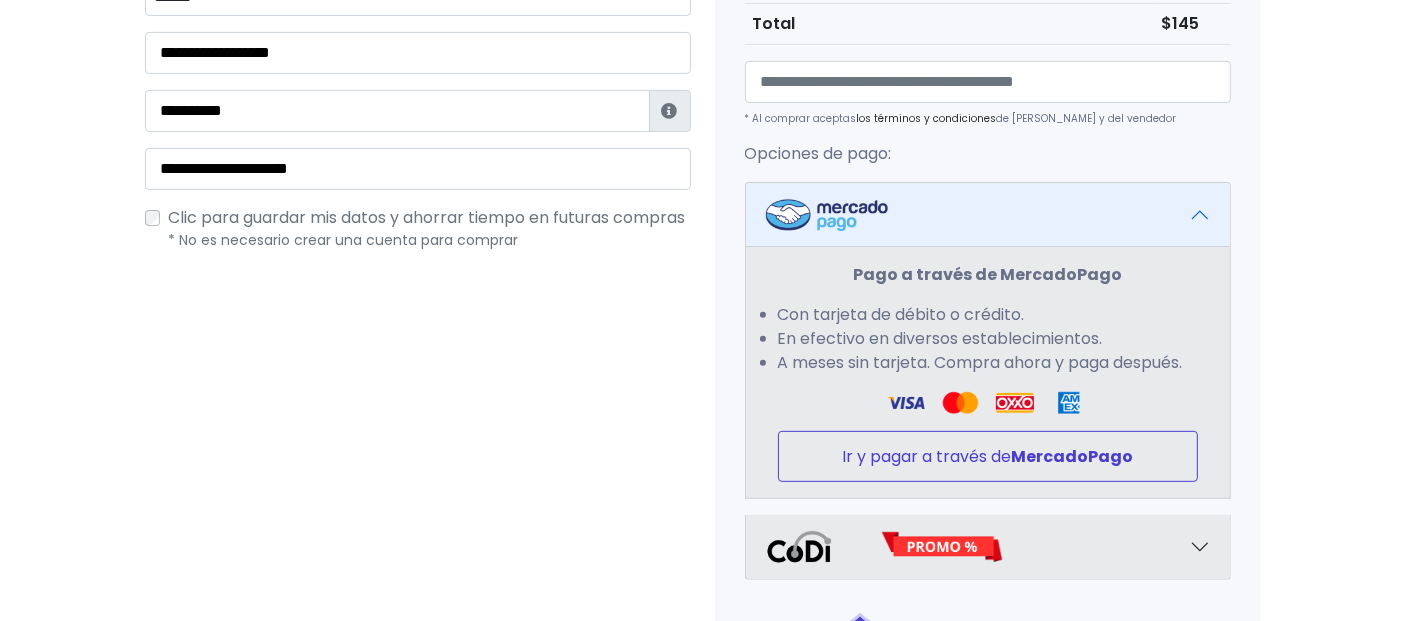 type 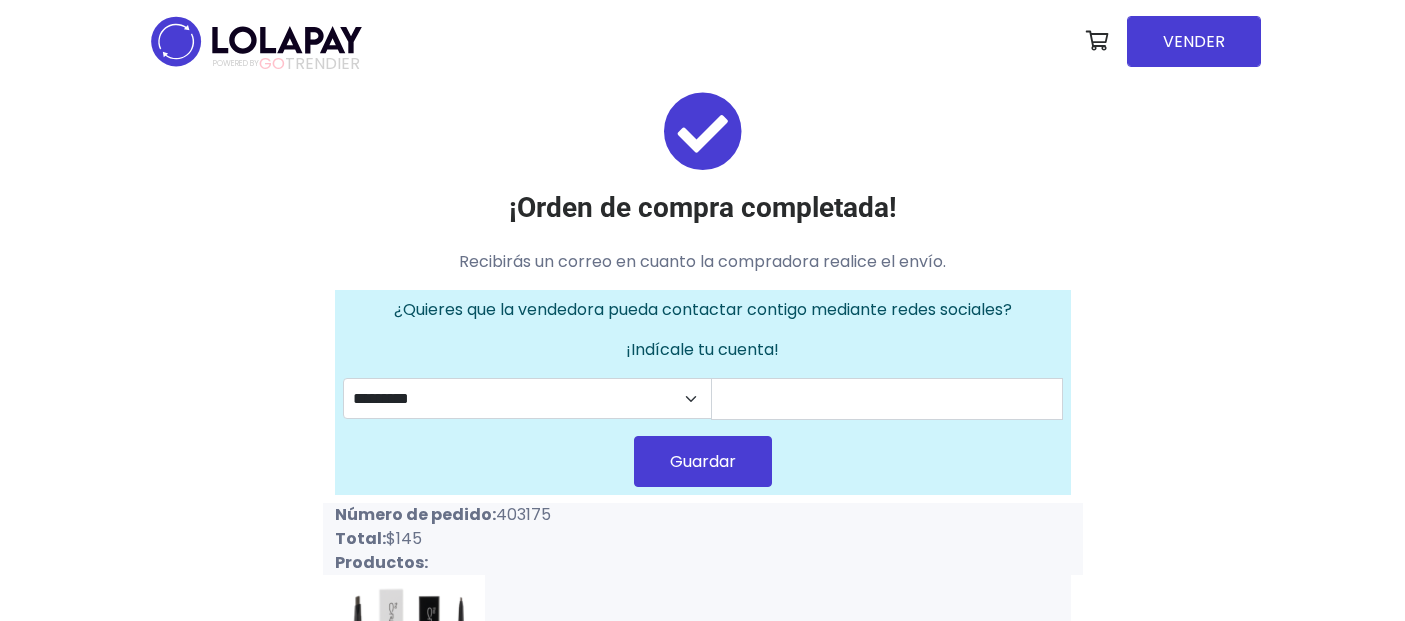 scroll, scrollTop: 0, scrollLeft: 0, axis: both 